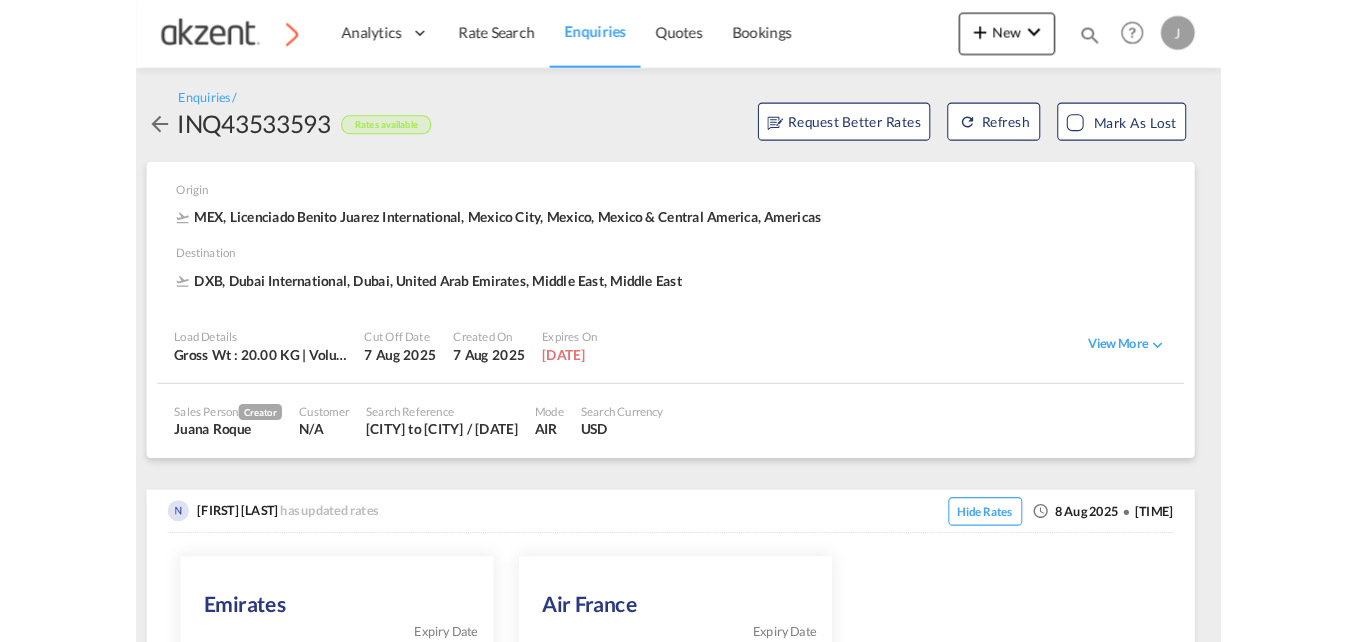 scroll, scrollTop: 0, scrollLeft: 0, axis: both 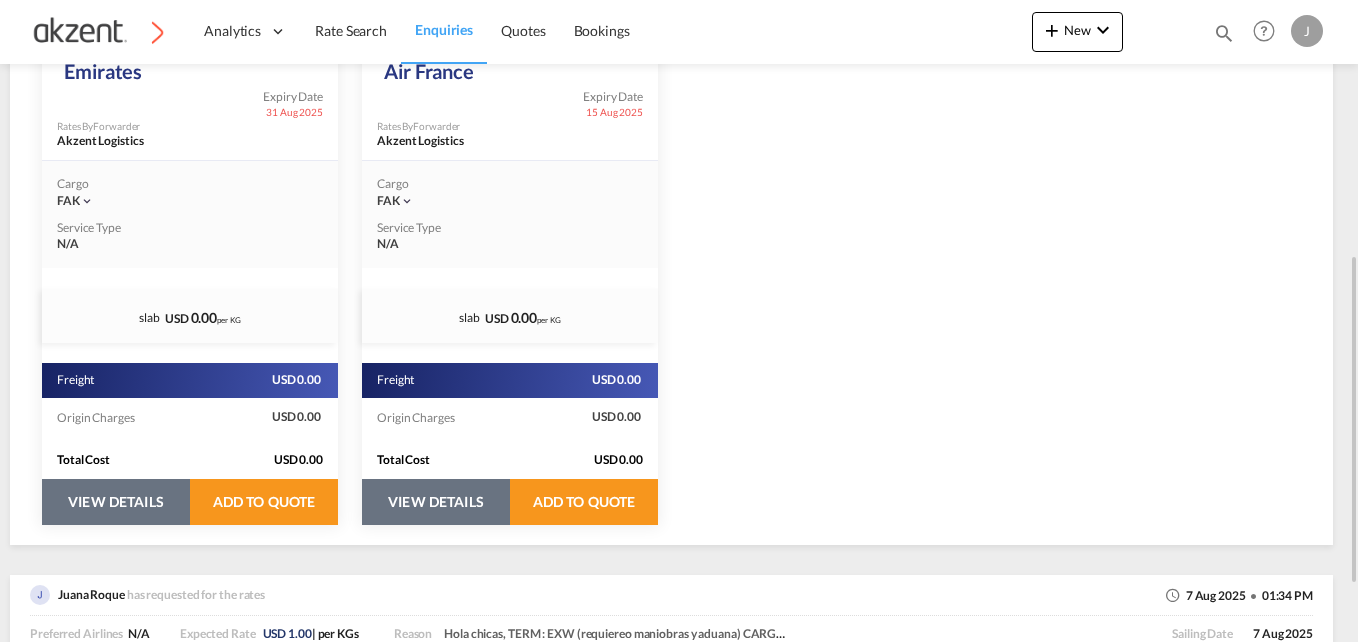 click on "VIEW DETAILS" at bounding box center (116, 502) 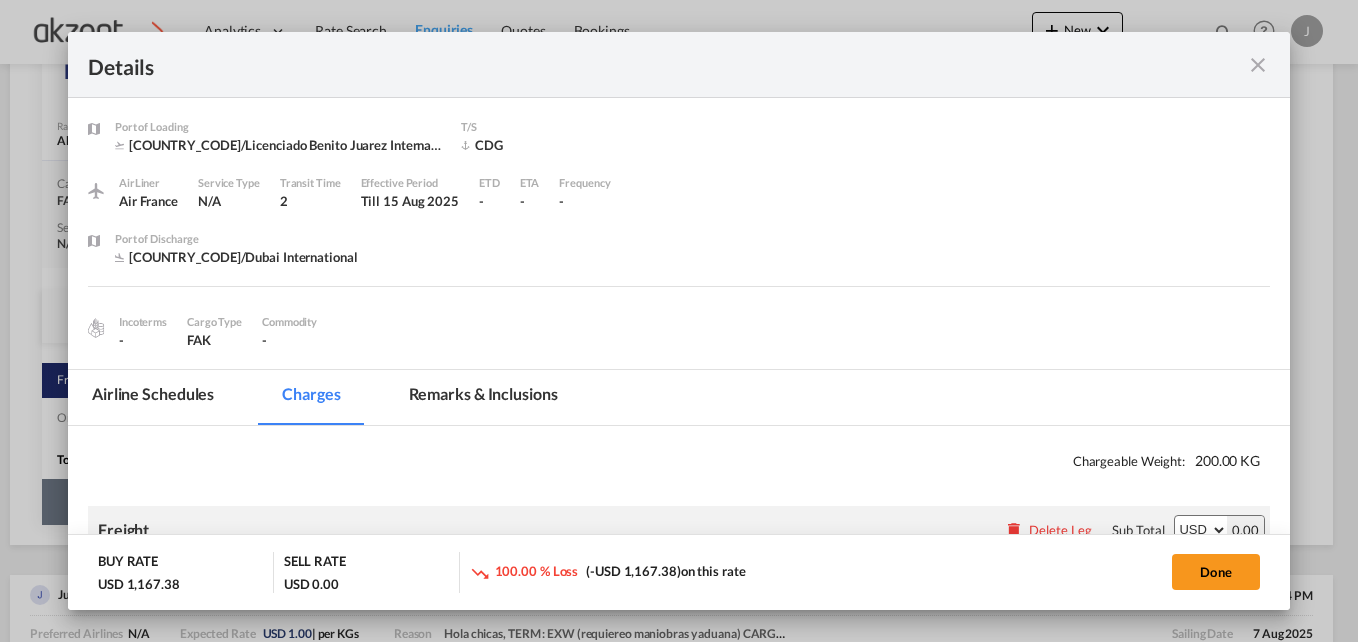 select on "chargeable_weight" 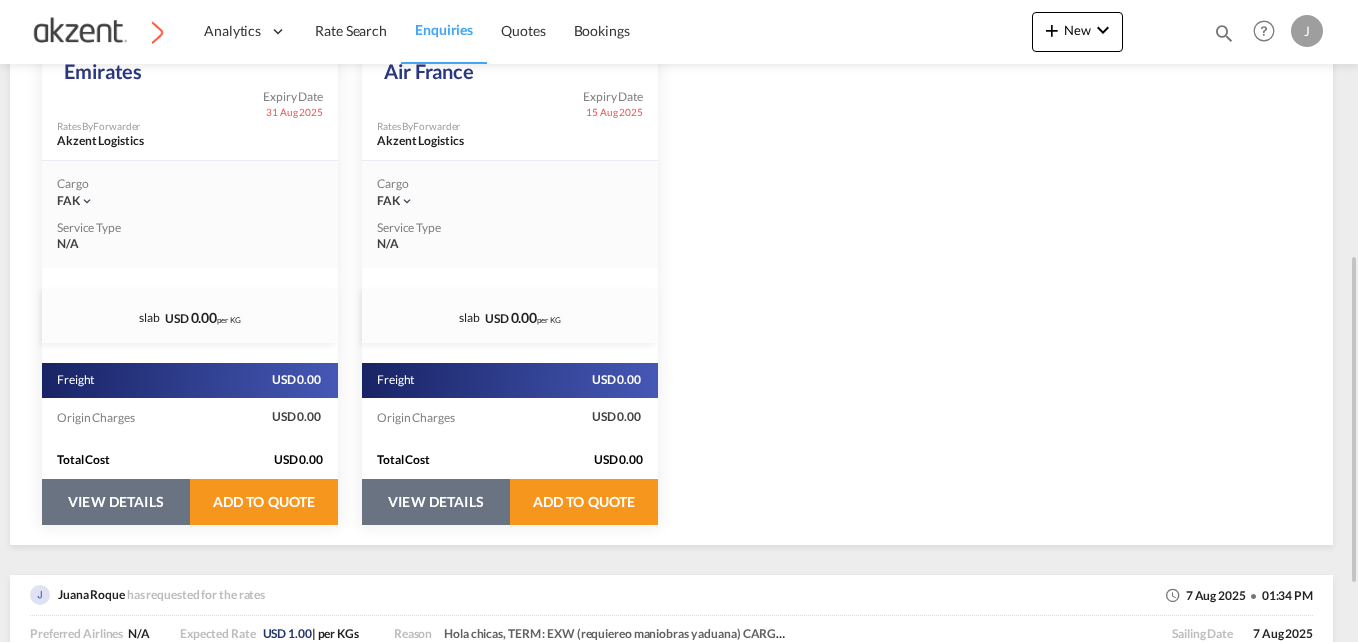 click on "VIEW DETAILS" at bounding box center (116, 502) 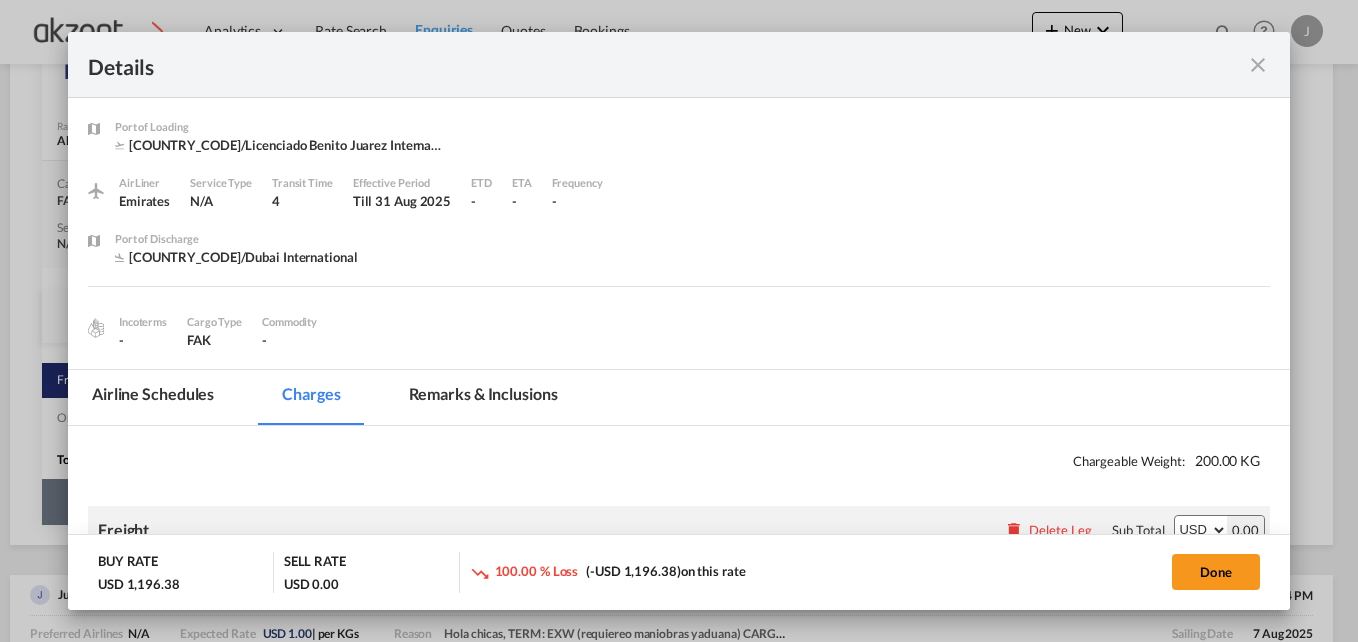 click at bounding box center [1258, 65] 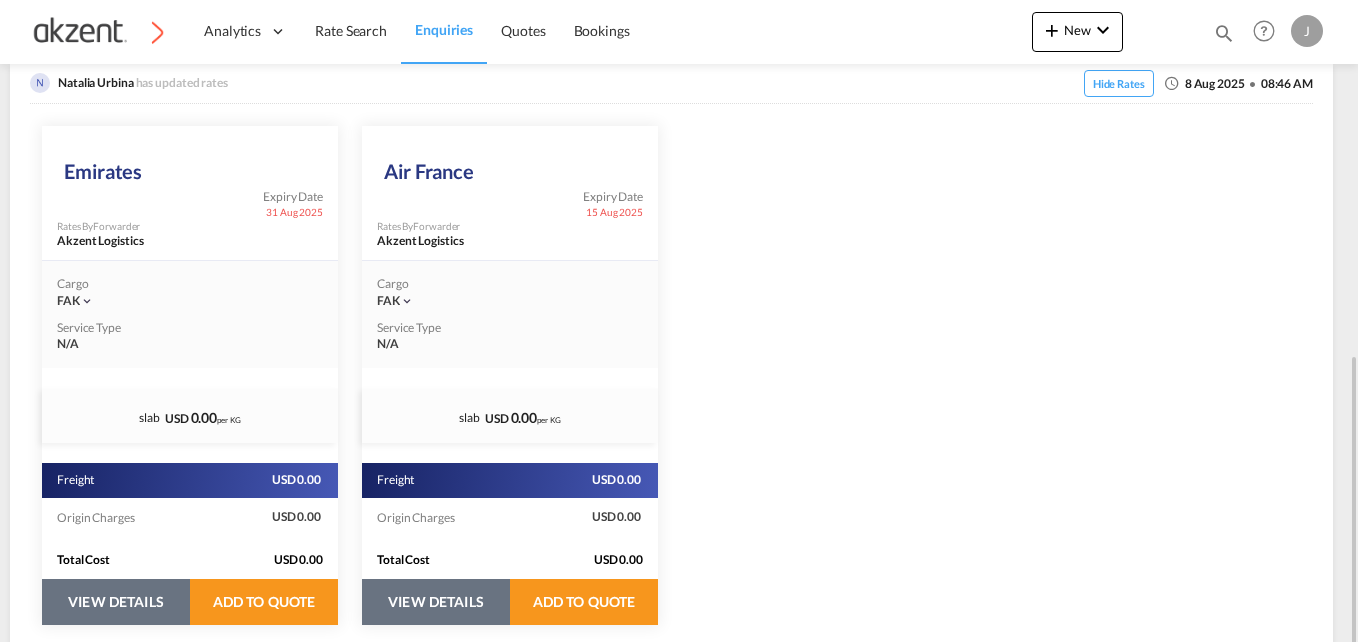 scroll, scrollTop: 500, scrollLeft: 0, axis: vertical 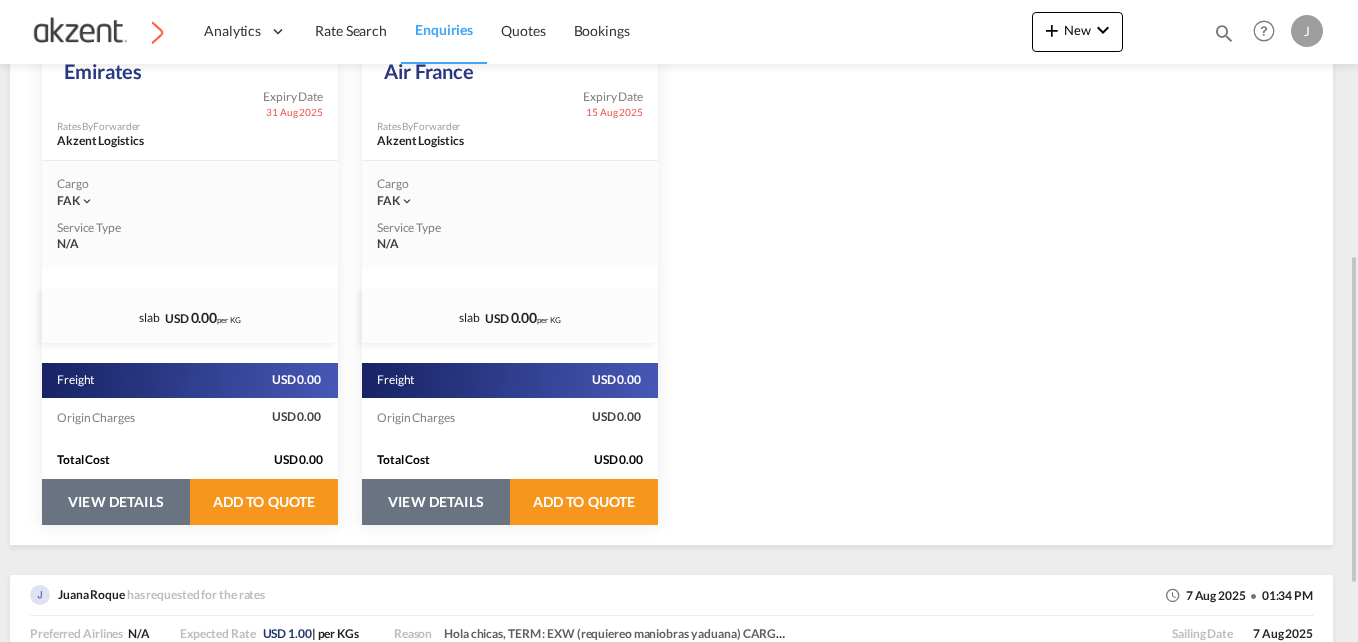 click on "VIEW DETAILS" at bounding box center [116, 502] 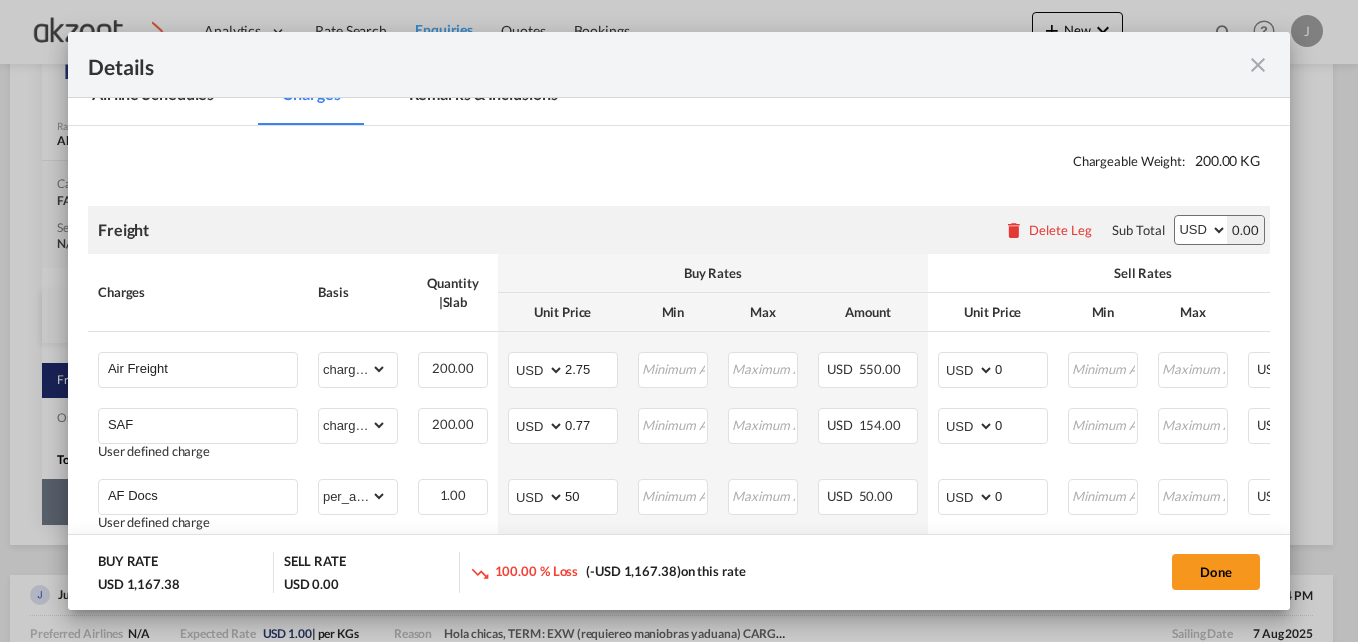 scroll, scrollTop: 400, scrollLeft: 0, axis: vertical 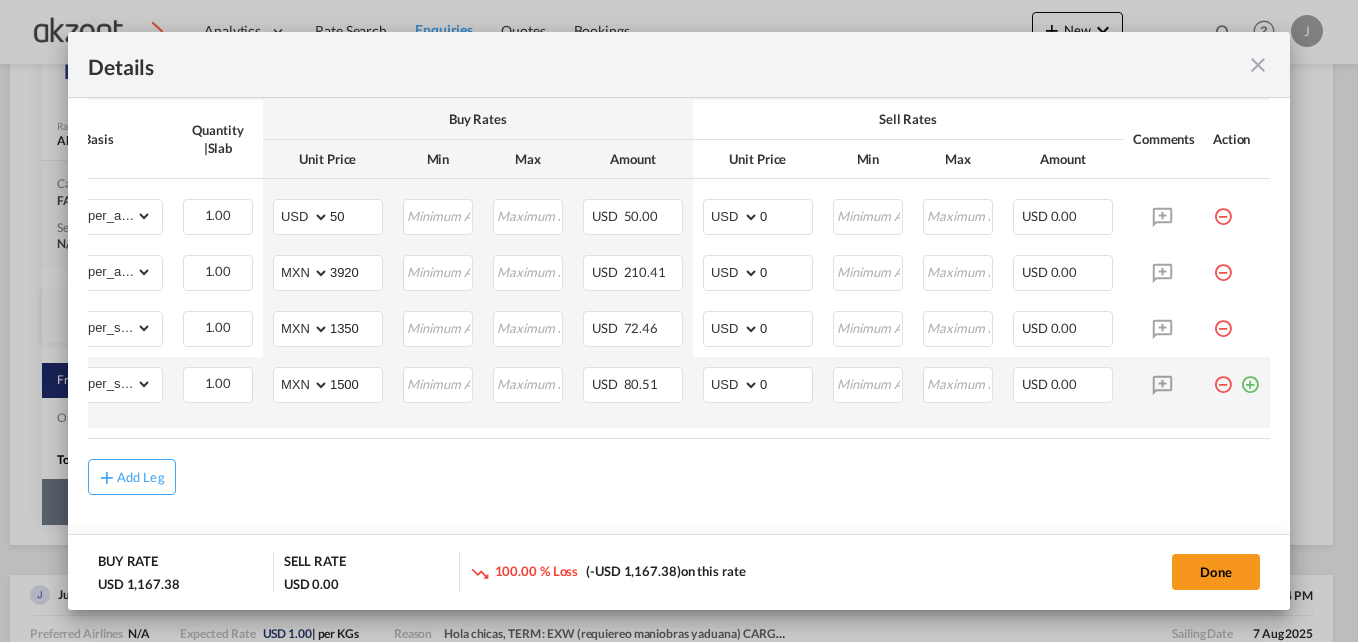 click at bounding box center (1250, 377) 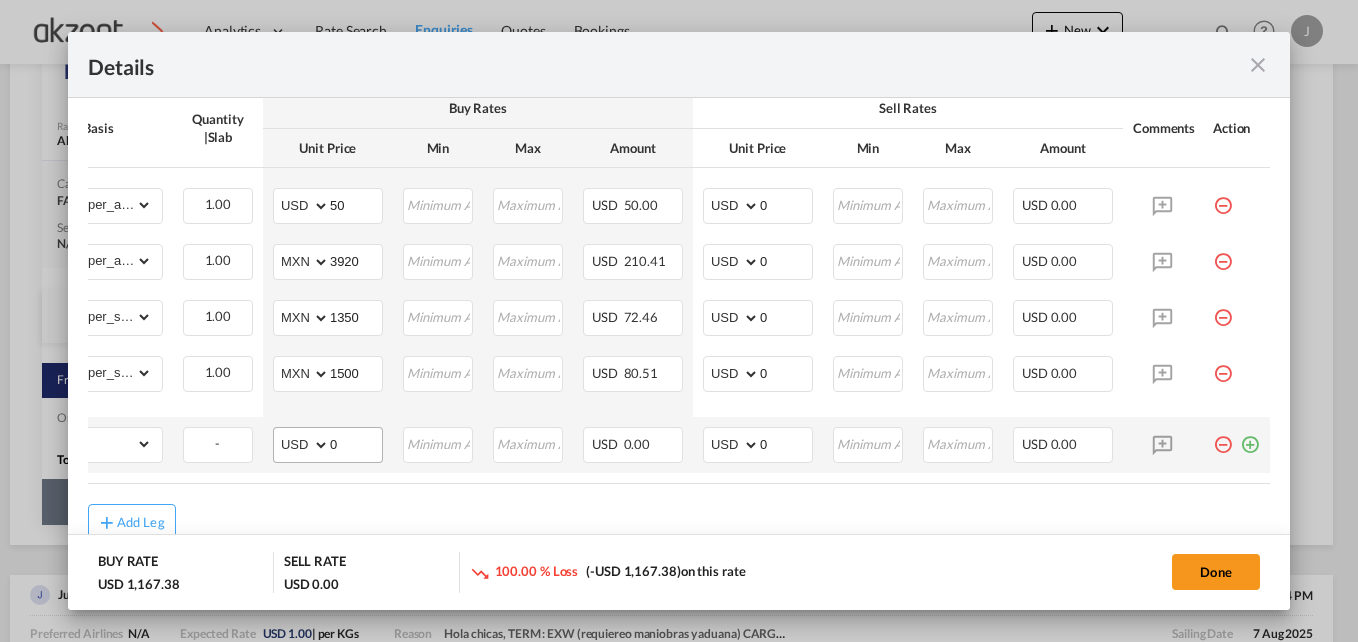 scroll, scrollTop: 0, scrollLeft: 0, axis: both 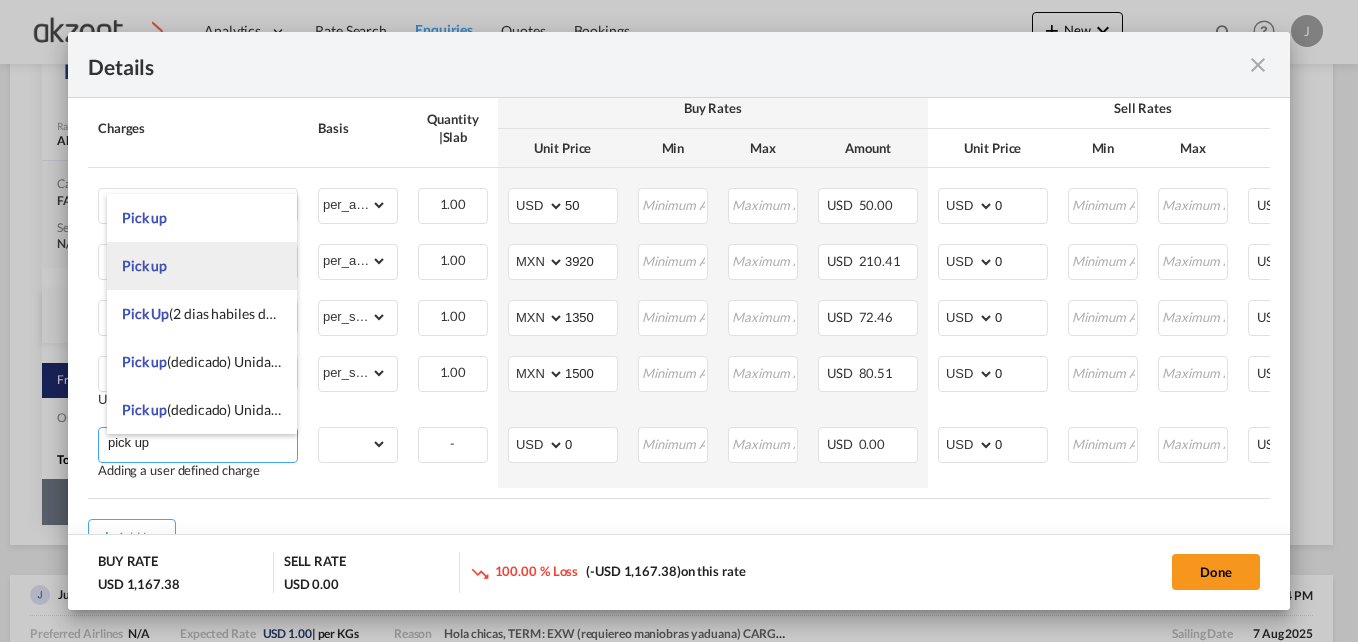 click on "Pick up" at bounding box center [202, 266] 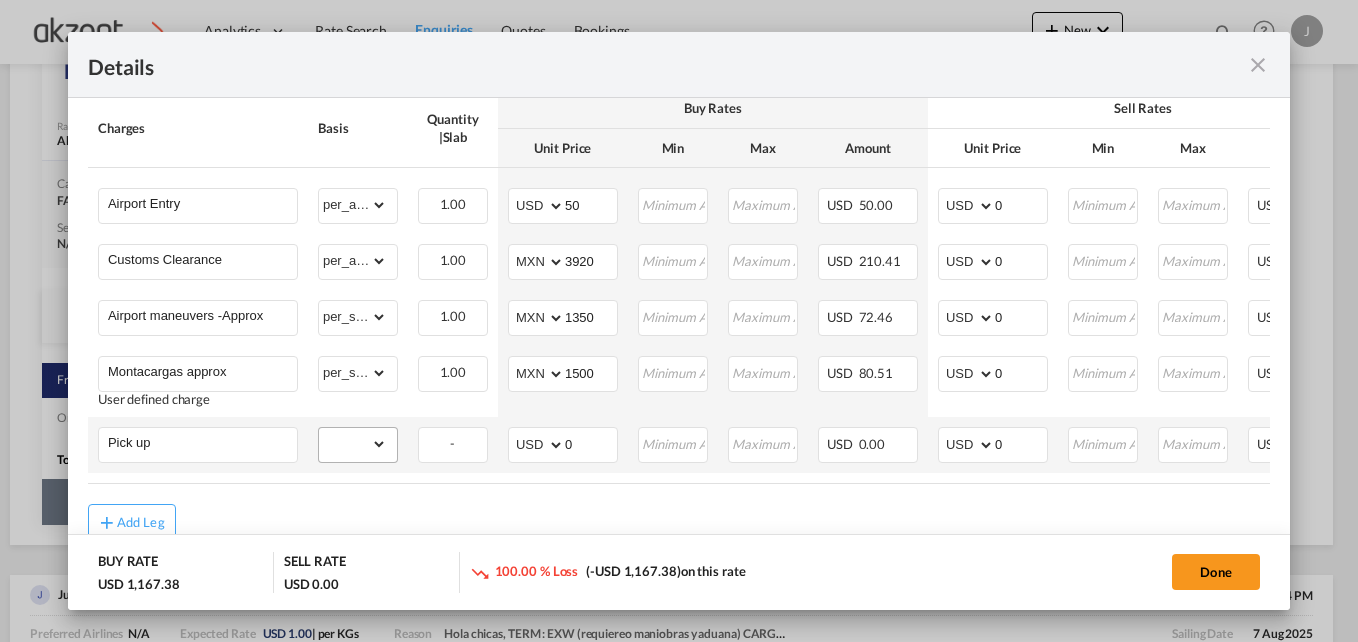 click on "gross_weight
volumetric_weight
per_shipment
per_bl
per_km
per_hawb
per_kg
per_pallet
per_carton
flat
chargeable_weight
per_ton
per_cbm
per_hbl
per_w/m
per_awb
per_sbl
per shipping bill
per_quintal
per_lbs
per_vehicle
per_shift
per_invoice
per_package
per_day
per_revalidation
% on freight total
per_declaration
per_document
per clearance" at bounding box center (358, 444) 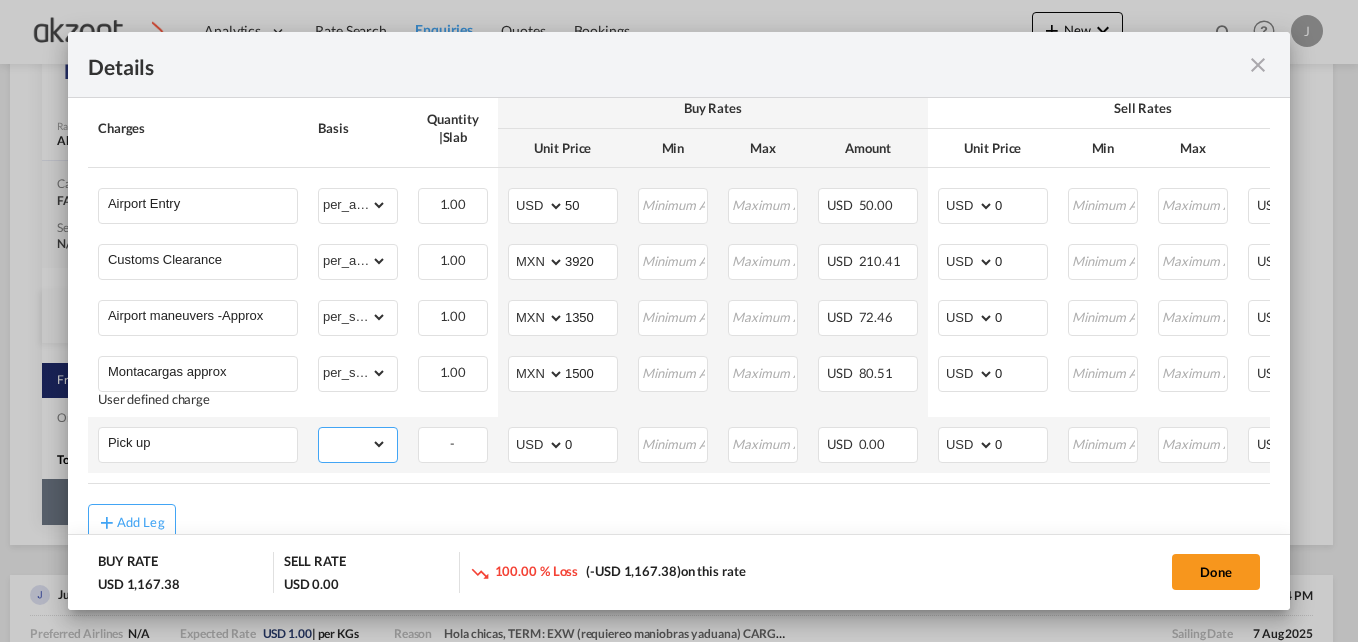 click on "gross_weight
volumetric_weight
per_shipment
per_bl
per_km
per_hawb
per_kg
per_pallet
per_carton
flat
chargeable_weight
per_ton
per_cbm
per_hbl
per_w/m
per_awb
per_sbl
per shipping bill
per_quintal
per_lbs
per_vehicle
per_shift
per_invoice
per_package
per_day
per_revalidation
% on freight total
per_declaration
per_document
per clearance" at bounding box center (353, 444) 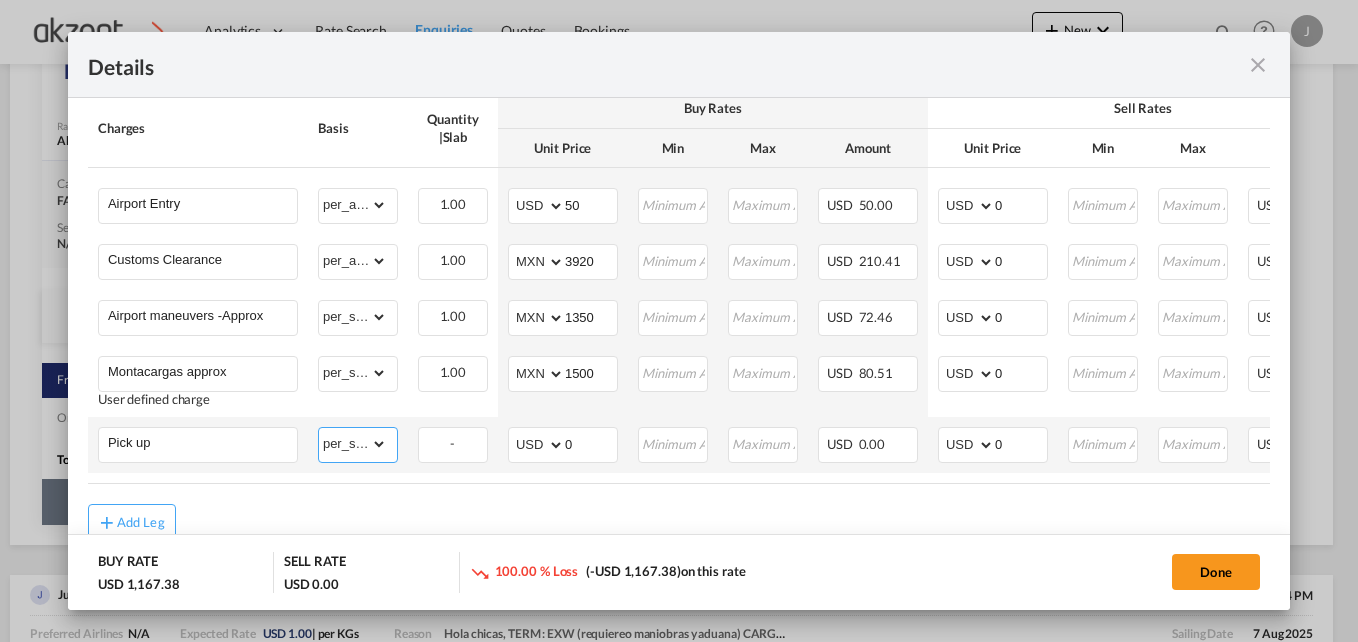 click on "gross_weight
volumetric_weight
per_shipment
per_bl
per_km
per_hawb
per_kg
per_pallet
per_carton
flat
chargeable_weight
per_ton
per_cbm
per_hbl
per_w/m
per_awb
per_sbl
per shipping bill
per_quintal
per_lbs
per_vehicle
per_shift
per_invoice
per_package
per_day
per_revalidation
% on freight total
per_declaration
per_document
per clearance" at bounding box center (353, 444) 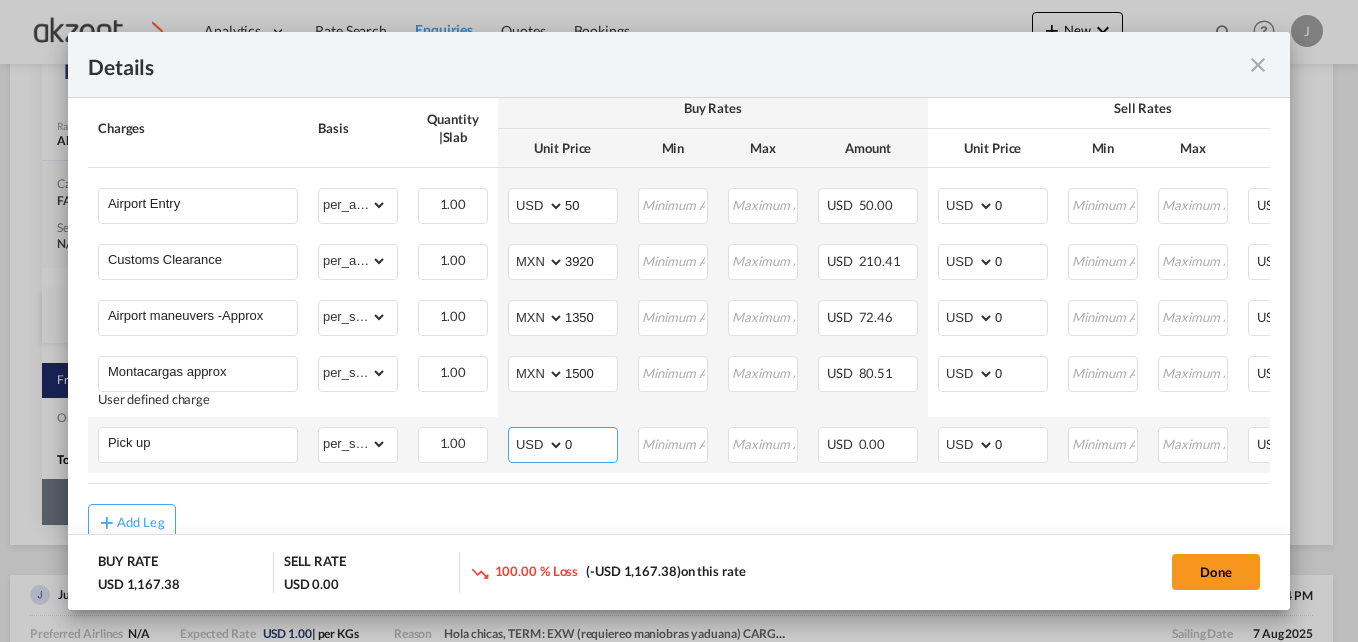click on "AED AFN ALL AMD ANG AOA ARS AUD AWG AZN BAM BBD BDT BGN BHD BIF BMD BND BOB BRL BSD BTN BWP BYN BZD CAD CDF CHF CLP CNY COP CRC CUC CUP CVE CZK DJF DKK DOP DZD EGP ERN ETB EUR FJD FKP FOK GBP GEL GGP GHS GIP GMD GNF GTQ GYD HKD HNL HRK HTG HUF IDR ILS IMP INR IQD IRR ISK JMD JOD JPY KES KGS KHR KID KMF KRW KWD KYD KZT LAK LBP LKR LRD LSL LYD MAD MDL MGA MKD MMK MNT MOP MRU MUR MVR MWK MXN MYR MZN NAD NGN NIO NOK NPR NZD OMR PAB PEN PGK PHP PKR PLN PYG QAR RON RSD RUB RWF SAR SBD SCR SDG SEK SGD SHP SLL SOS SRD SSP STN SYP SZL THB TJS TMT TND TOP TRY TTD TVD TWD TZS UAH UGX USD UYU UZS VES VND VUV WST XAF XCD XDR XOF XPF YER ZAR ZMW" at bounding box center (538, 445) 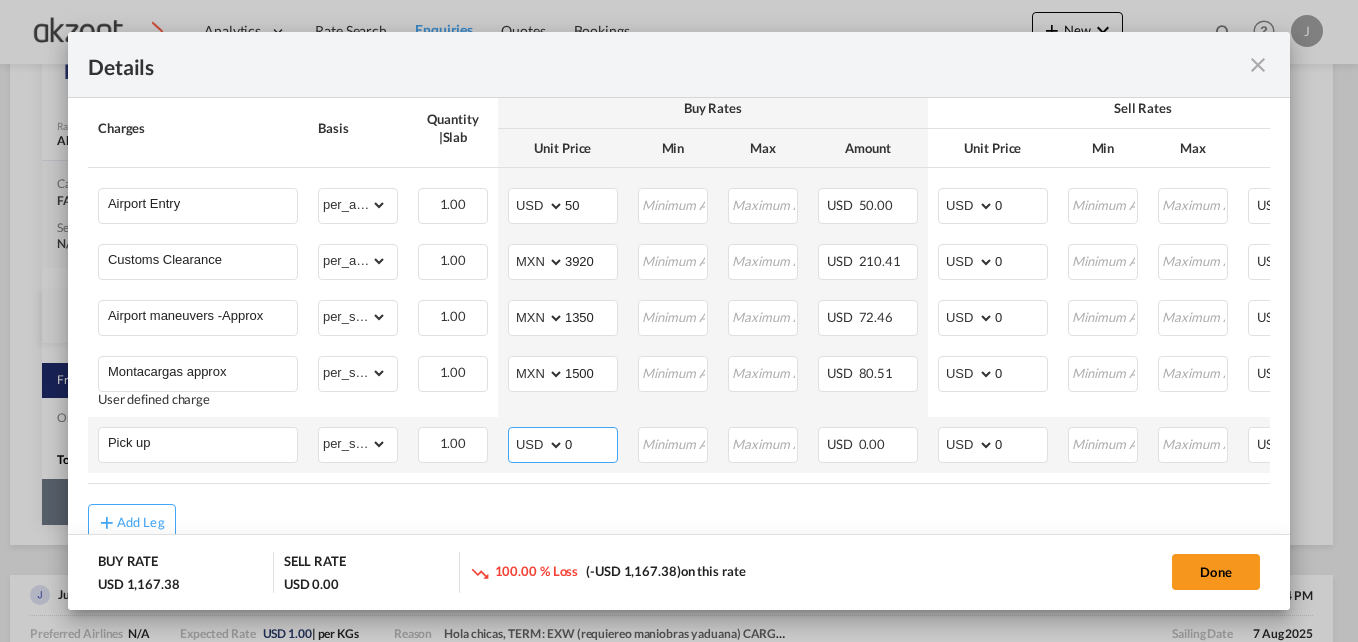 select on "string:MXN" 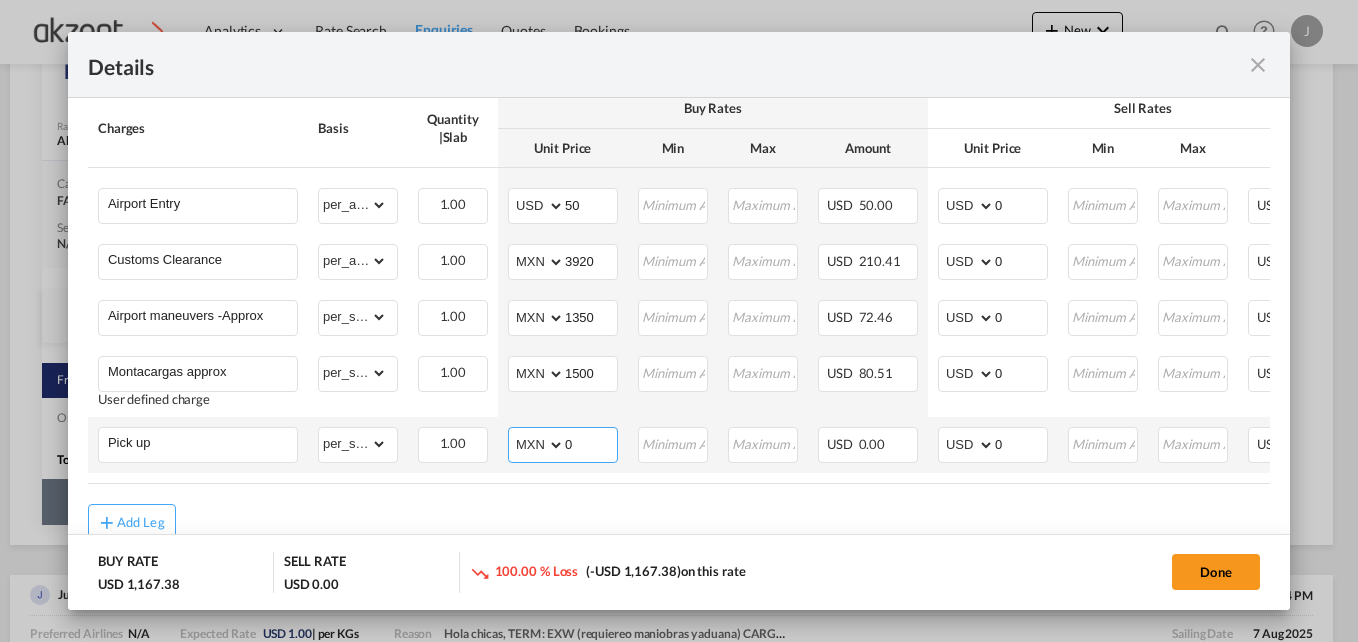 click on "AED AFN ALL AMD ANG AOA ARS AUD AWG AZN BAM BBD BDT BGN BHD BIF BMD BND BOB BRL BSD BTN BWP BYN BZD CAD CDF CHF CLP CNY COP CRC CUC CUP CVE CZK DJF DKK DOP DZD EGP ERN ETB EUR FJD FKP FOK GBP GEL GGP GHS GIP GMD GNF GTQ GYD HKD HNL HRK HTG HUF IDR ILS IMP INR IQD IRR ISK JMD JOD JPY KES KGS KHR KID KMF KRW KWD KYD KZT LAK LBP LKR LRD LSL LYD MAD MDL MGA MKD MMK MNT MOP MRU MUR MVR MWK MXN MYR MZN NAD NGN NIO NOK NPR NZD OMR PAB PEN PGK PHP PKR PLN PYG QAR RON RSD RUB RWF SAR SBD SCR SDG SEK SGD SHP SLL SOS SRD SSP STN SYP SZL THB TJS TMT TND TOP TRY TTD TVD TWD TZS UAH UGX USD UYU UZS VES VND VUV WST XAF XCD XDR XOF XPF YER ZAR ZMW" at bounding box center (538, 445) 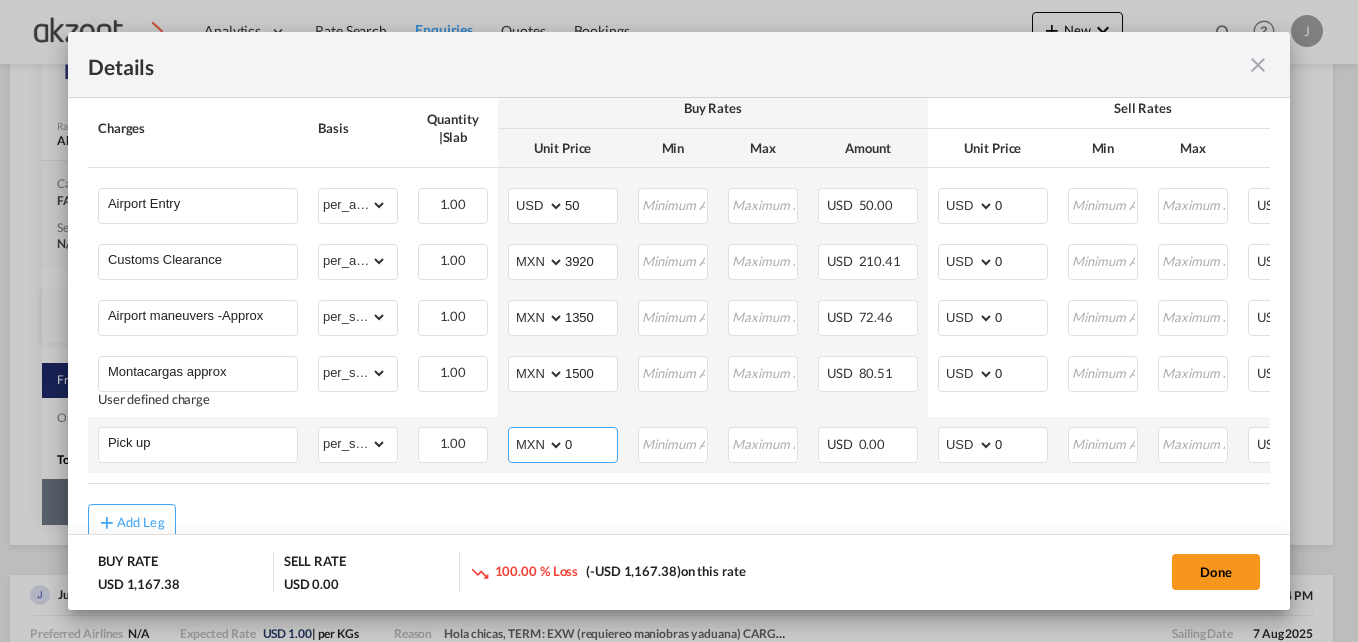 click on "0" at bounding box center [591, 443] 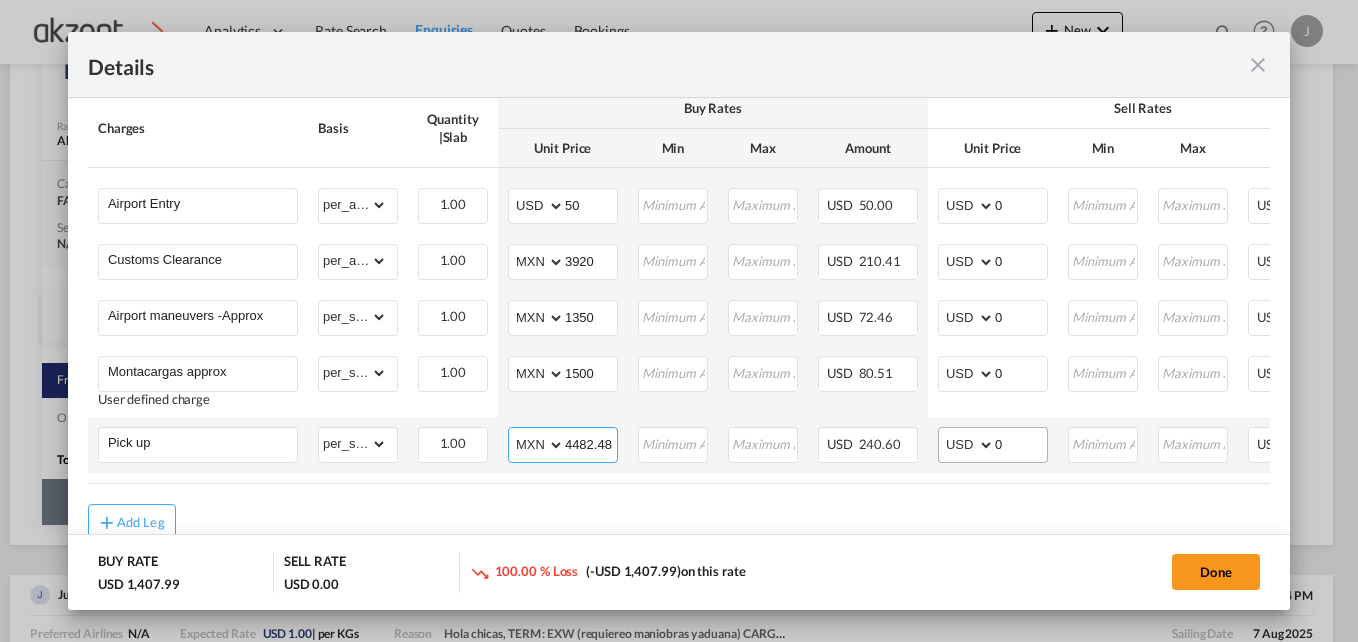 type on "4482.48" 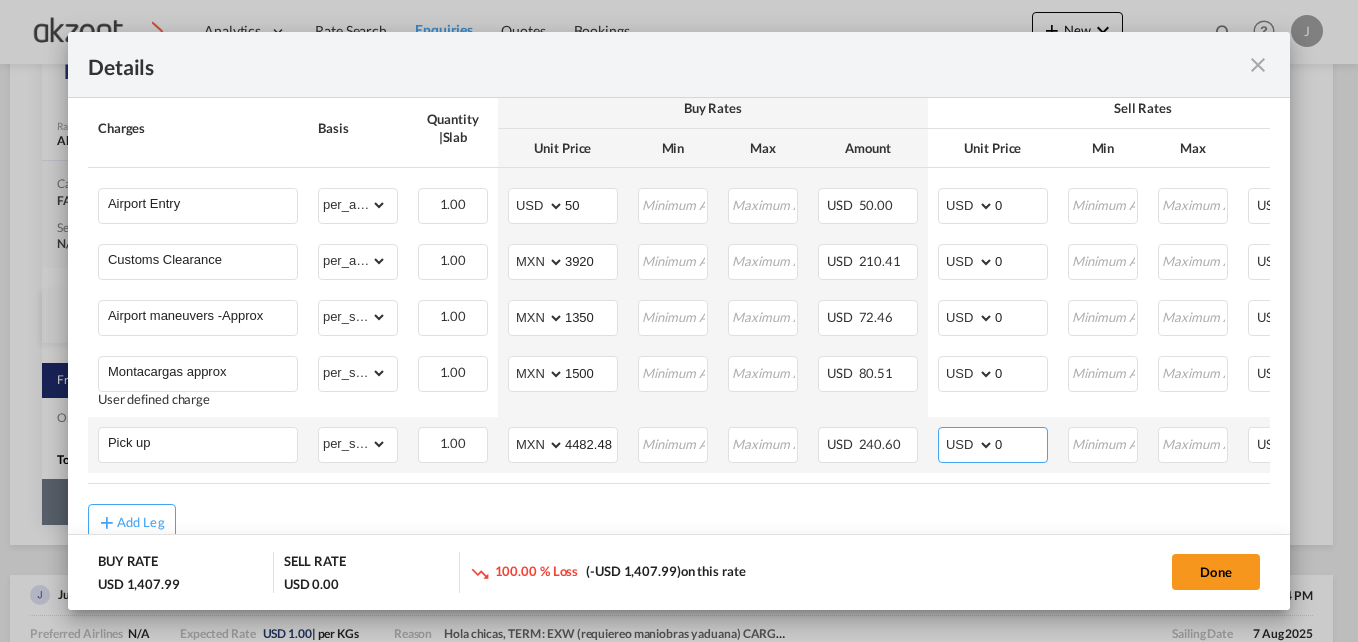 click on "0" at bounding box center [1021, 443] 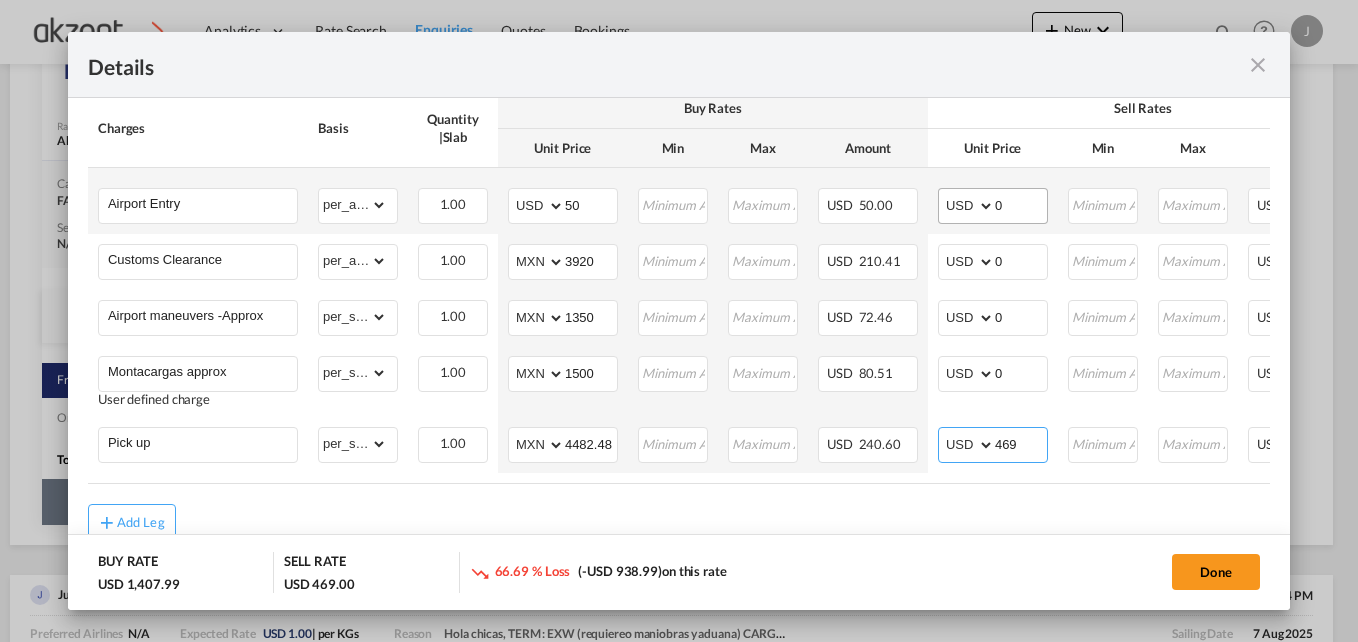 type on "469" 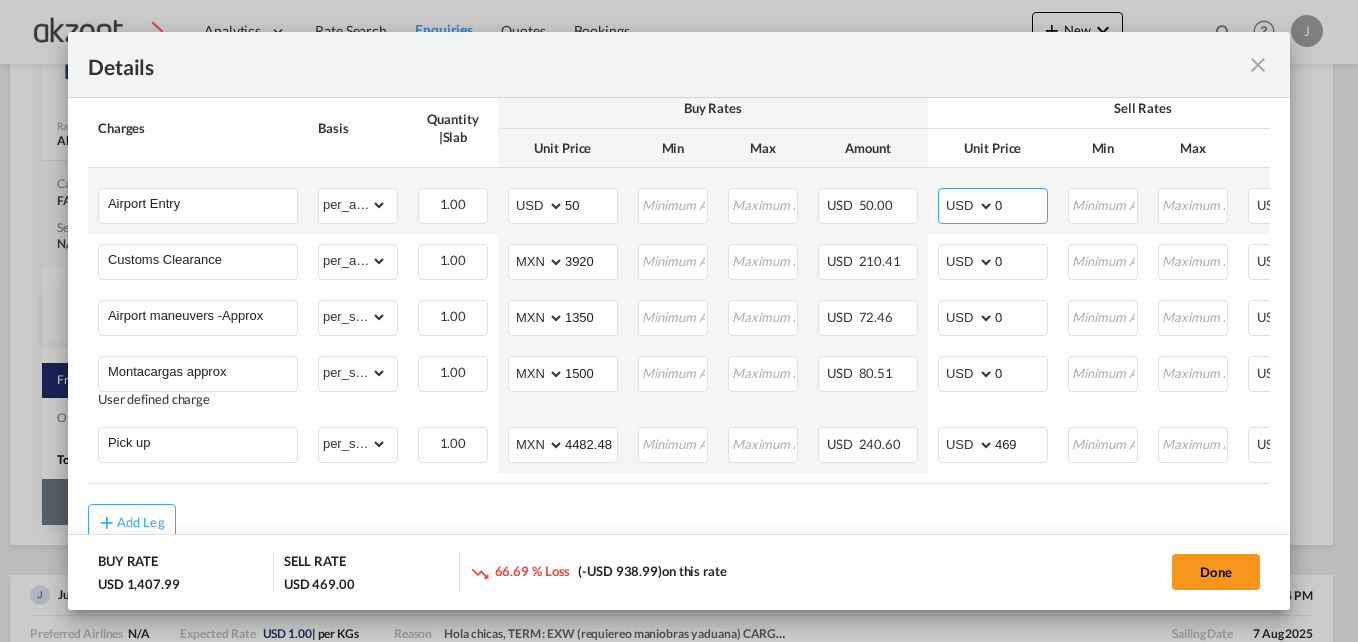 click on "0" at bounding box center (1021, 204) 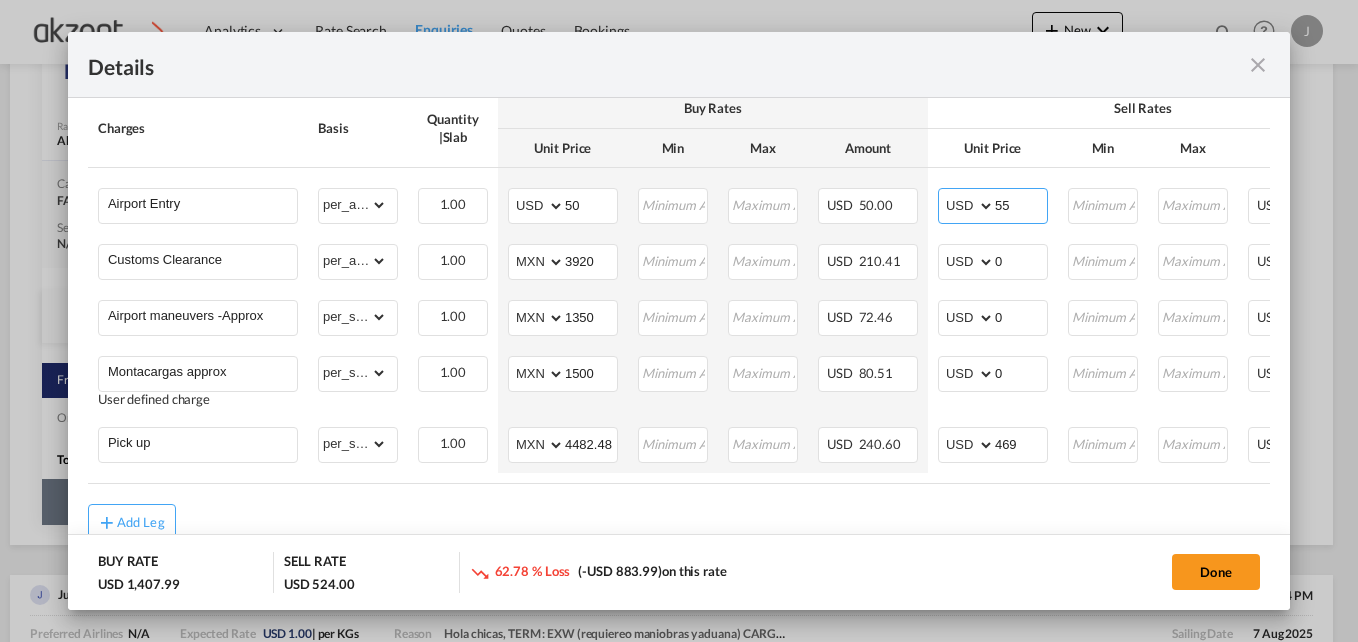 type on "55" 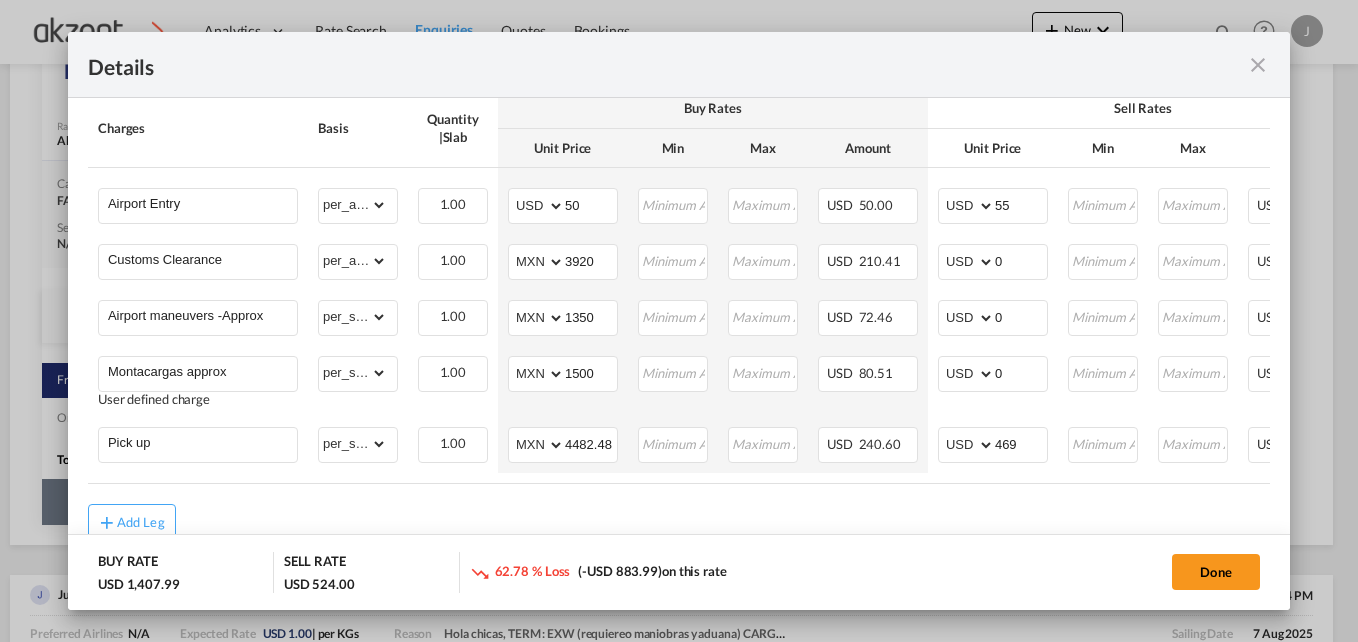 click on "Add Leg" at bounding box center (679, 522) 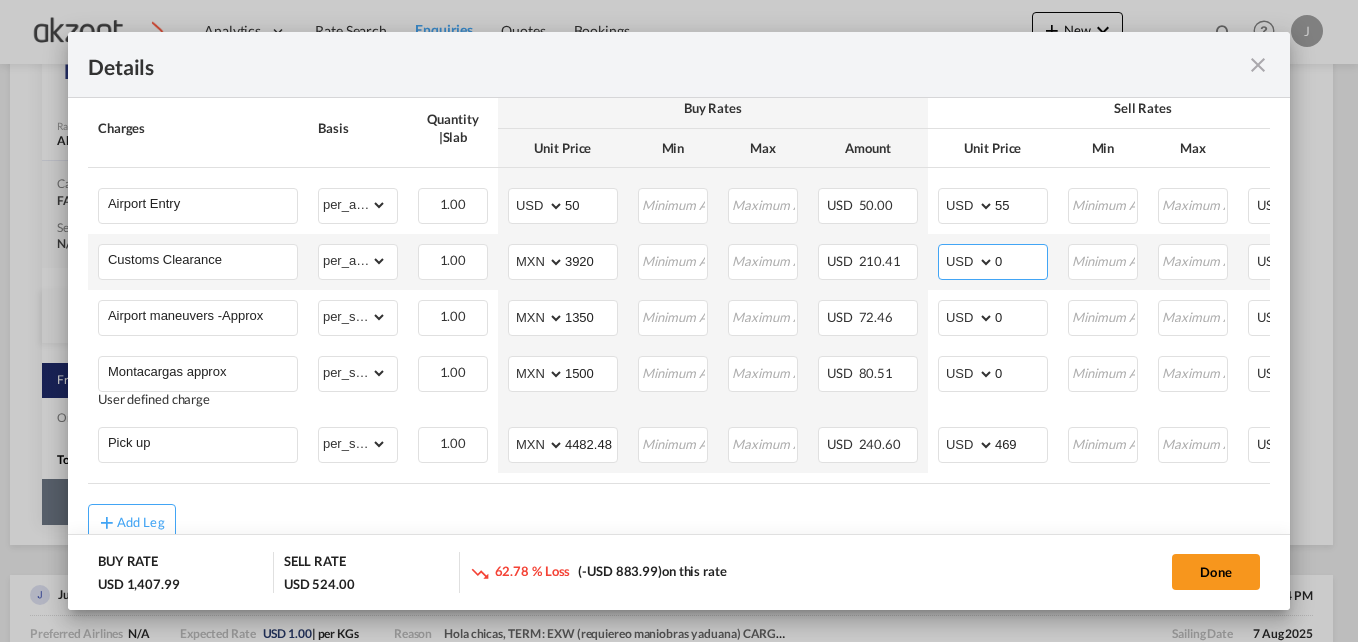 click on "0" at bounding box center [1021, 260] 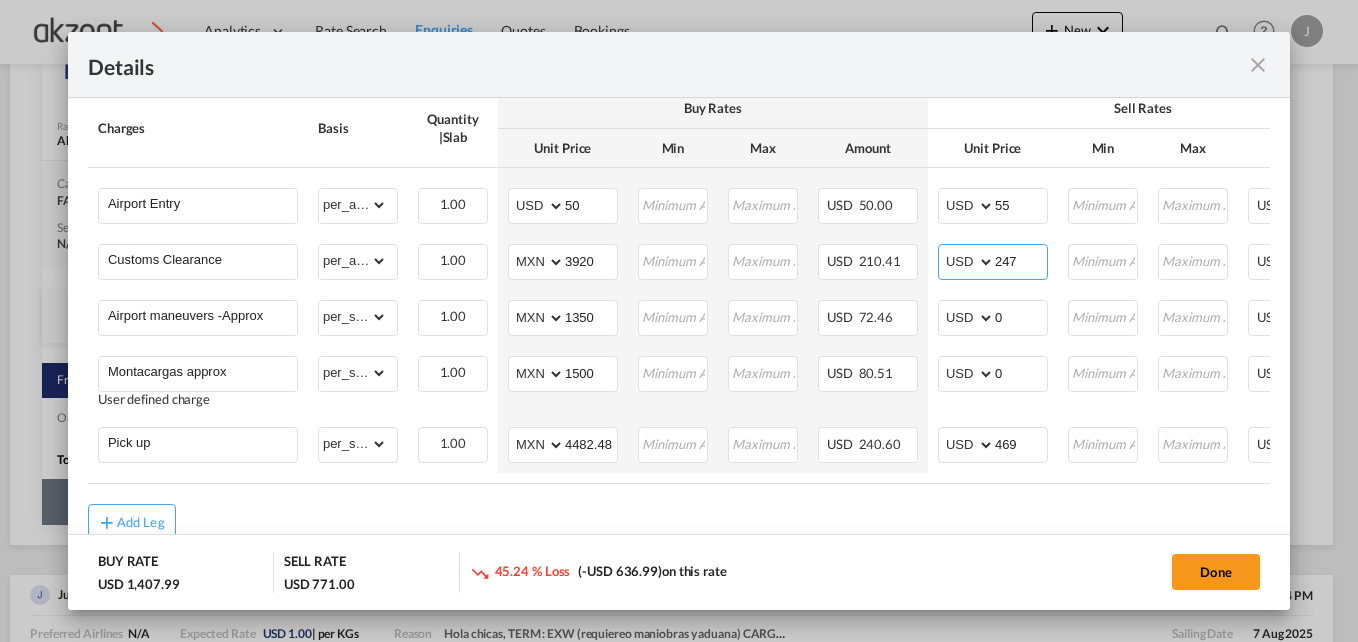 type on "247" 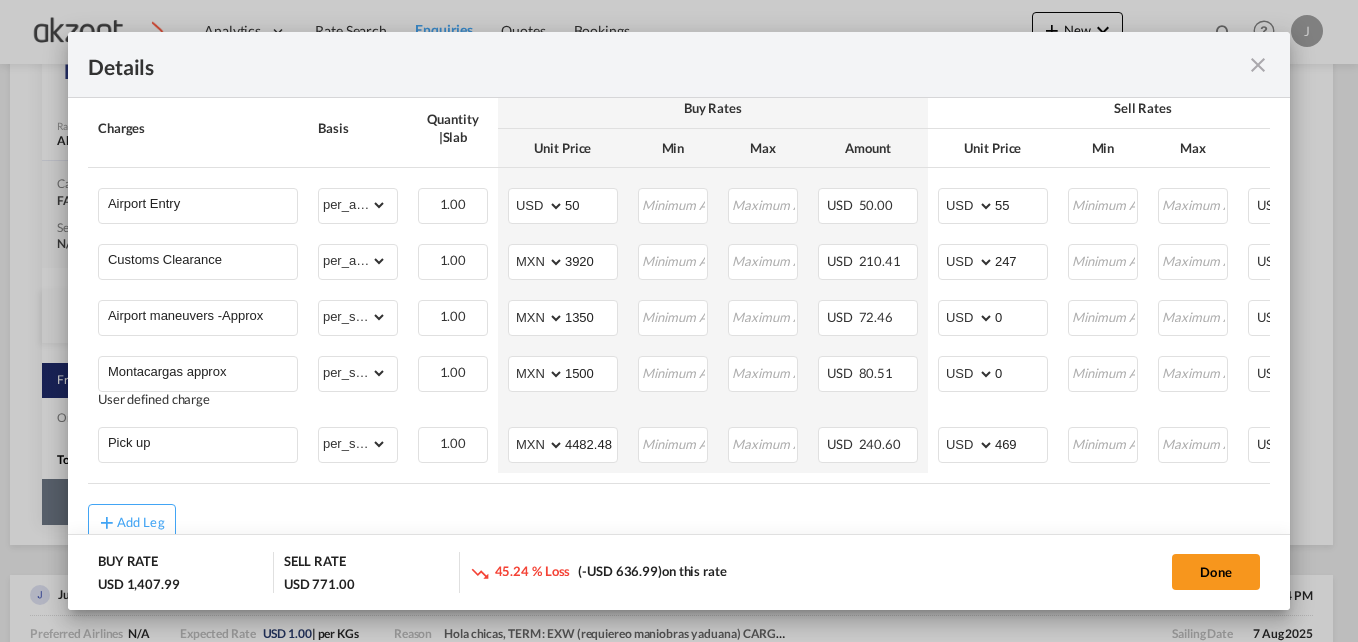 click on "Done" 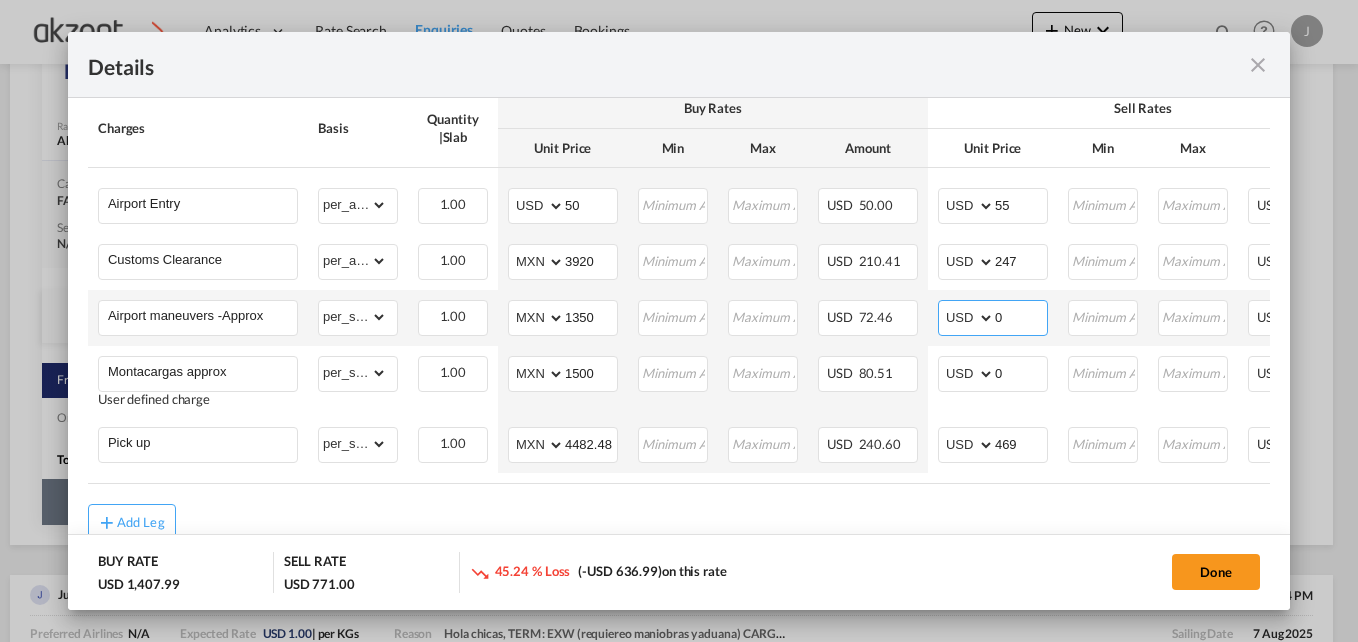 click on "0" at bounding box center [1021, 316] 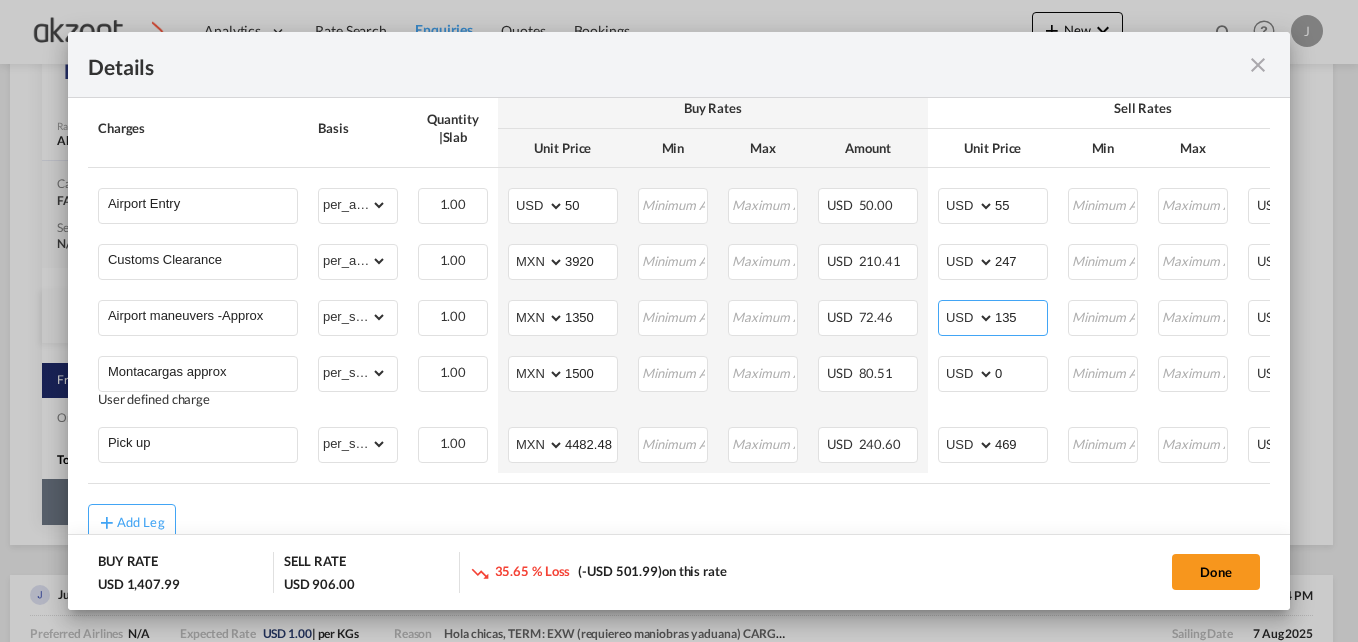 type on "135" 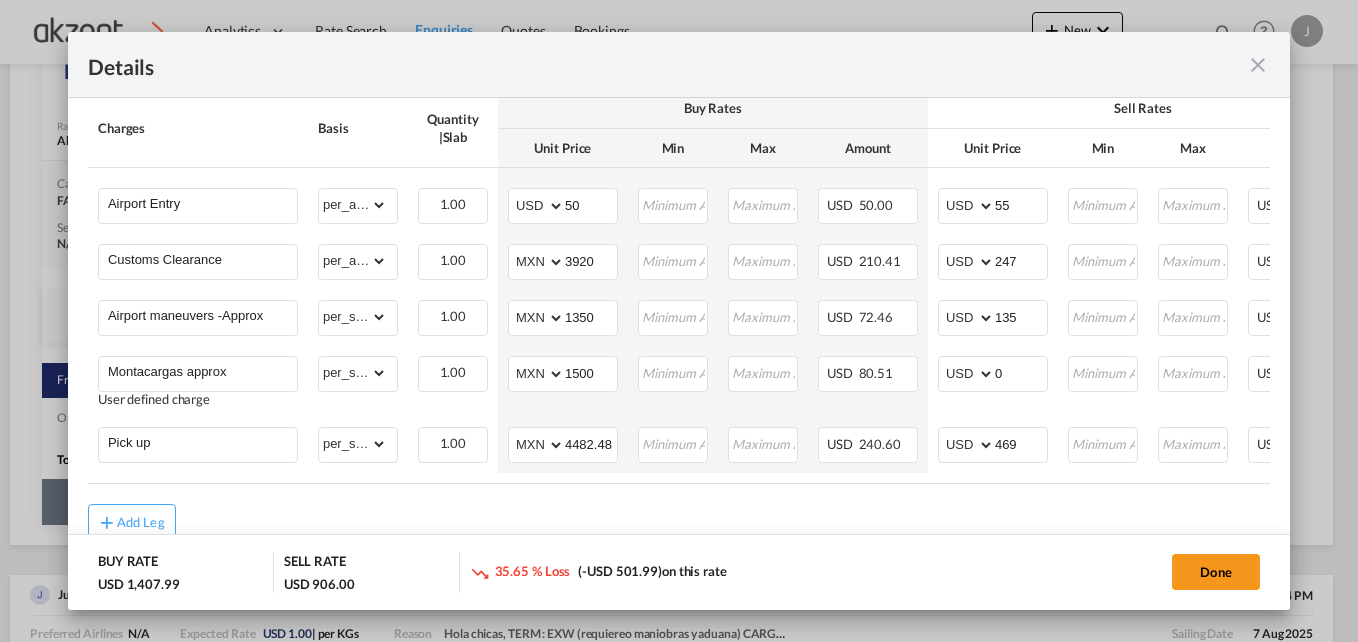 click on "Done" 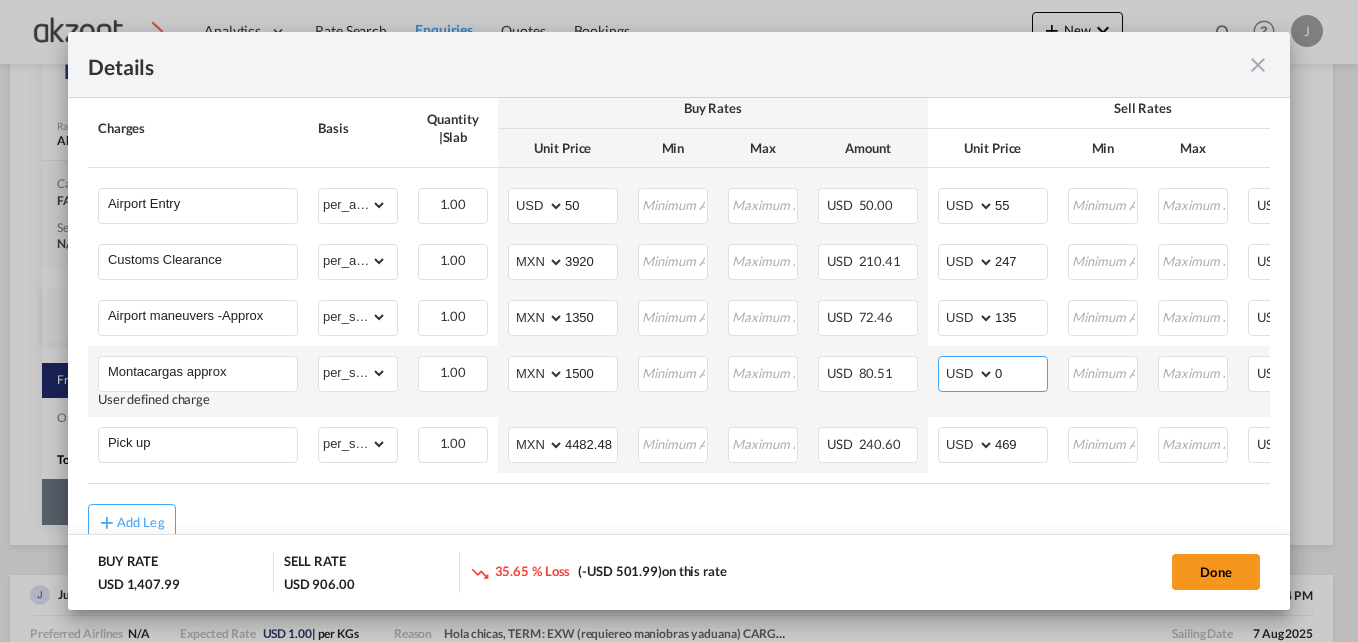 click on "0" at bounding box center (1021, 372) 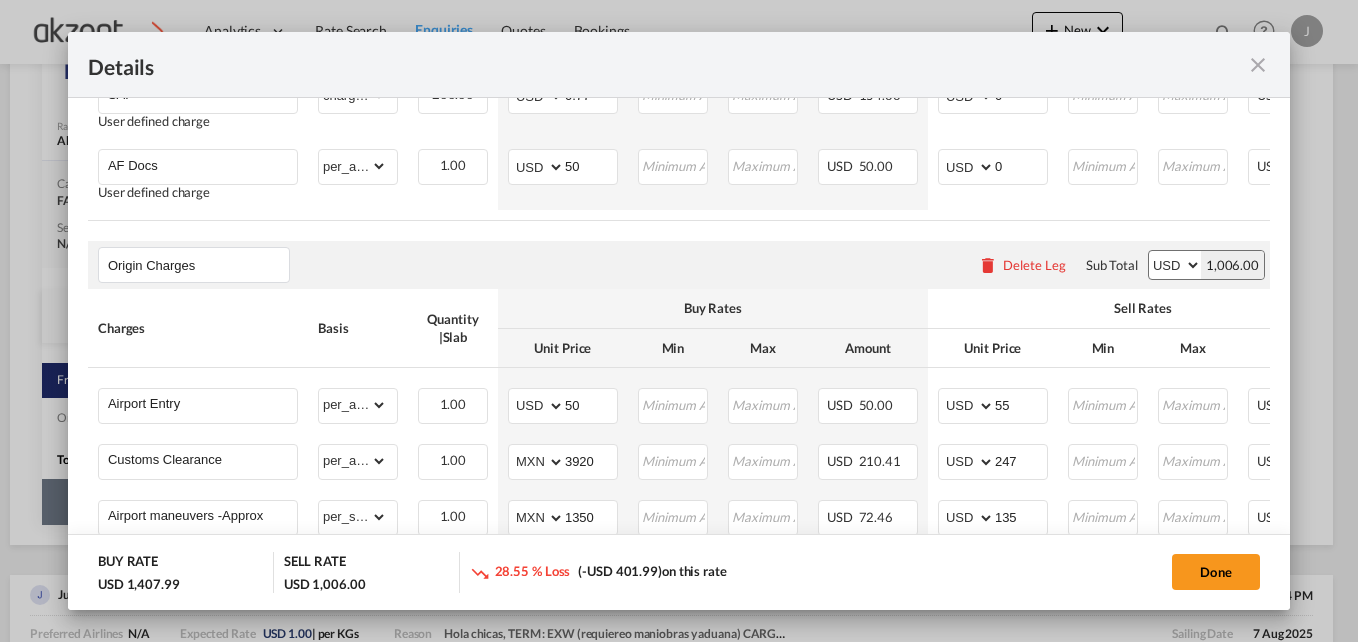 scroll, scrollTop: 430, scrollLeft: 0, axis: vertical 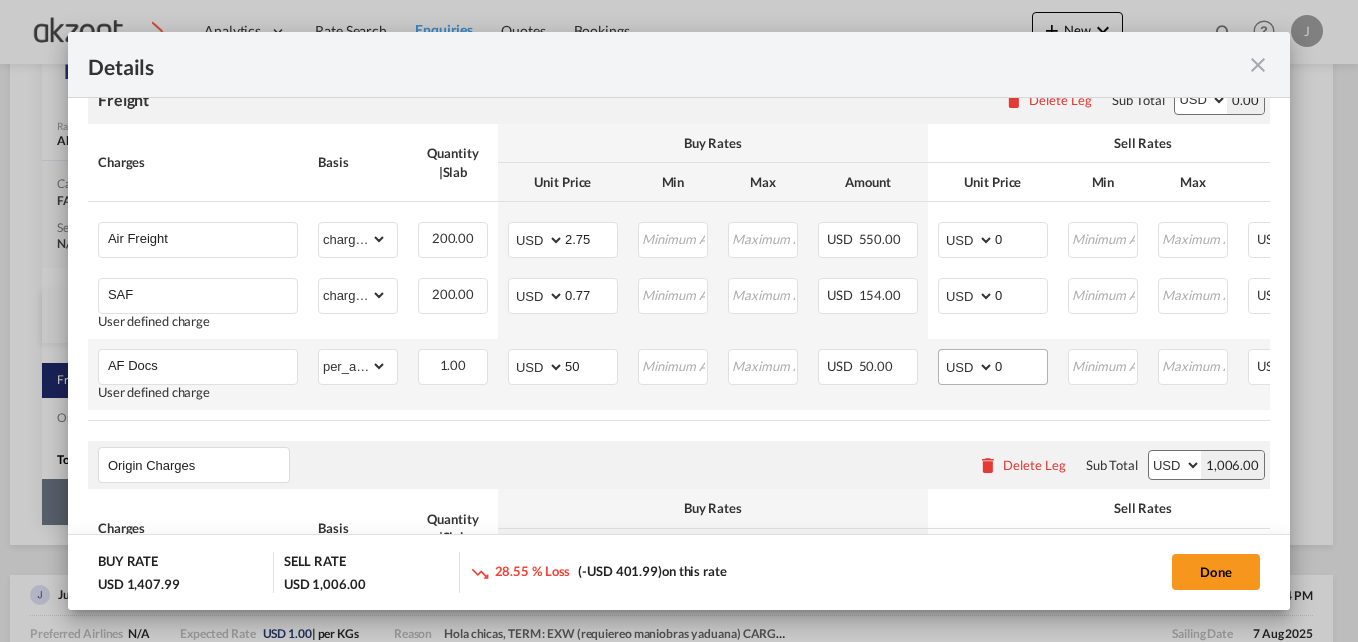 type on "100" 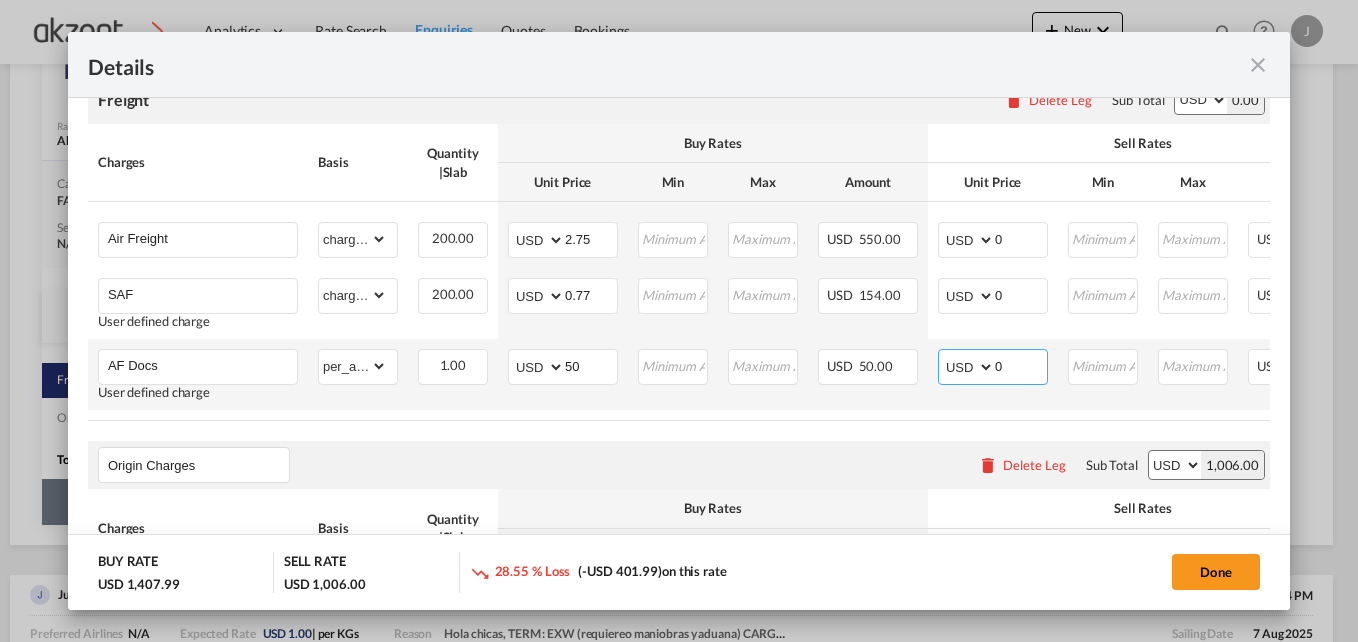click on "0" at bounding box center [1021, 365] 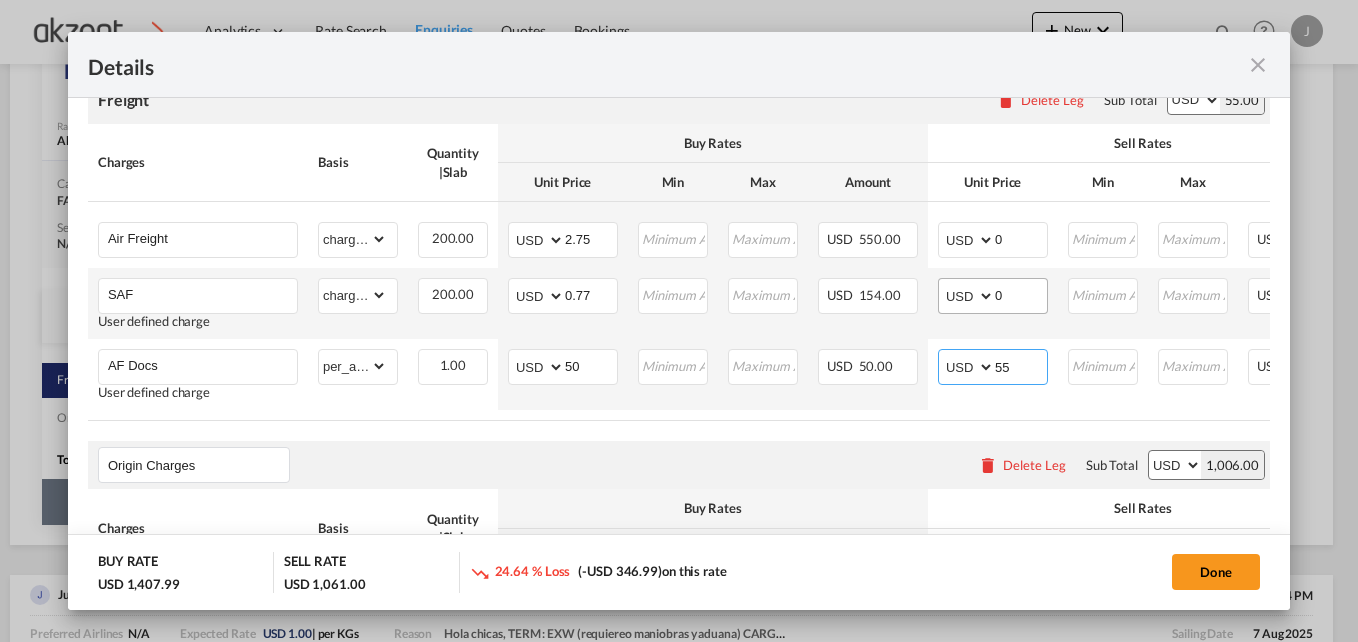 type on "55" 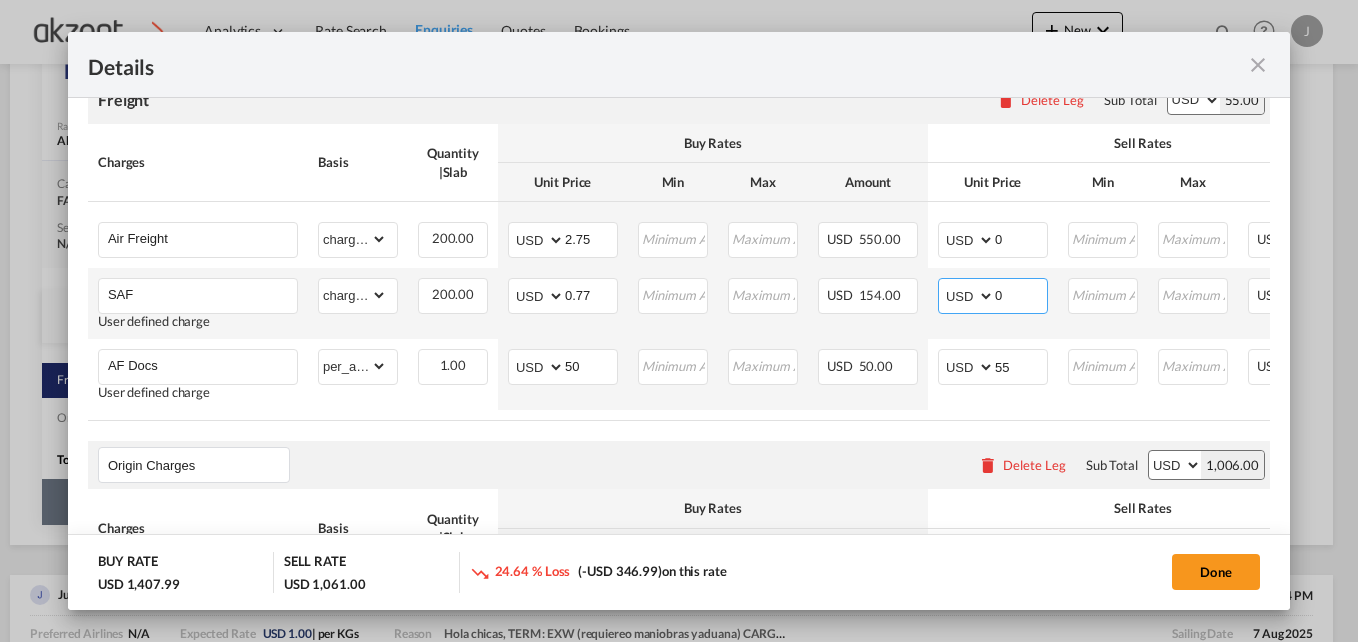 click on "0" at bounding box center [1021, 294] 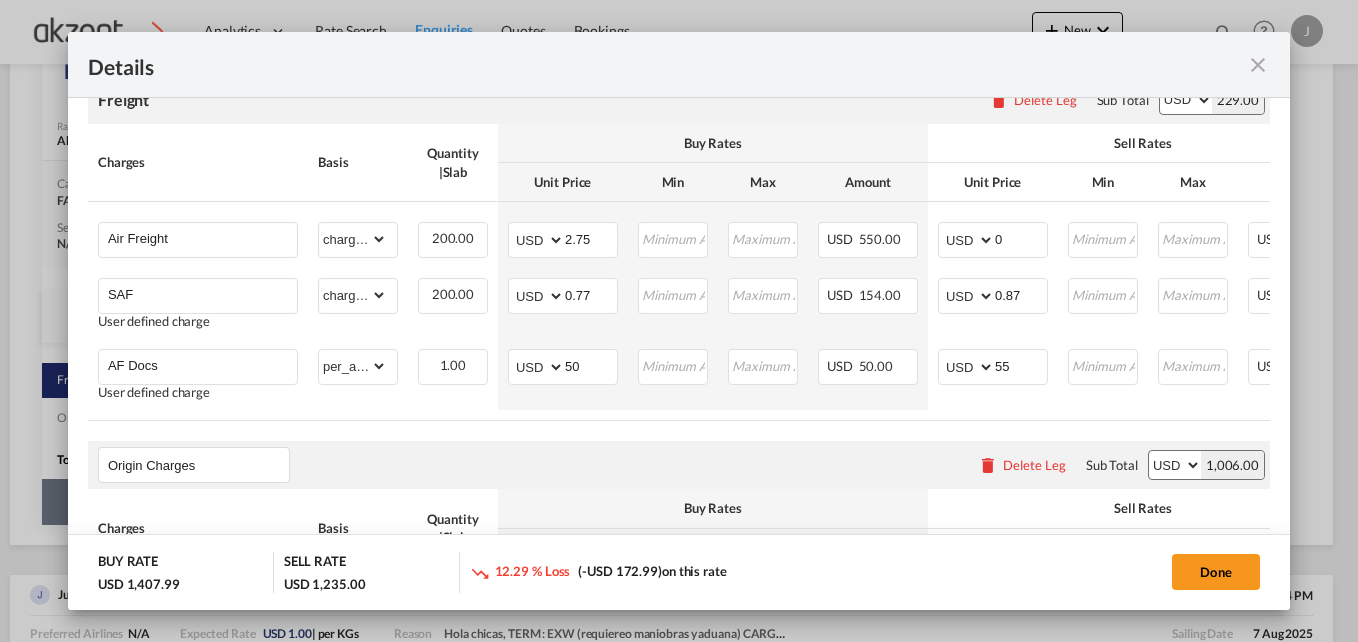 drag, startPoint x: 1045, startPoint y: 426, endPoint x: 1084, endPoint y: 424, distance: 39.051247 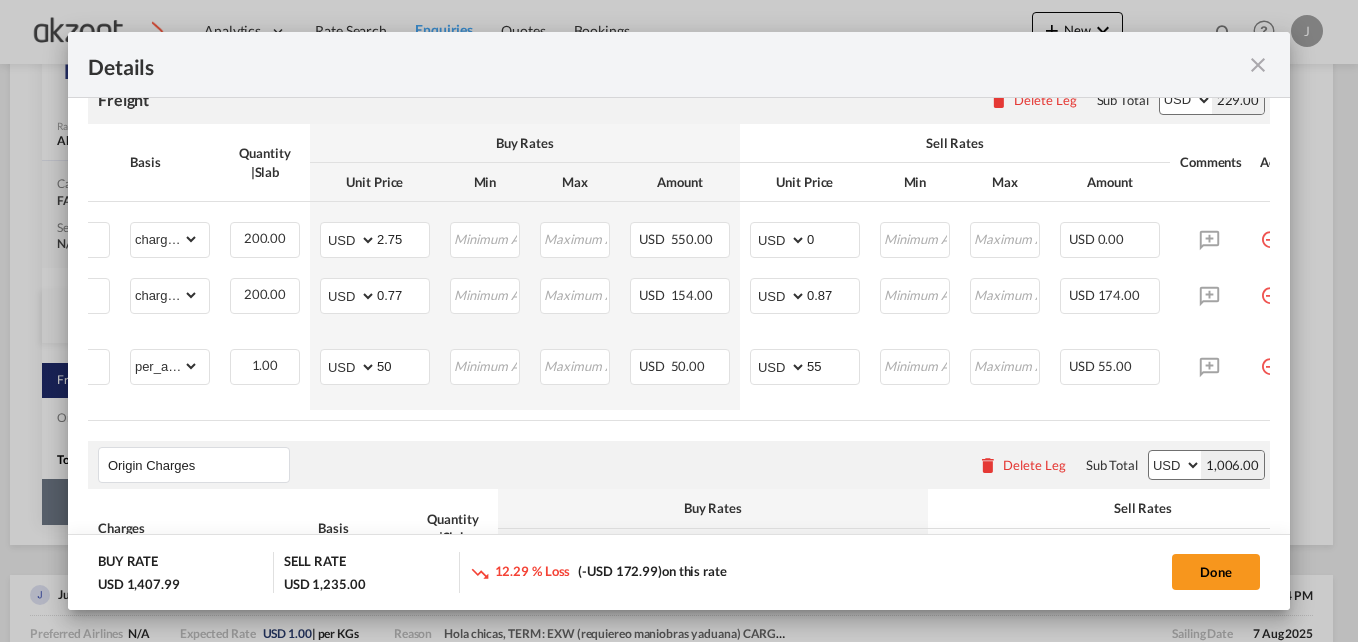 scroll, scrollTop: 0, scrollLeft: 250, axis: horizontal 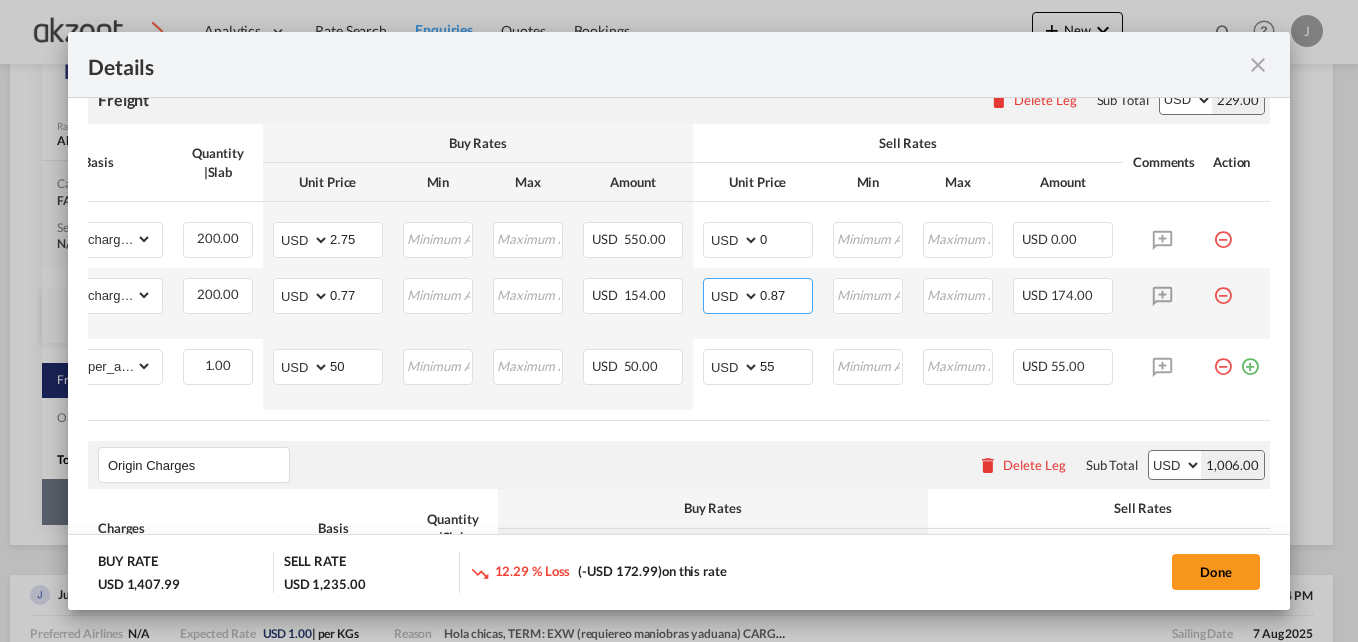 click on "0.87" at bounding box center (786, 294) 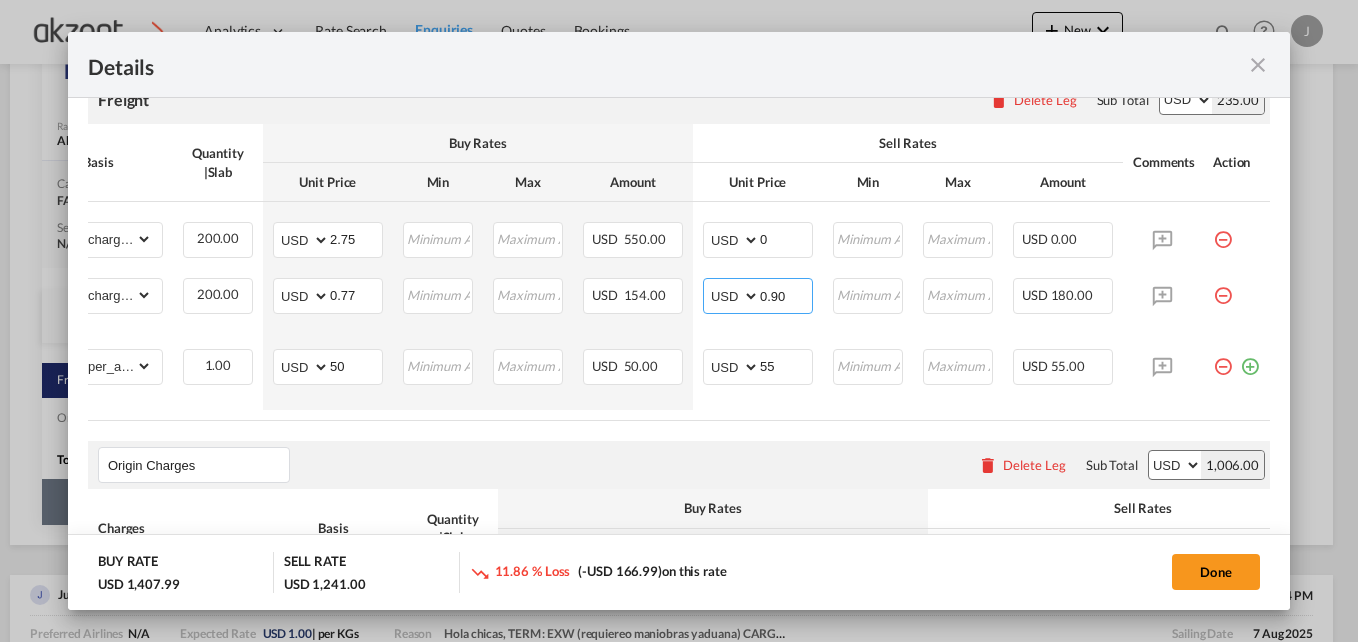 type on "0.90" 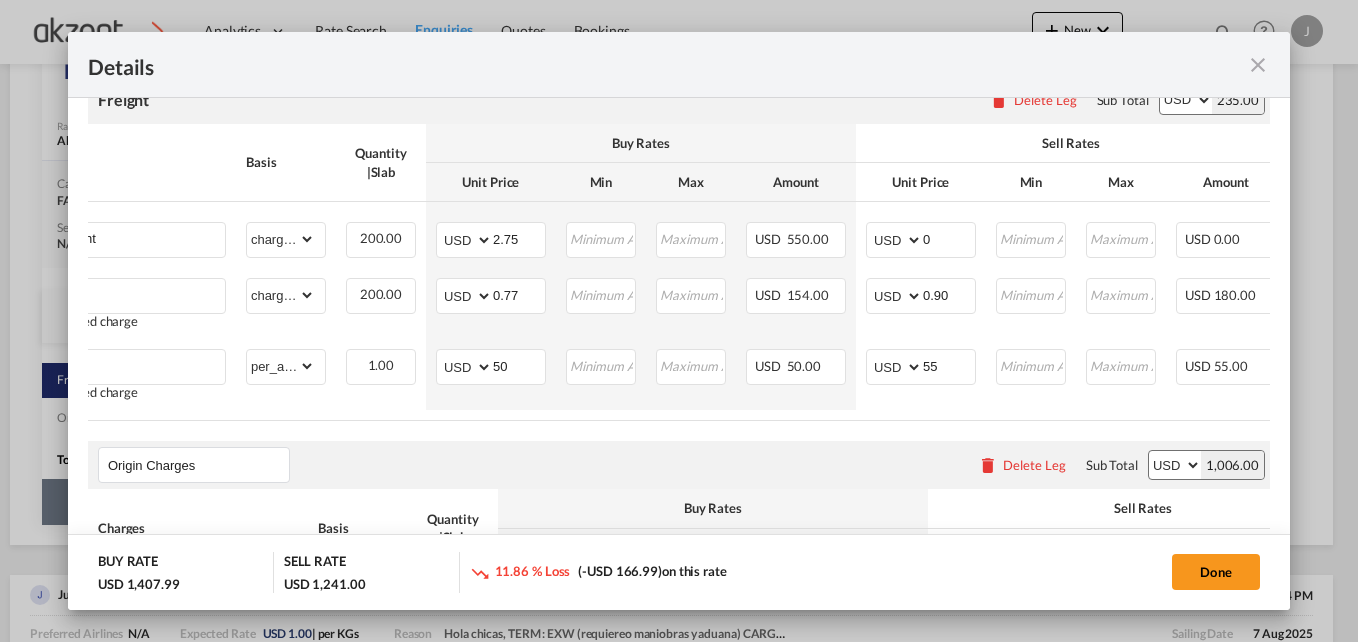 scroll, scrollTop: 0, scrollLeft: 0, axis: both 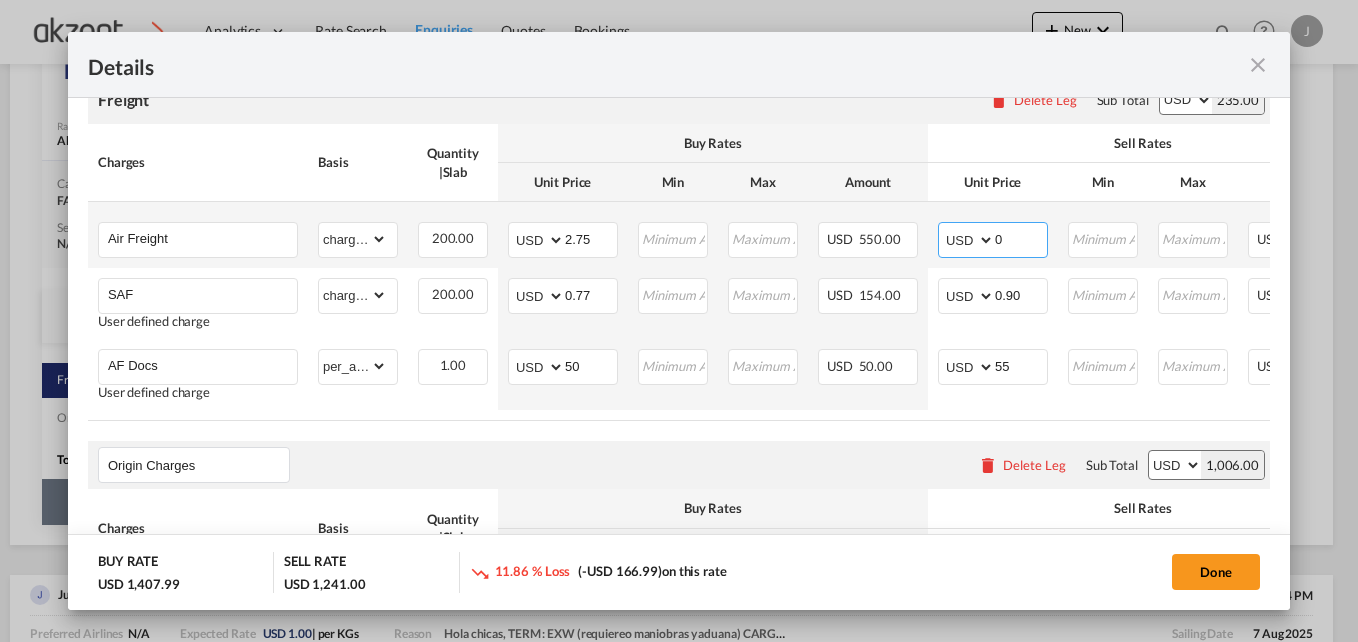 click on "0" at bounding box center [1021, 238] 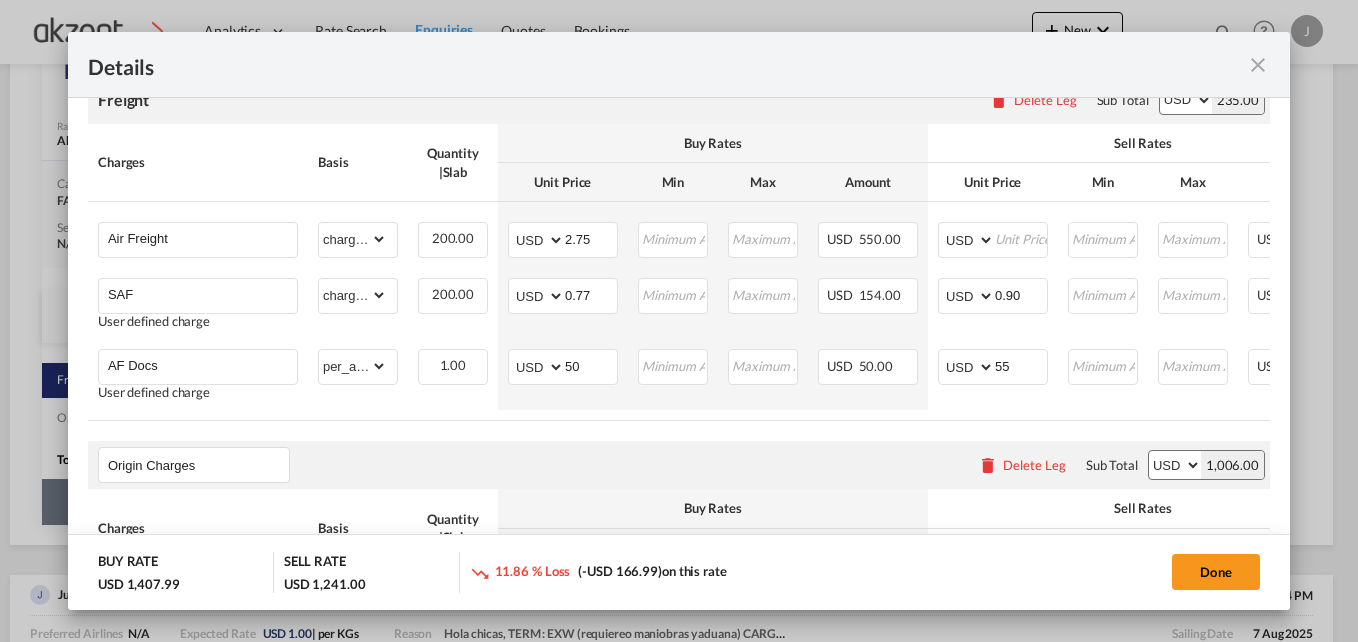 scroll, scrollTop: 0, scrollLeft: 148, axis: horizontal 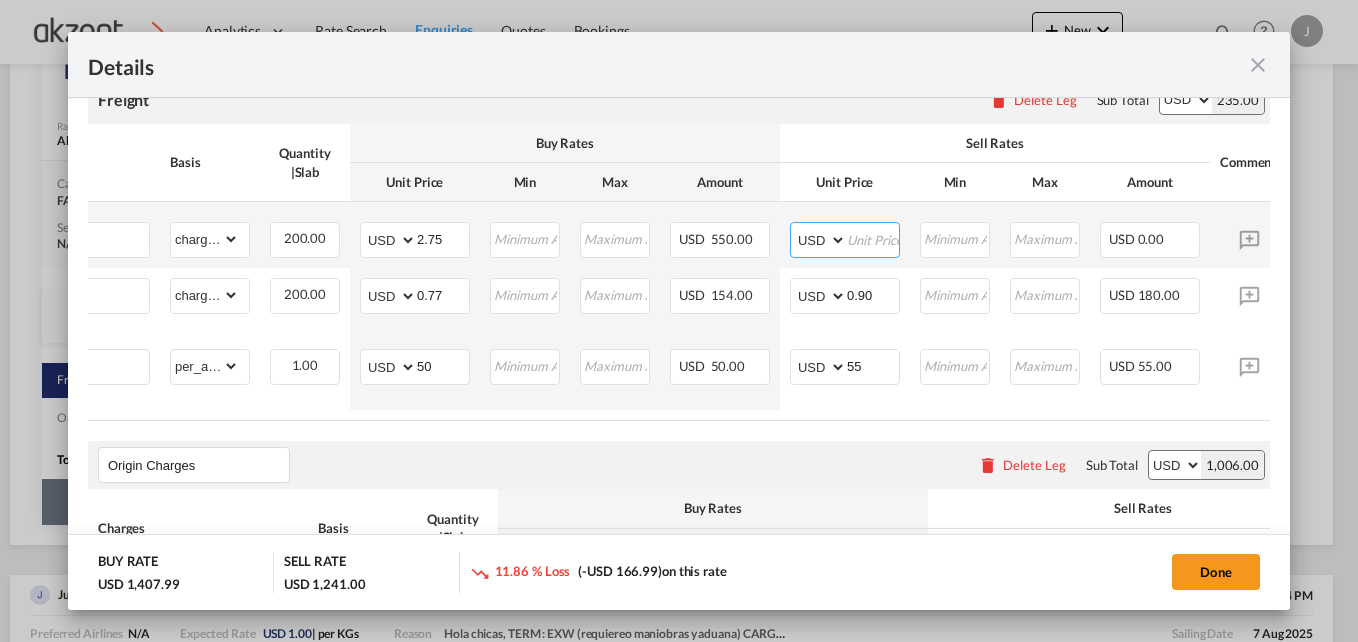 click at bounding box center [873, 238] 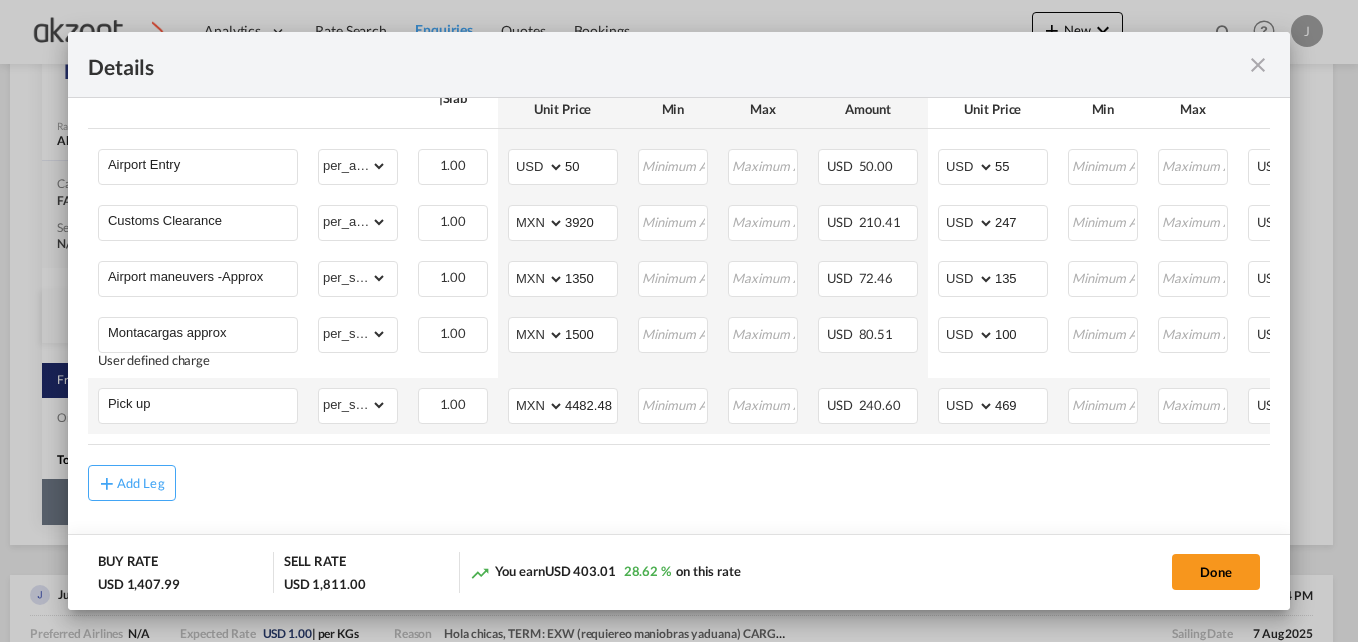 scroll, scrollTop: 886, scrollLeft: 0, axis: vertical 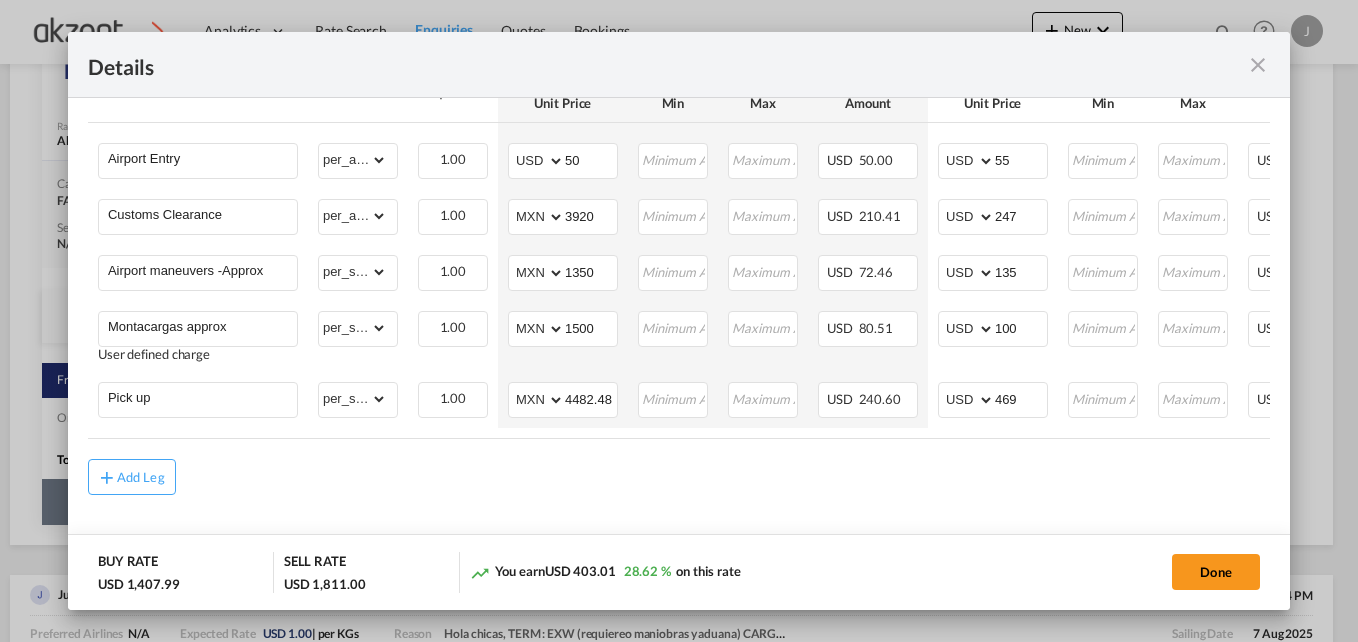 type on "2.85" 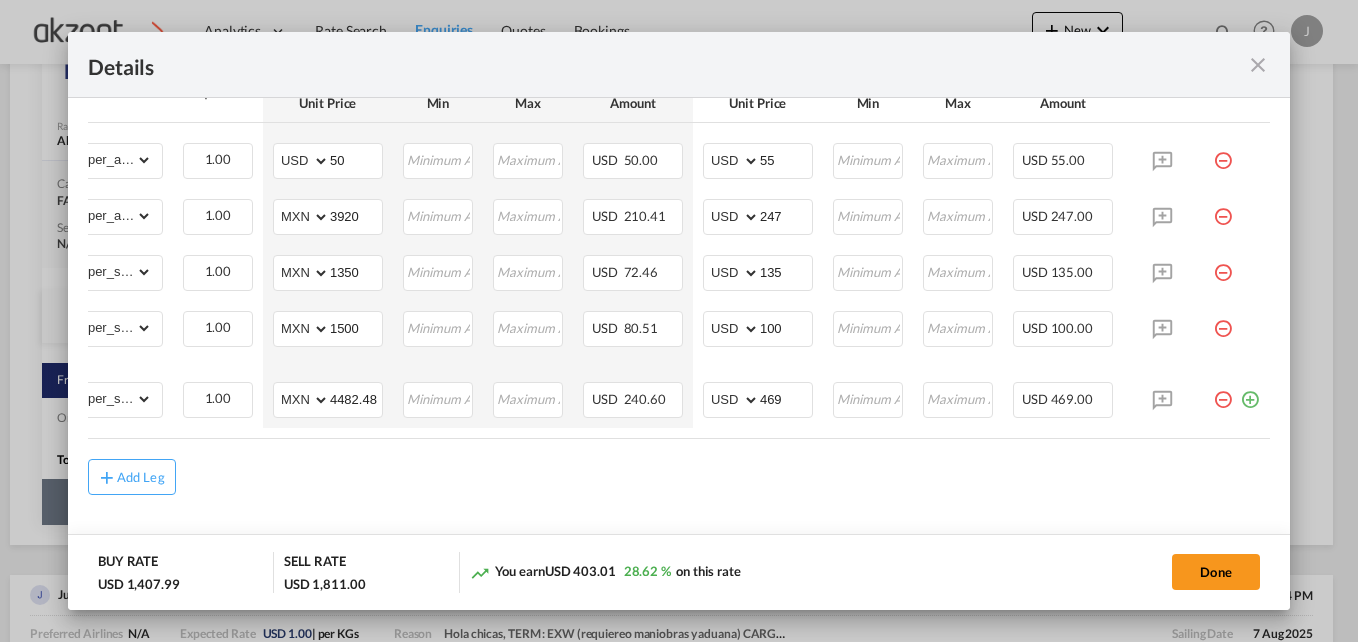 drag, startPoint x: 1238, startPoint y: 400, endPoint x: 1310, endPoint y: 207, distance: 205.99272 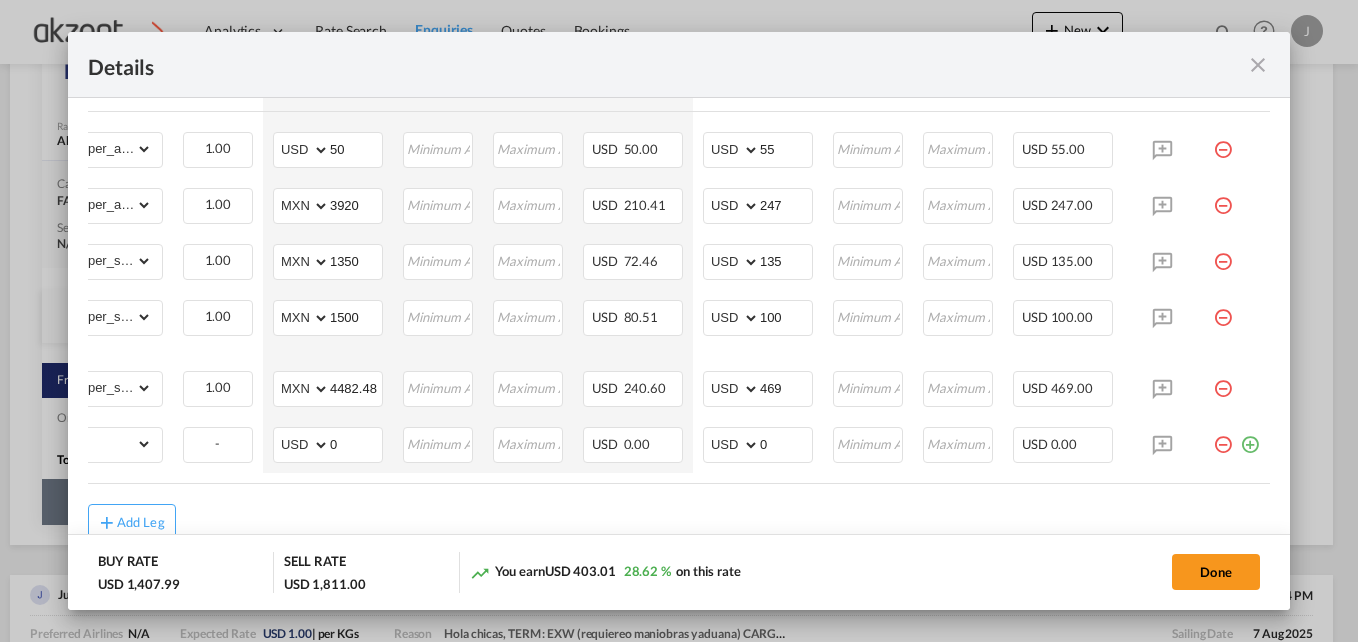 scroll, scrollTop: 0, scrollLeft: 0, axis: both 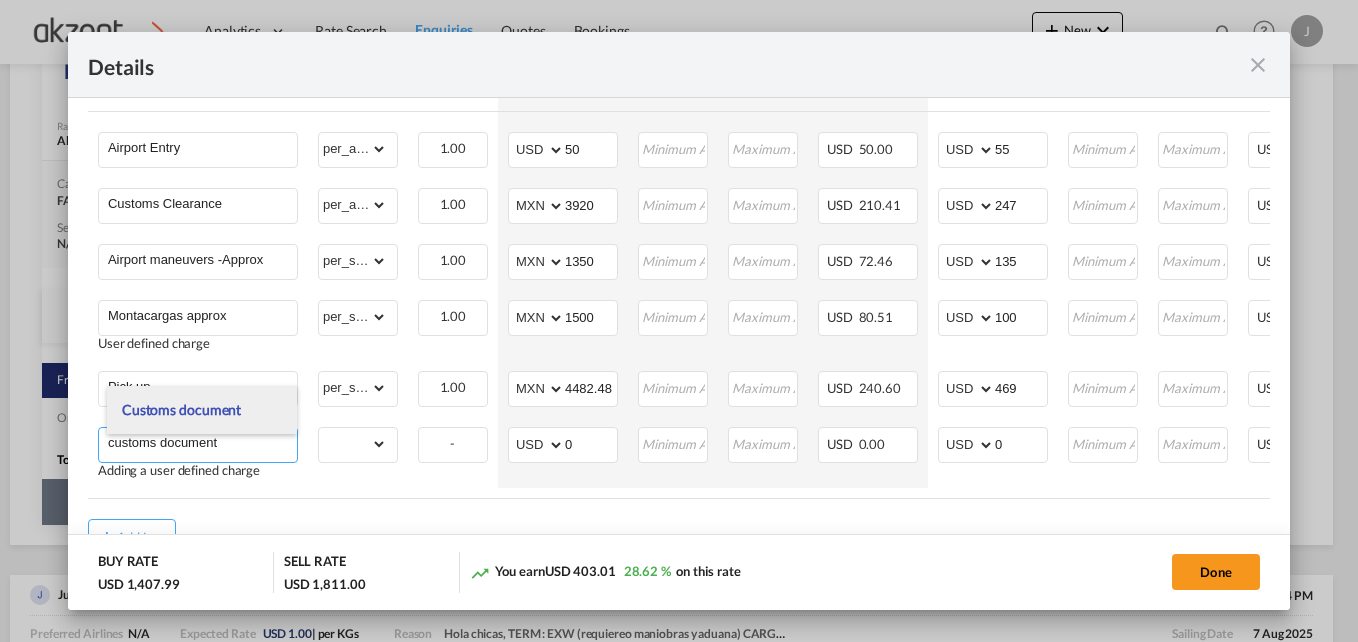 click on "Customs document" at bounding box center [181, 409] 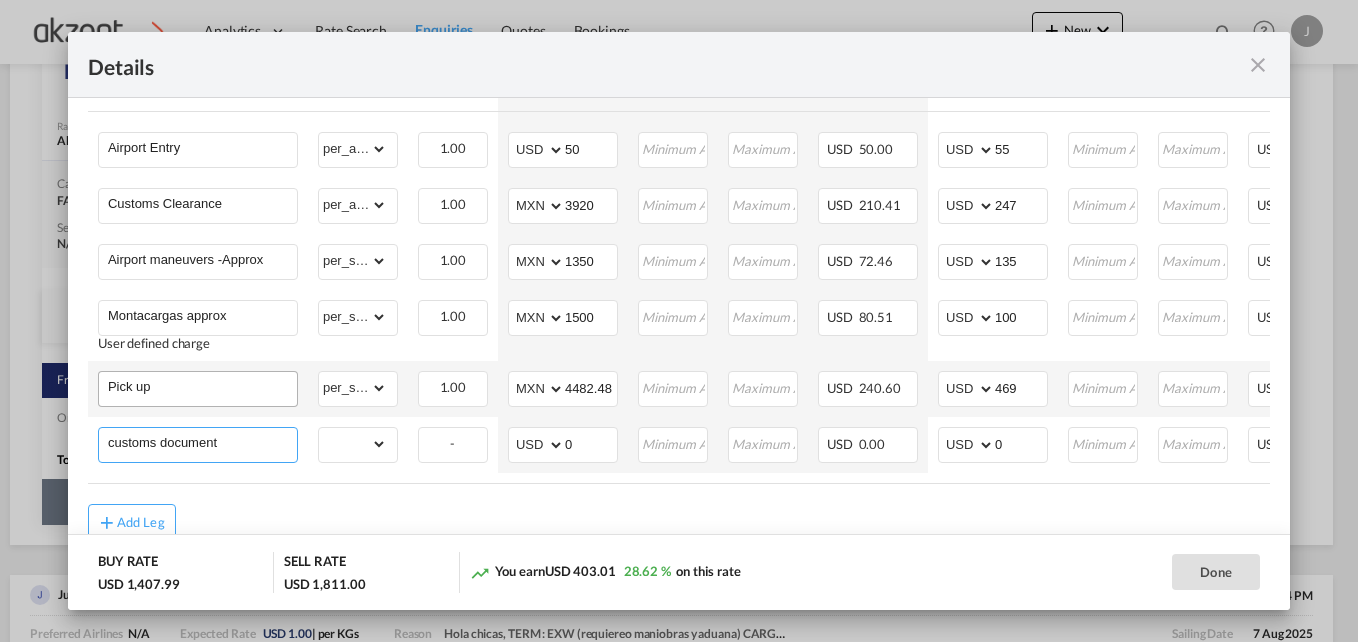 type on "Customs document" 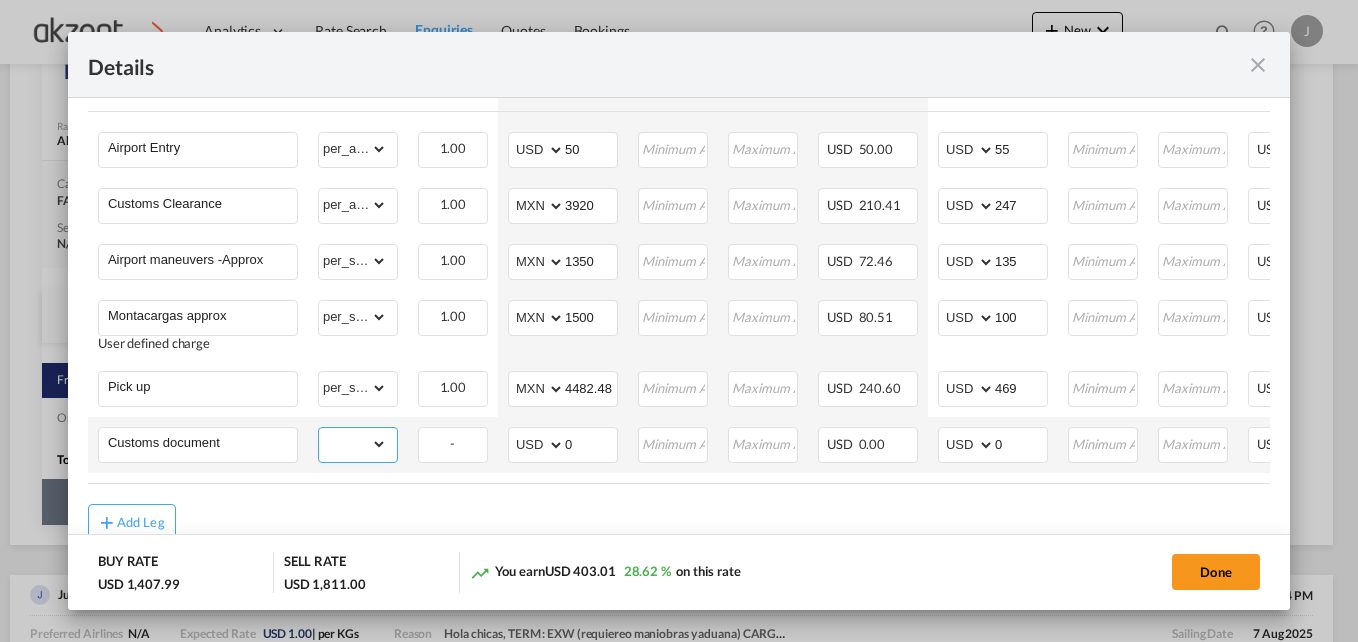 click on "gross_weight
volumetric_weight
per_shipment
per_bl
per_km
per_hawb
per_kg
per_pallet
per_carton
flat
chargeable_weight
per_ton
per_cbm
per_hbl
per_w/m
per_awb
per_sbl
per shipping bill
per_quintal
per_lbs
per_vehicle
per_shift
per_invoice
per_package
per_day
per_revalidation
% on freight total
per_declaration
per_document
per clearance" at bounding box center [353, 444] 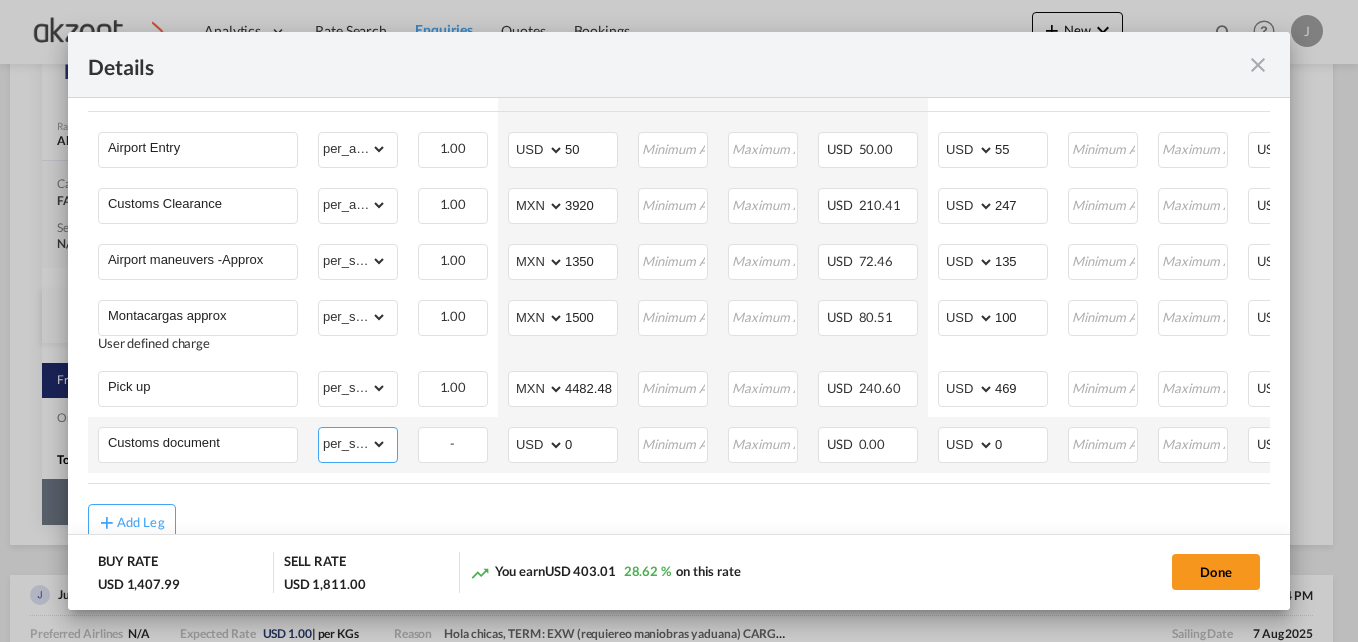 click on "gross_weight
volumetric_weight
per_shipment
per_bl
per_km
per_hawb
per_kg
per_pallet
per_carton
flat
chargeable_weight
per_ton
per_cbm
per_hbl
per_w/m
per_awb
per_sbl
per shipping bill
per_quintal
per_lbs
per_vehicle
per_shift
per_invoice
per_package
per_day
per_revalidation
% on freight total
per_declaration
per_document
per clearance" at bounding box center (353, 444) 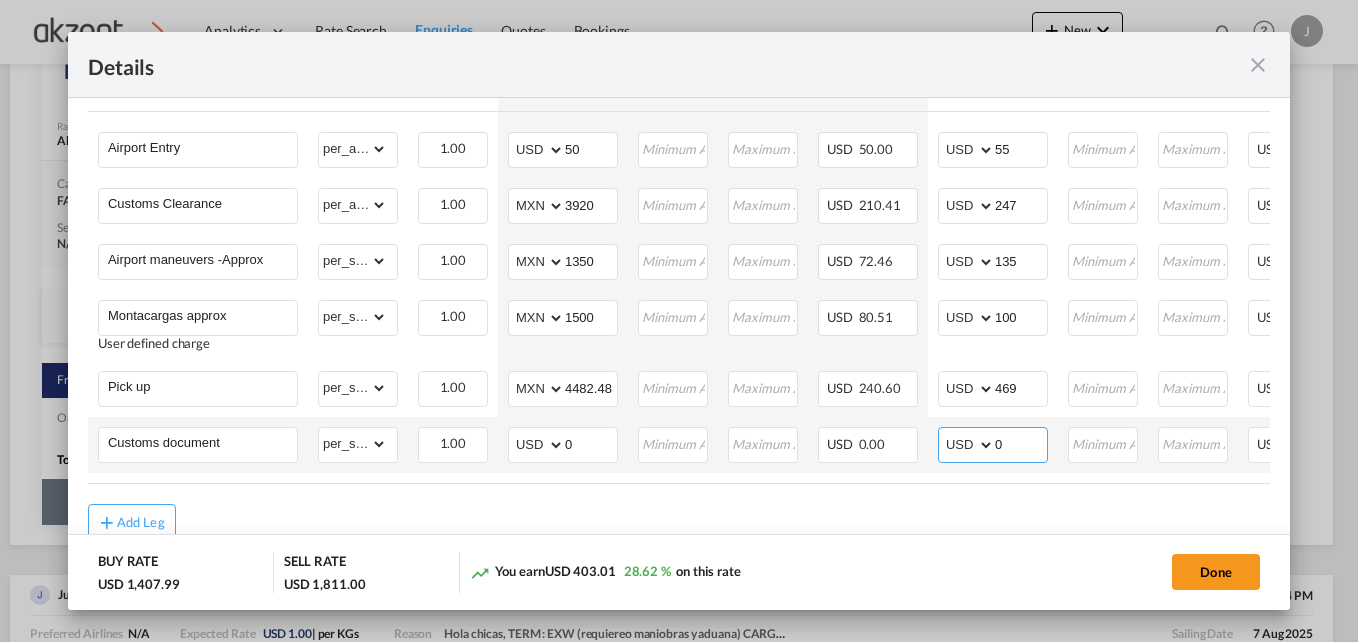 click on "0" at bounding box center (1021, 443) 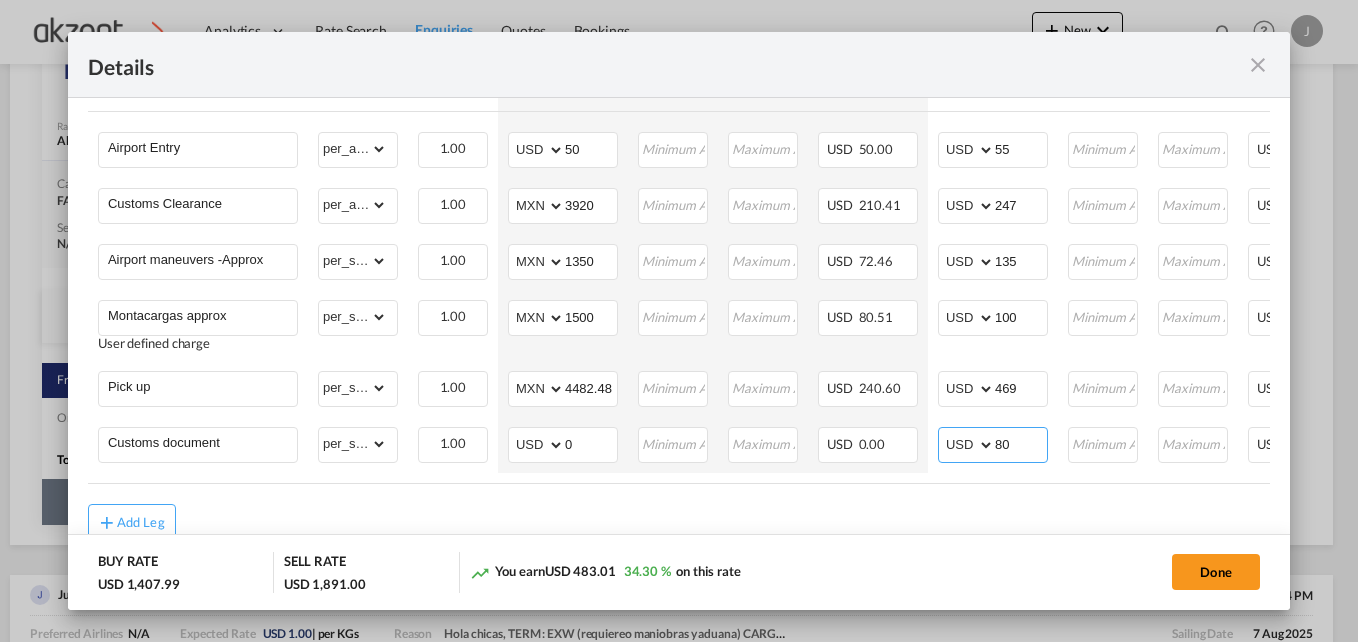 type on "80" 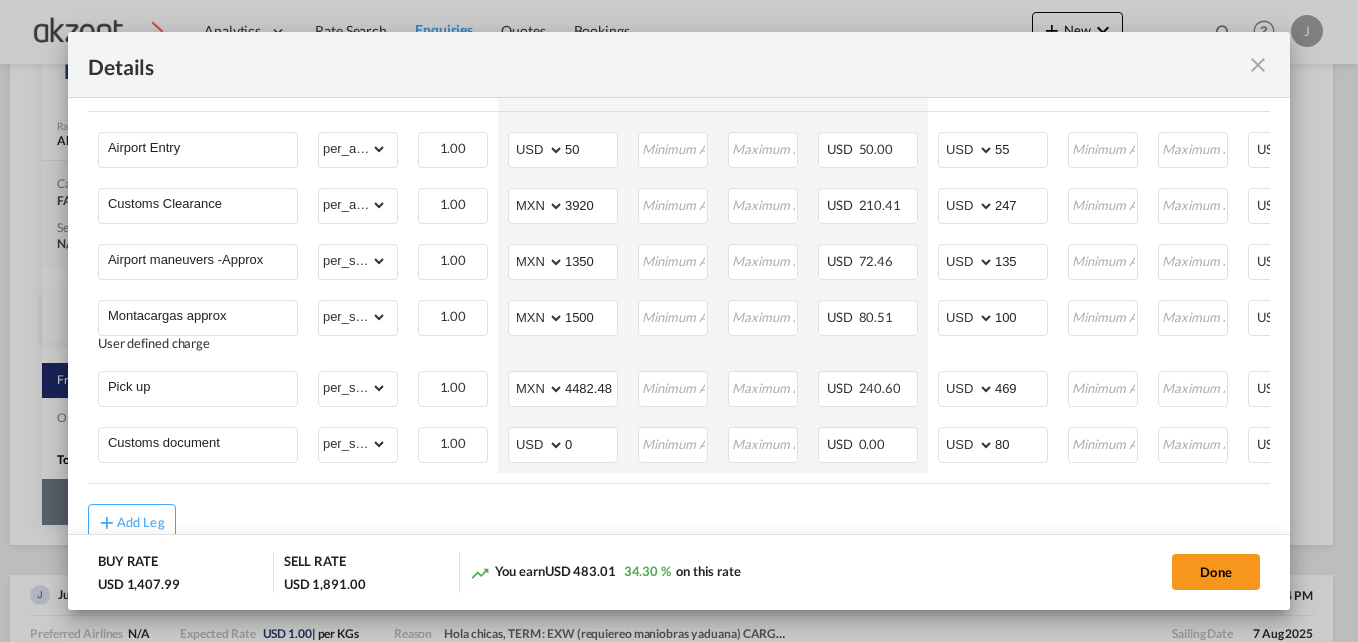 click on "Add Leg" at bounding box center [679, 522] 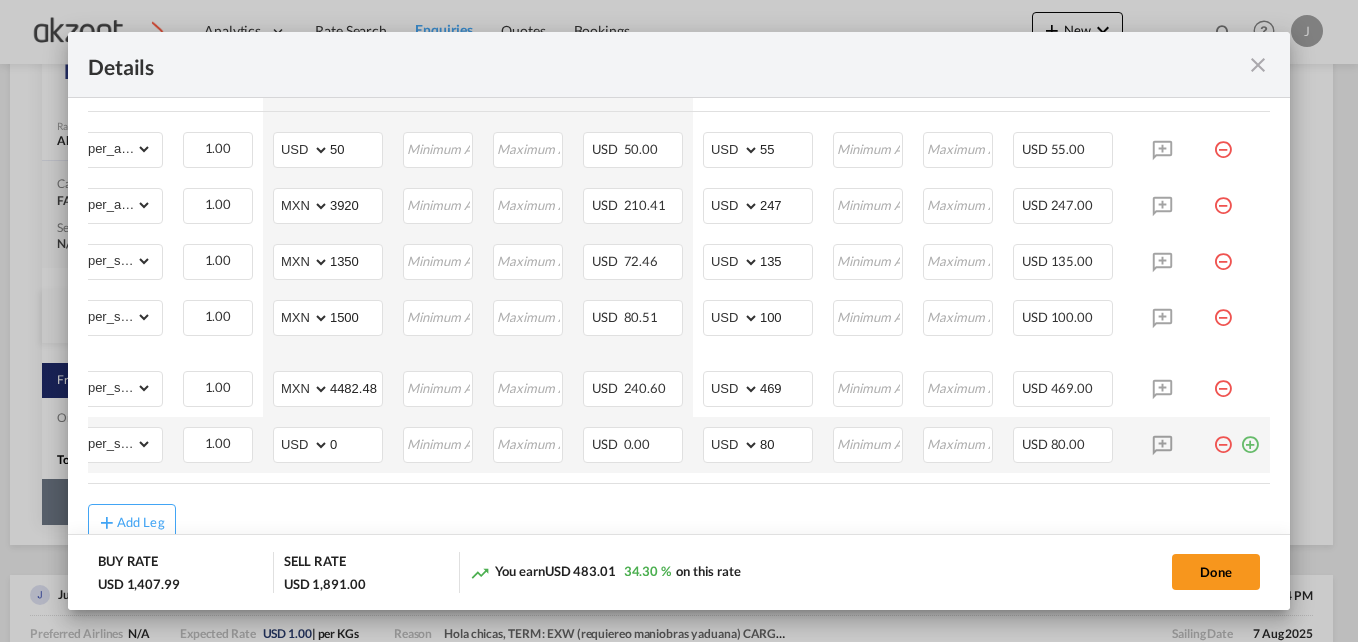 click at bounding box center (1250, 437) 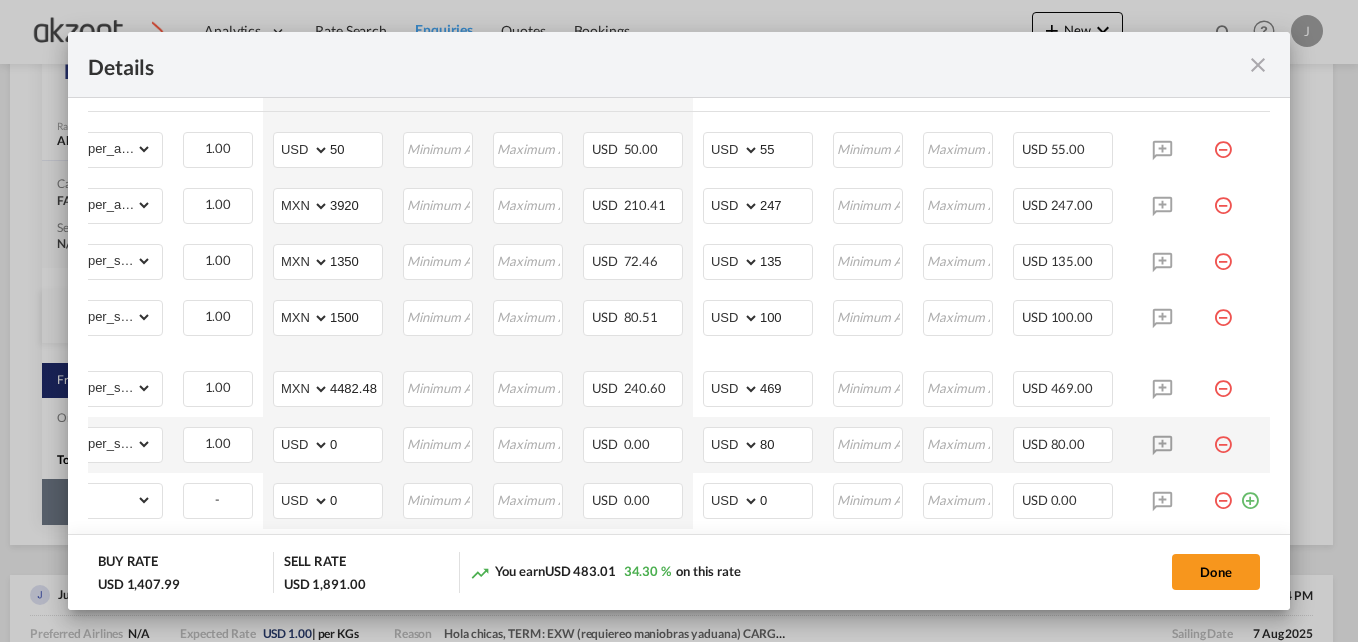 scroll, scrollTop: 0, scrollLeft: 0, axis: both 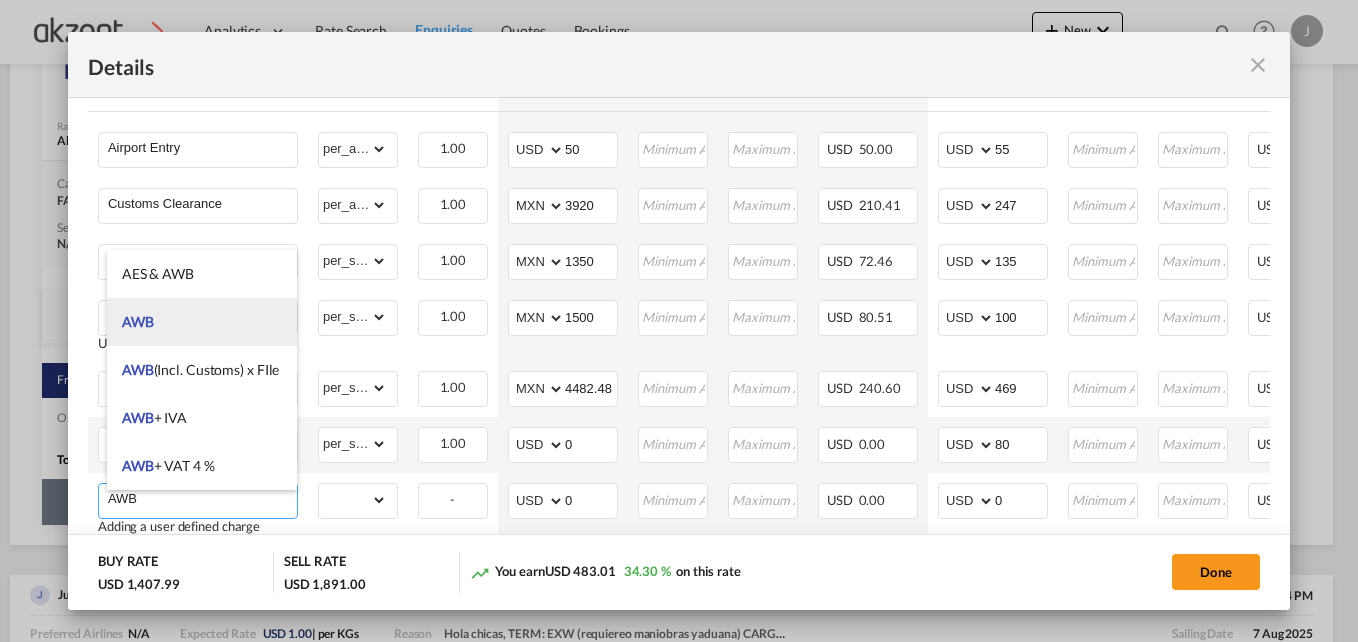 type on "AWB" 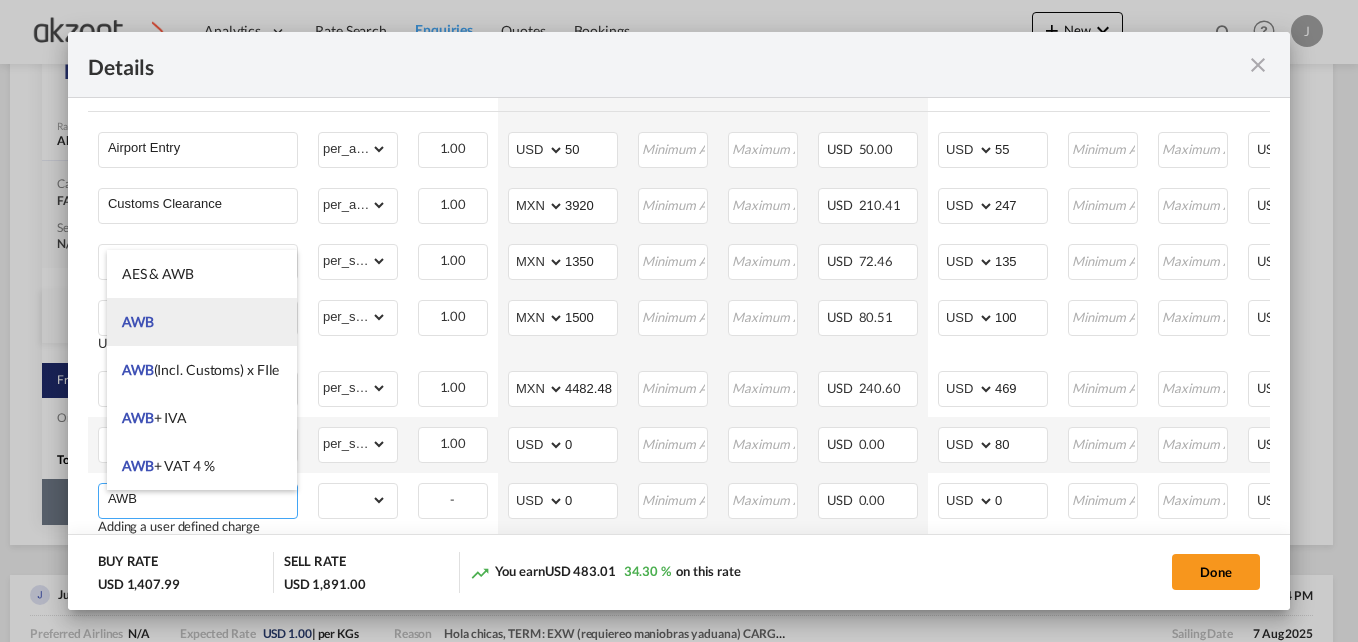 click on "AWB" at bounding box center [202, 322] 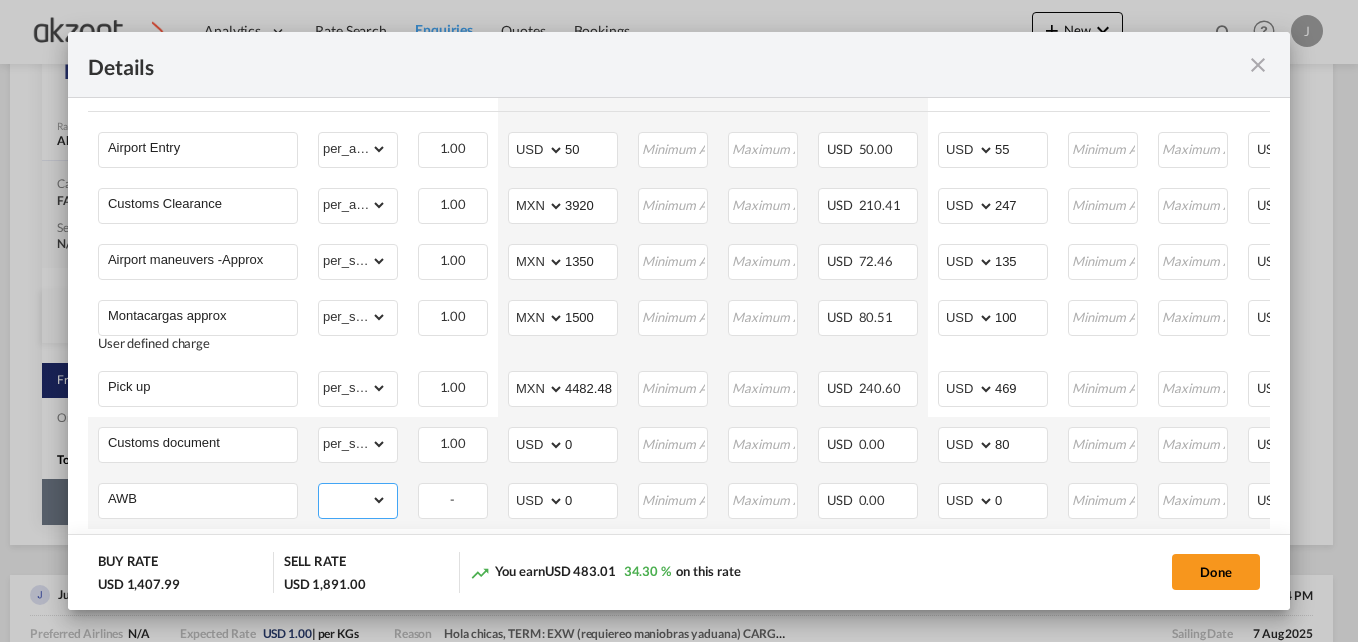 click on "gross_weight
volumetric_weight
per_shipment
per_bl
per_km
per_hawb
per_kg
per_pallet
per_carton
flat
chargeable_weight
per_ton
per_cbm
per_hbl
per_w/m
per_awb
per_sbl
per shipping bill
per_quintal
per_lbs
per_vehicle
per_shift
per_invoice
per_package
per_day
per_revalidation
% on freight total
per_declaration
per_document
per clearance" at bounding box center [353, 500] 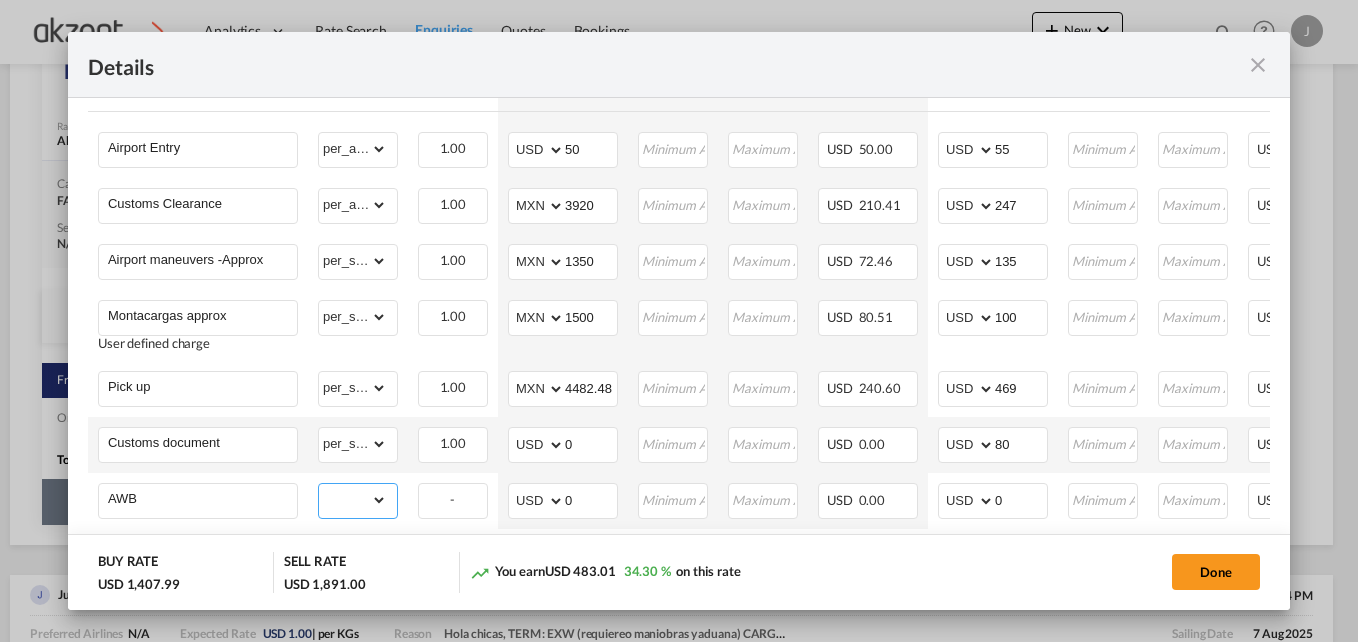 select on "per_shipment" 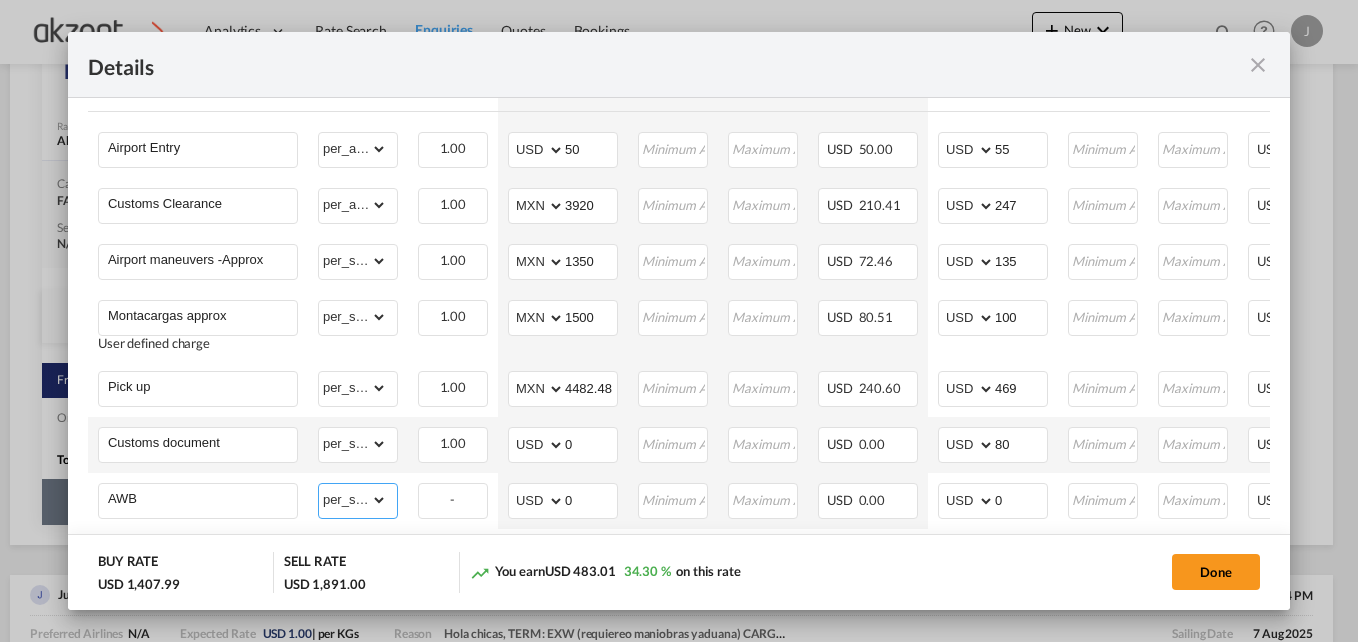click on "gross_weight
volumetric_weight
per_shipment
per_bl
per_km
per_hawb
per_kg
per_pallet
per_carton
flat
chargeable_weight
per_ton
per_cbm
per_hbl
per_w/m
per_awb
per_sbl
per shipping bill
per_quintal
per_lbs
per_vehicle
per_shift
per_invoice
per_package
per_day
per_revalidation
% on freight total
per_declaration
per_document
per clearance" at bounding box center [353, 500] 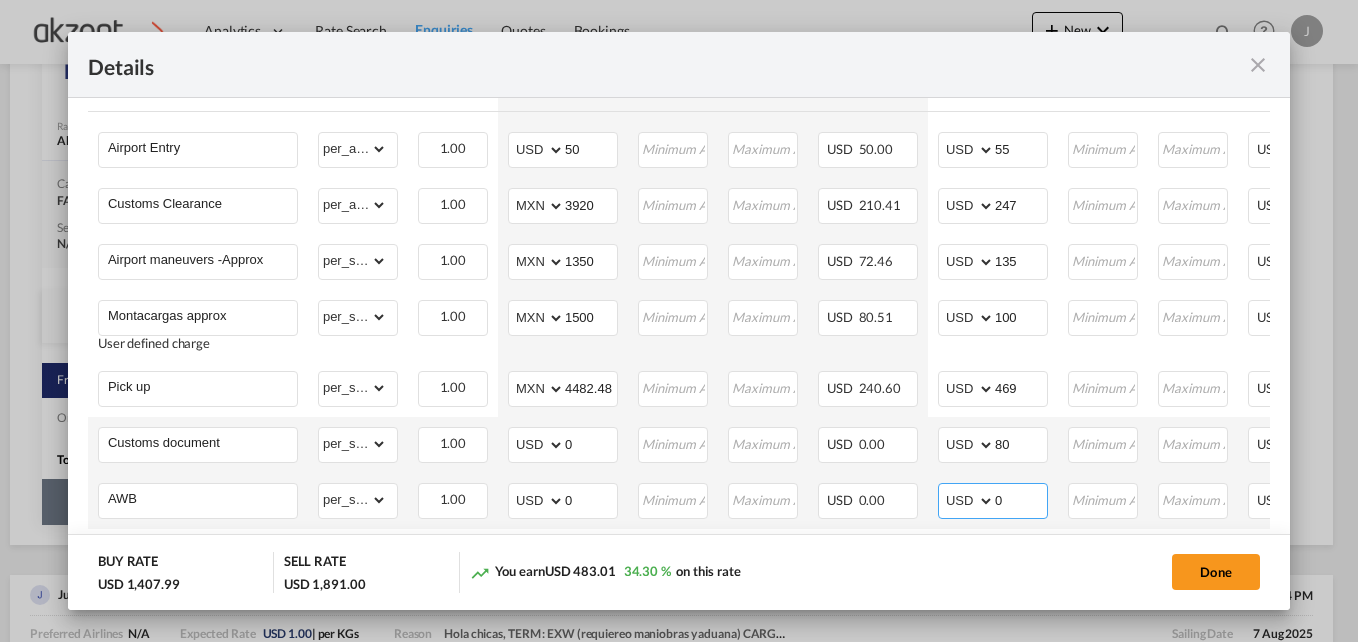 click on "0" at bounding box center [1021, 499] 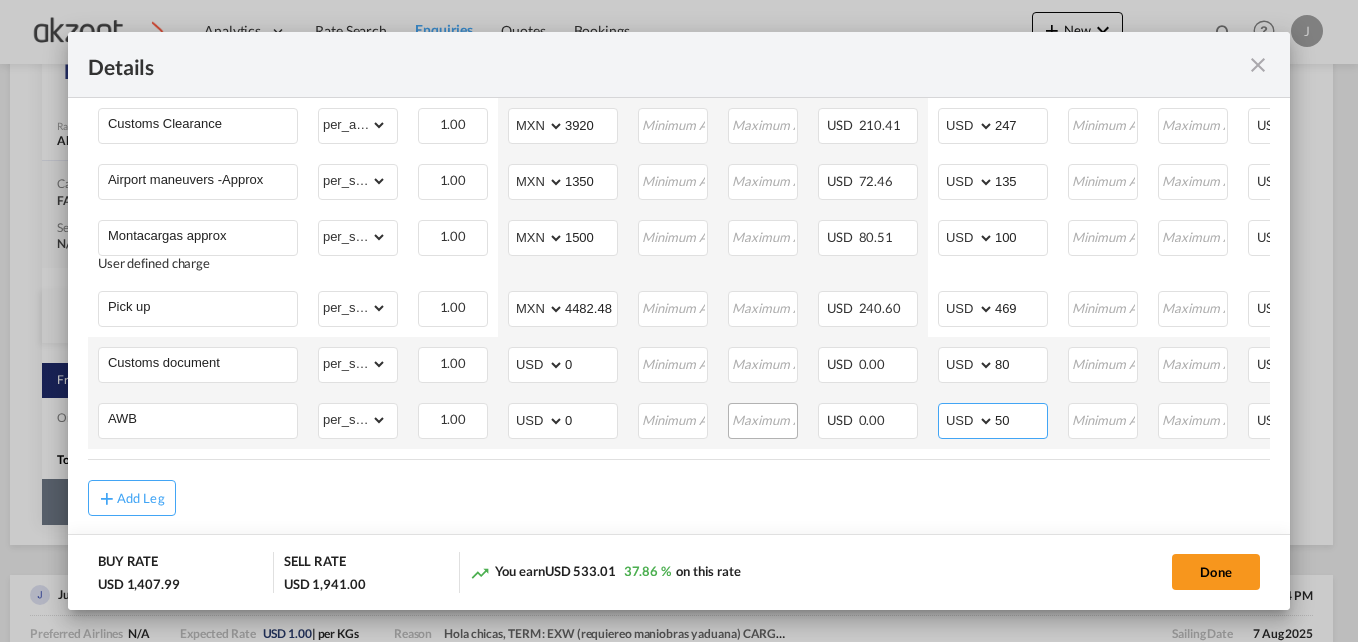 scroll, scrollTop: 998, scrollLeft: 0, axis: vertical 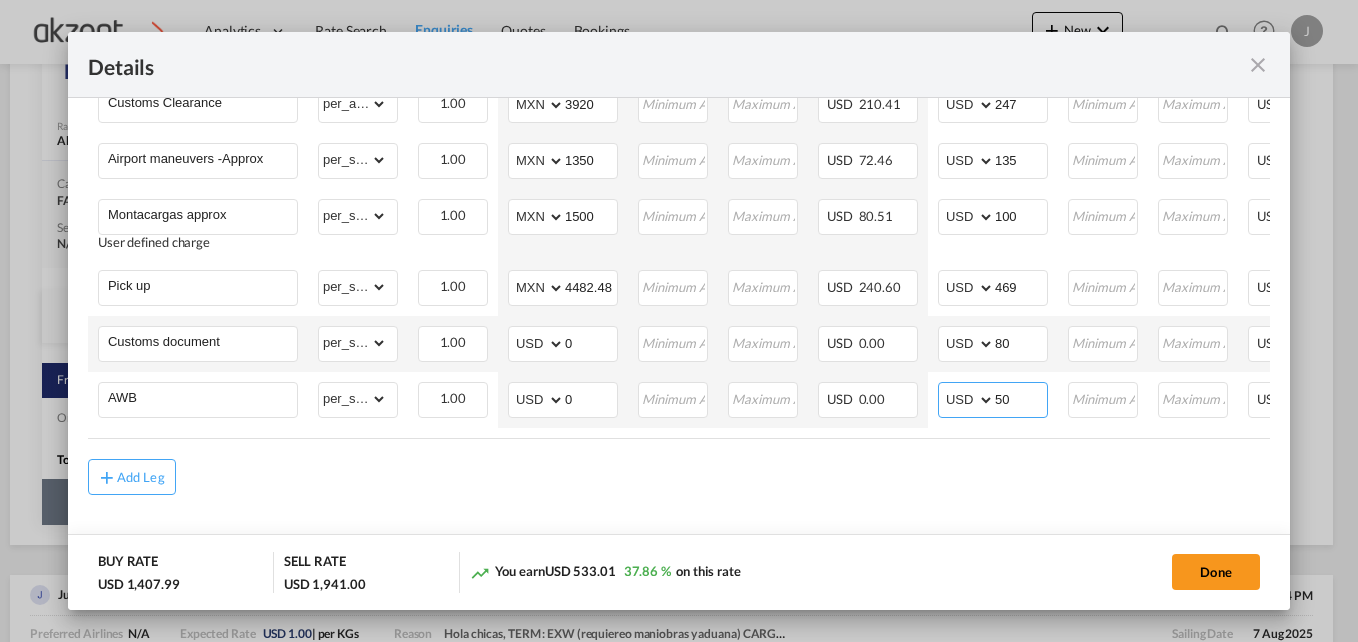 type on "50" 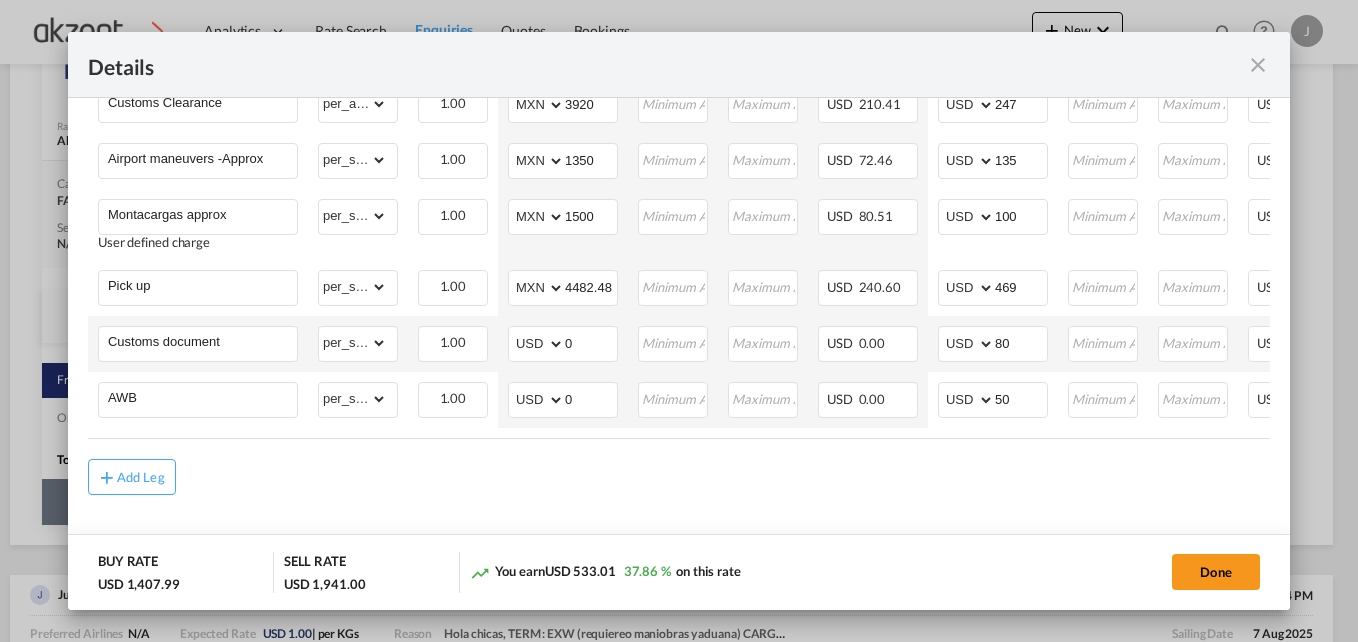 scroll, scrollTop: 0, scrollLeft: 250, axis: horizontal 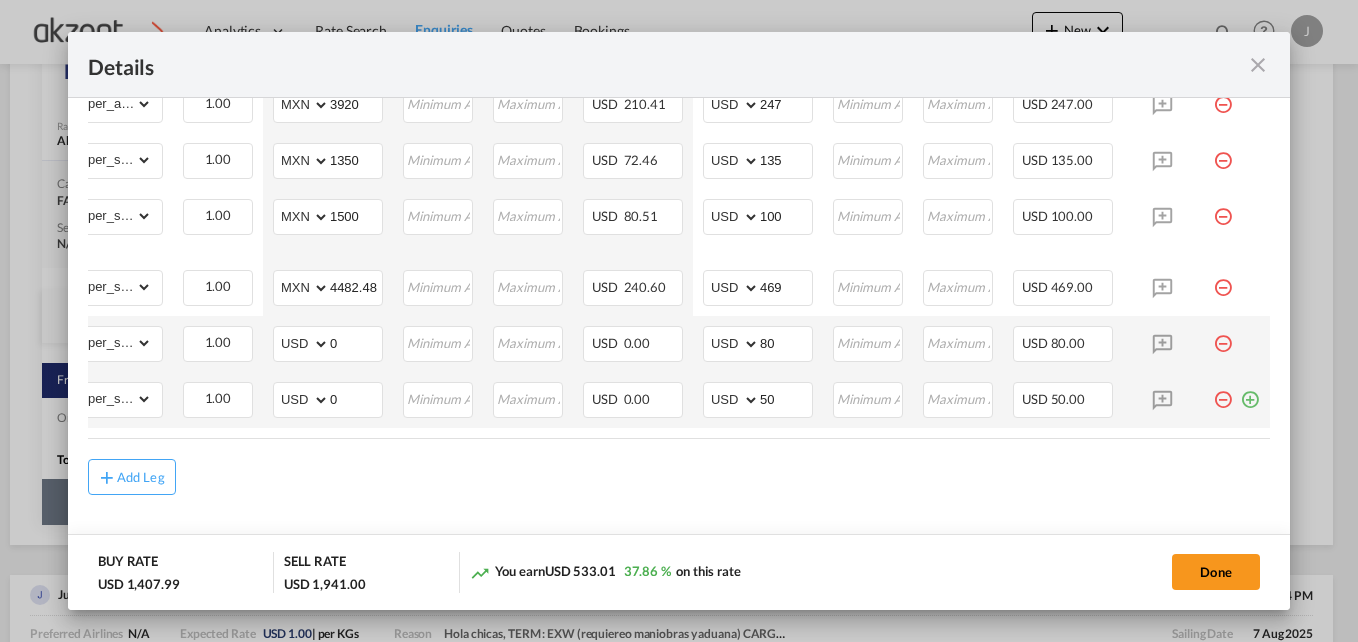 click at bounding box center [1250, 392] 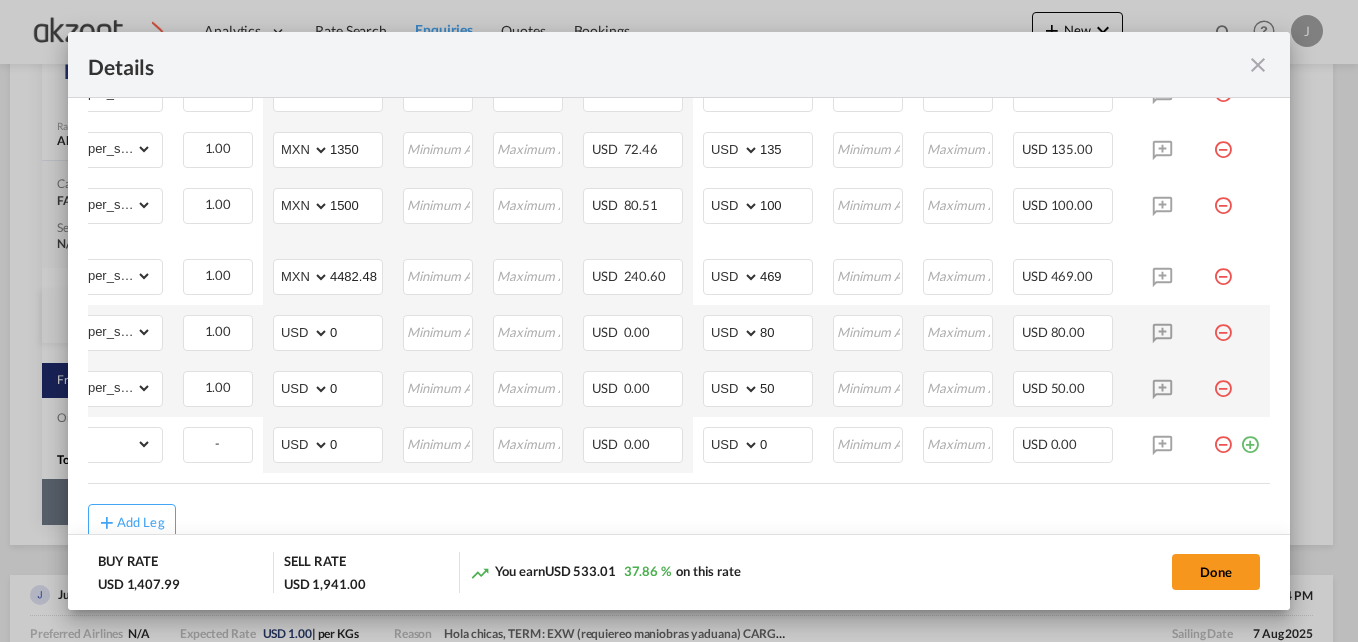 scroll, scrollTop: 0, scrollLeft: 0, axis: both 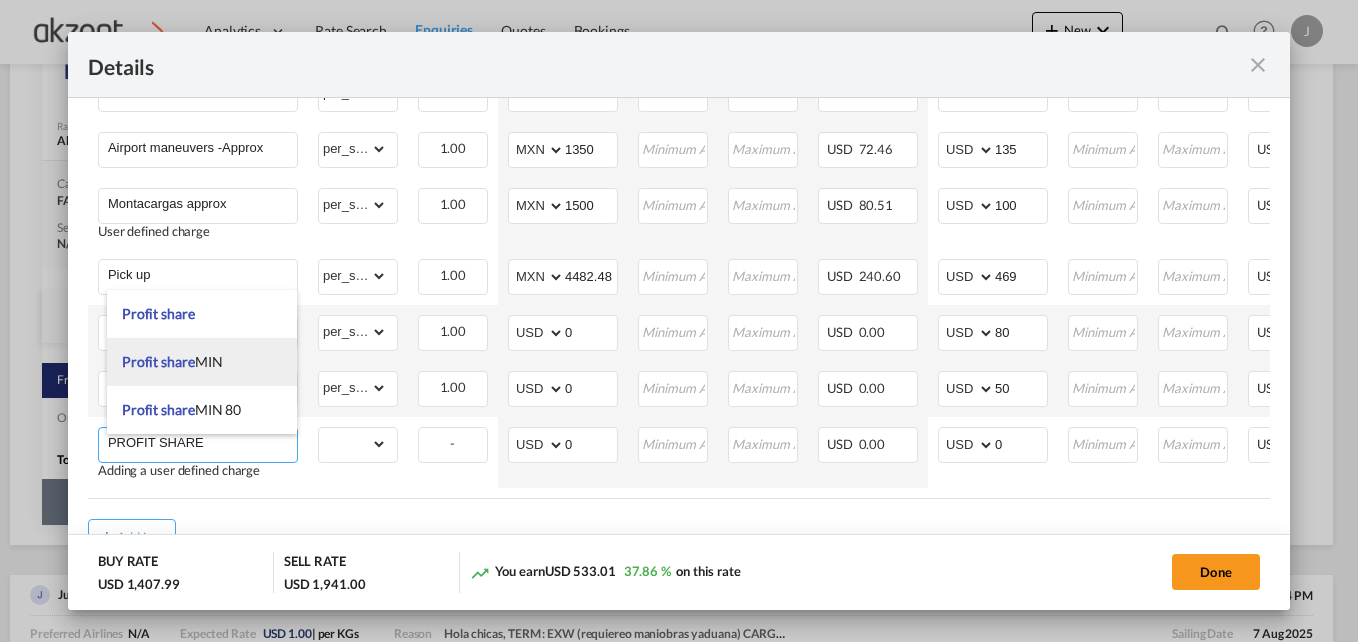 click on "Profit share  MIN" at bounding box center (172, 361) 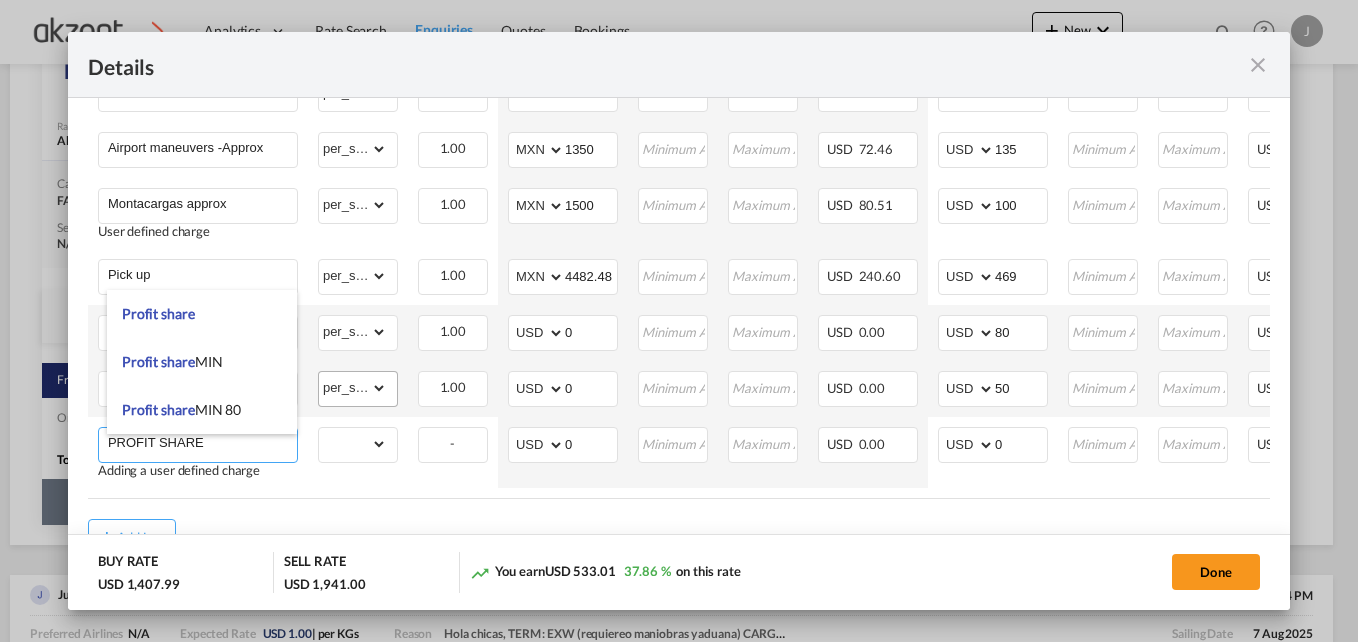 type on "Profit share MIN" 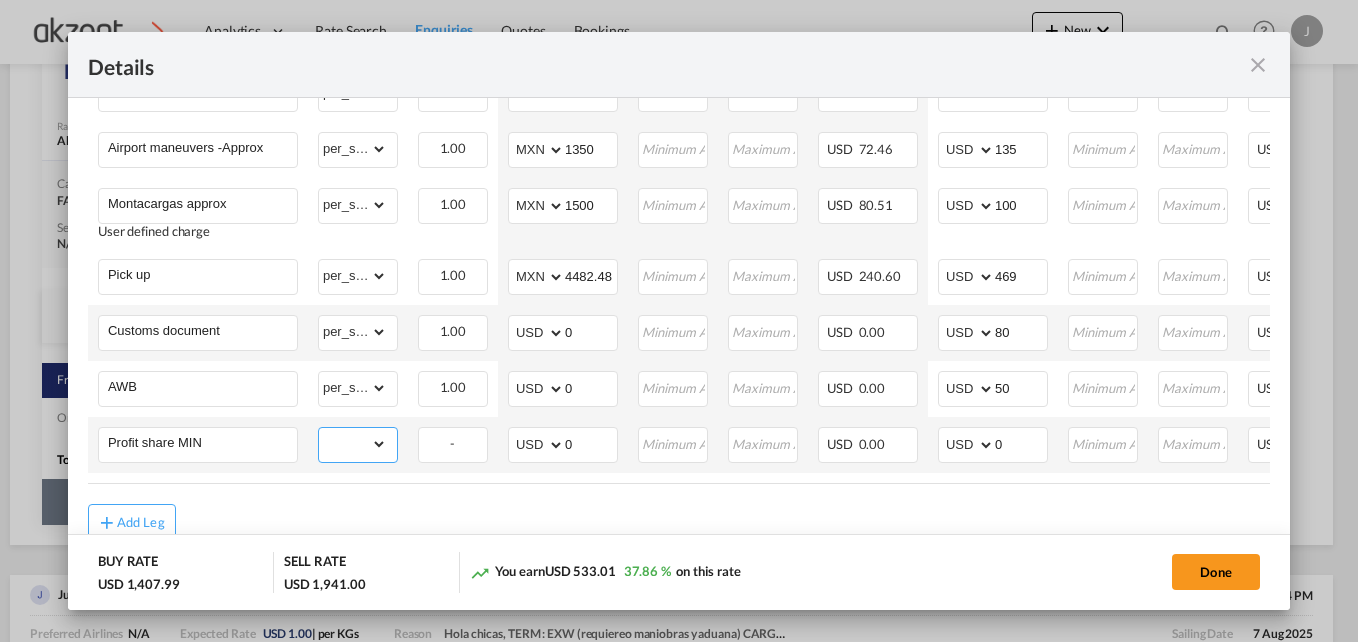 drag, startPoint x: 381, startPoint y: 446, endPoint x: 383, endPoint y: 434, distance: 12.165525 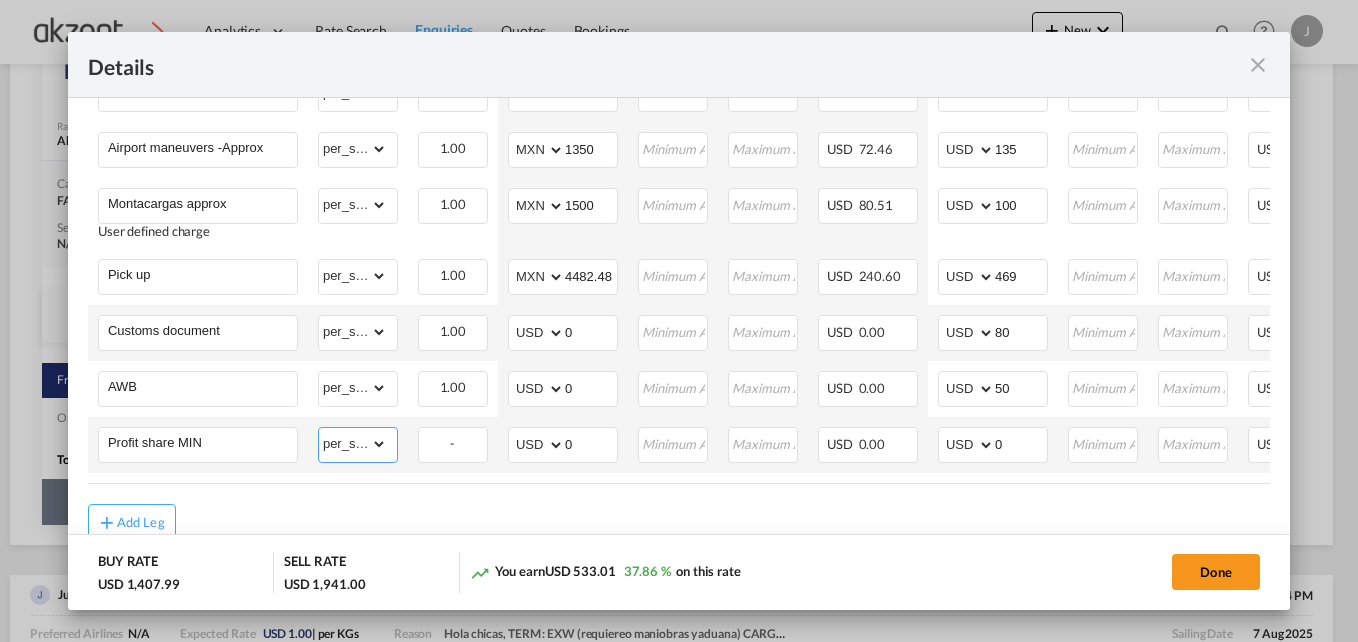 click on "gross_weight
volumetric_weight
per_shipment
per_bl
per_km
per_hawb
per_kg
per_pallet
per_carton
flat
chargeable_weight
per_ton
per_cbm
per_hbl
per_w/m
per_awb
per_sbl
per shipping bill
per_quintal
per_lbs
per_vehicle
per_shift
per_invoice
per_package
per_day
per_revalidation
% on freight total
per_declaration
per_document
per clearance" at bounding box center [353, 444] 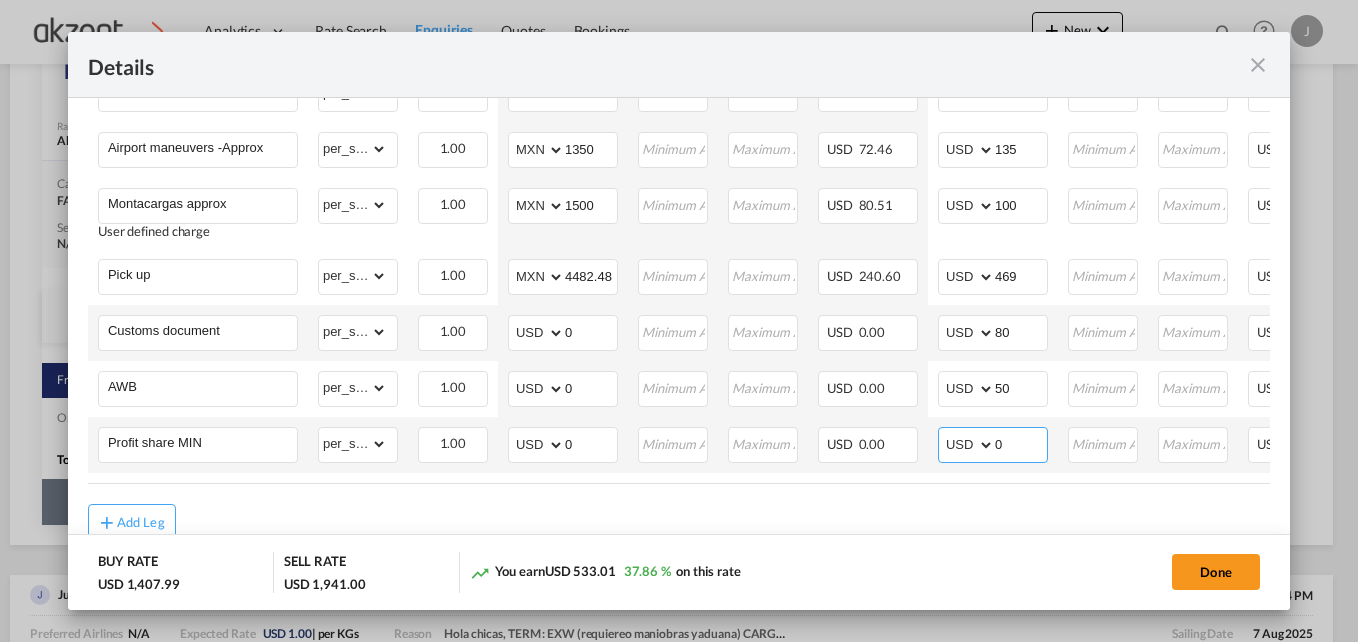 click on "0" at bounding box center [1021, 443] 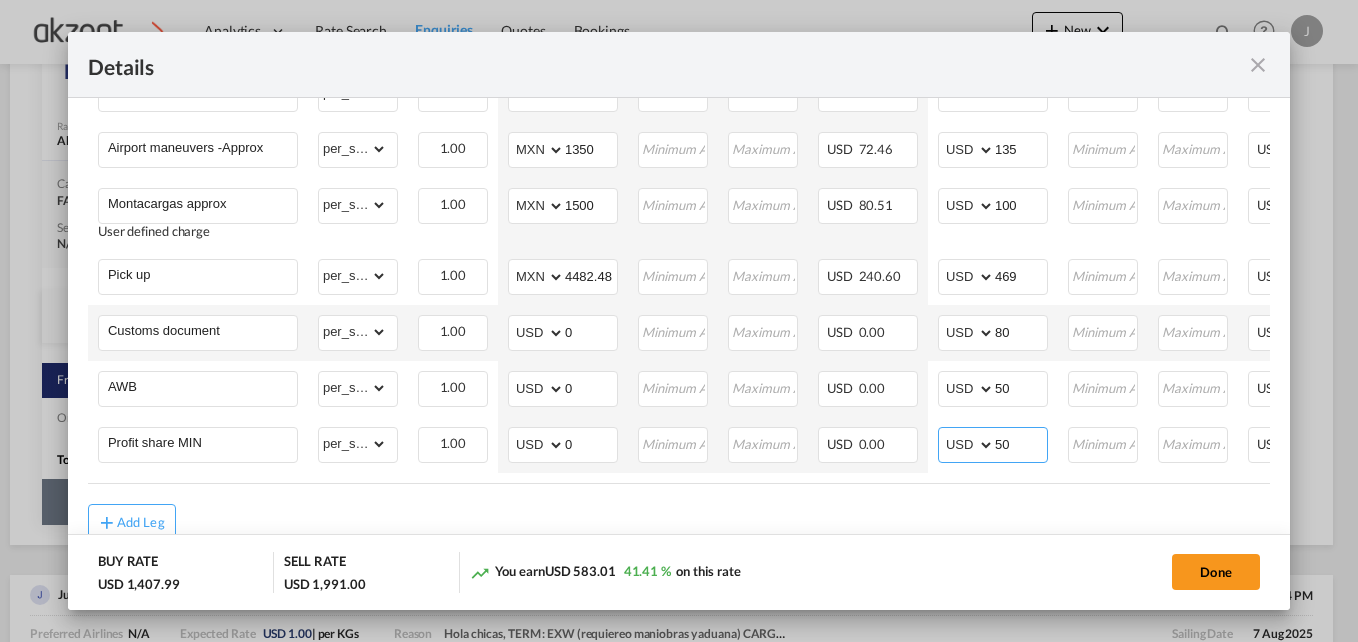 type on "50" 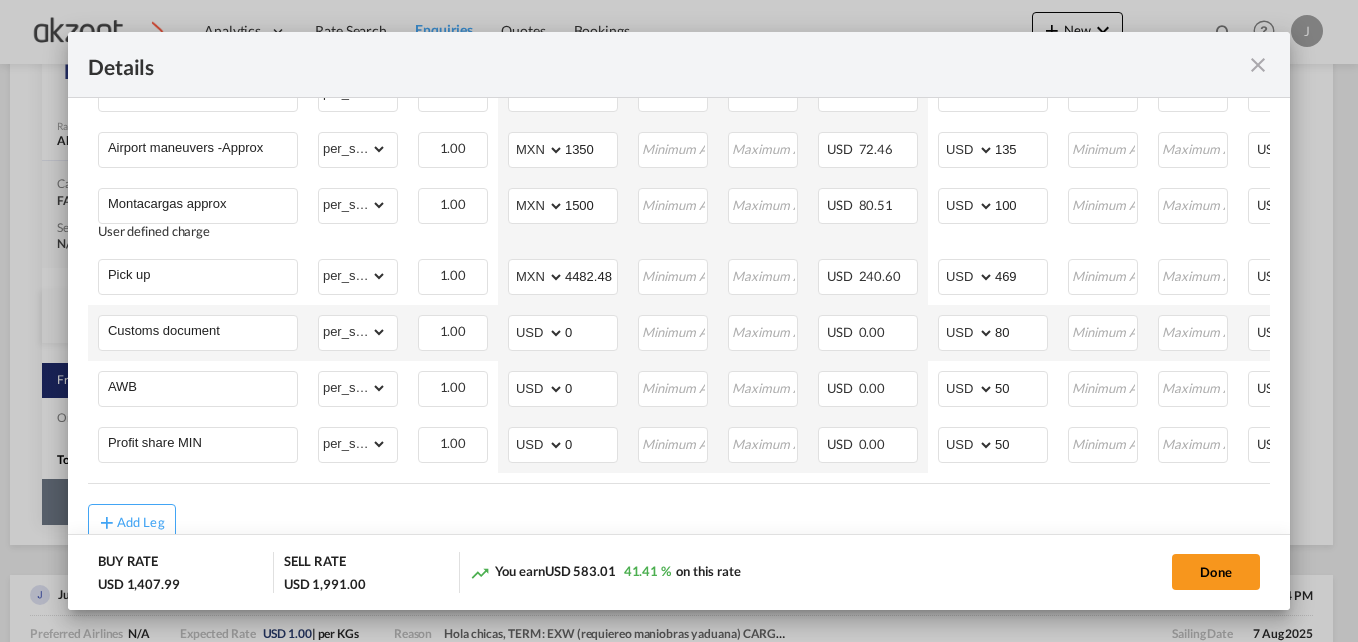 click on "BUY RATE
USD 1,407.99
SELL RATE
USD 1,991.00
You earn
USD 583.01
41.41 %  on this rate Done" 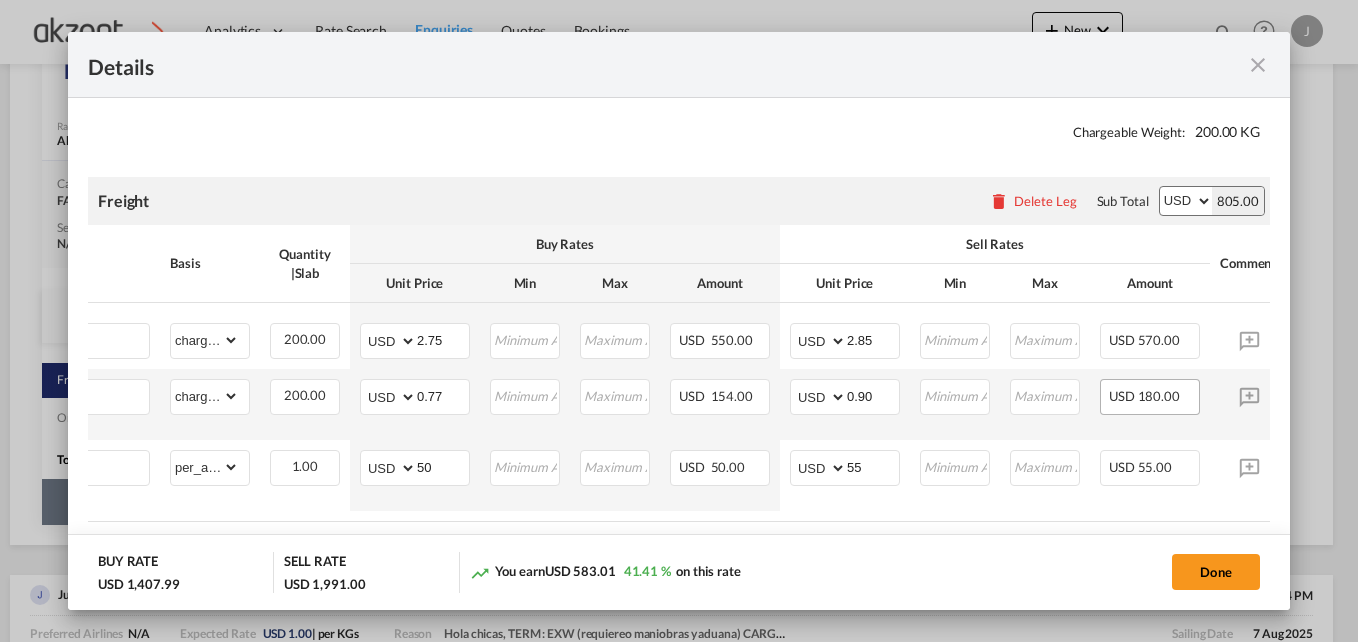 scroll, scrollTop: 298, scrollLeft: 0, axis: vertical 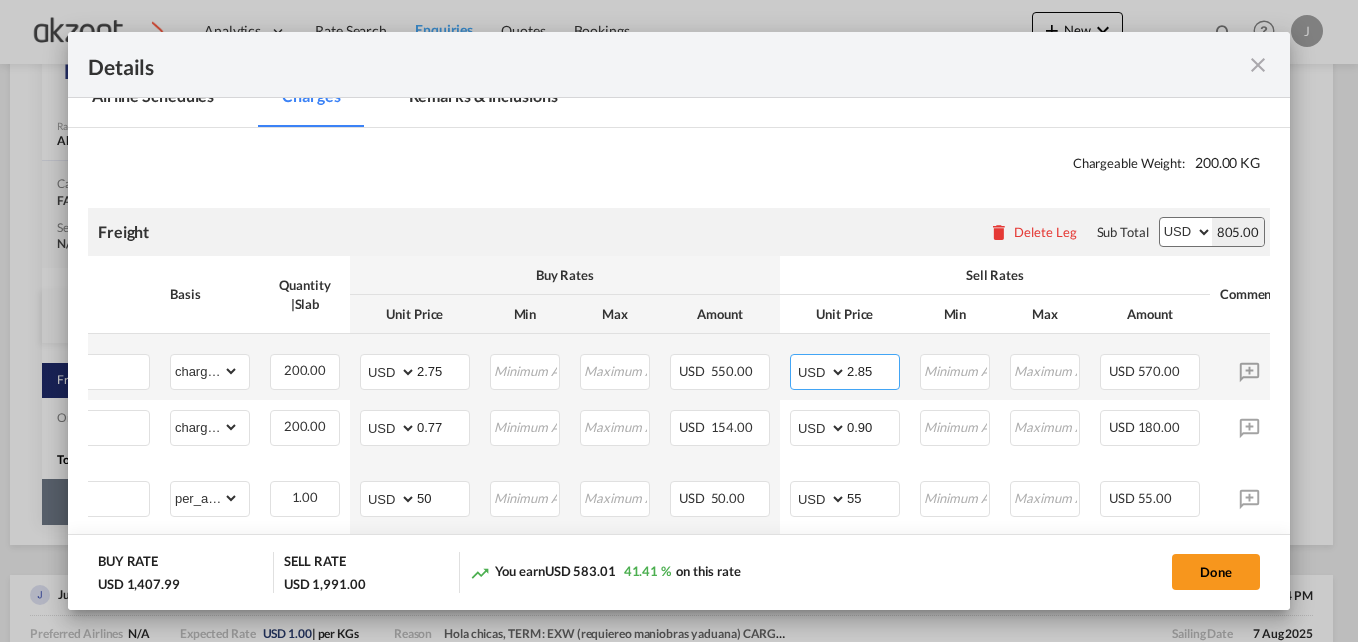 click on "2.85" at bounding box center (873, 370) 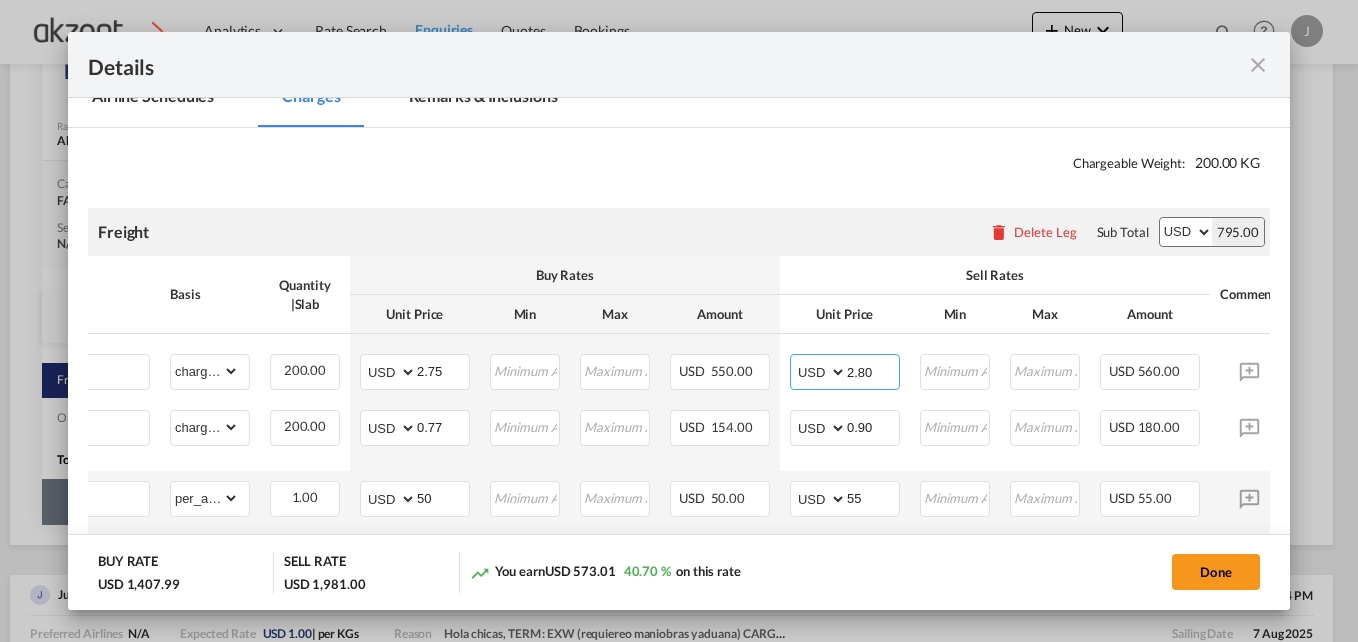 scroll, scrollTop: 398, scrollLeft: 0, axis: vertical 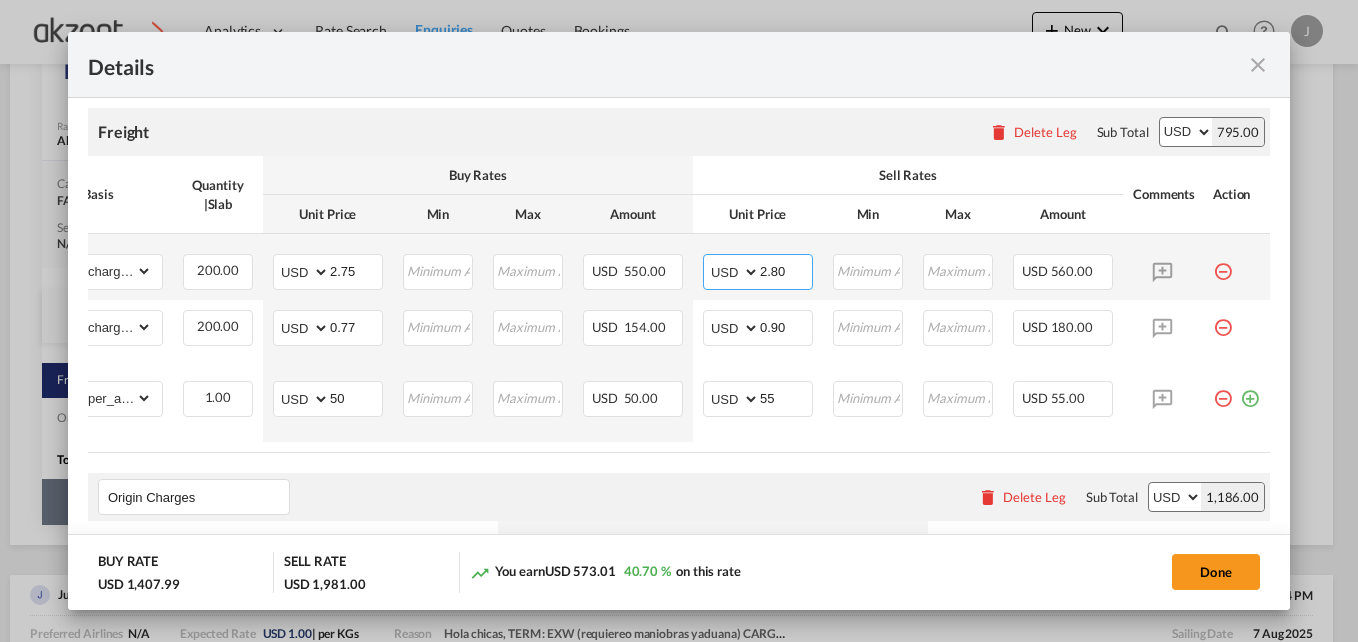 click on "2.80" at bounding box center [786, 270] 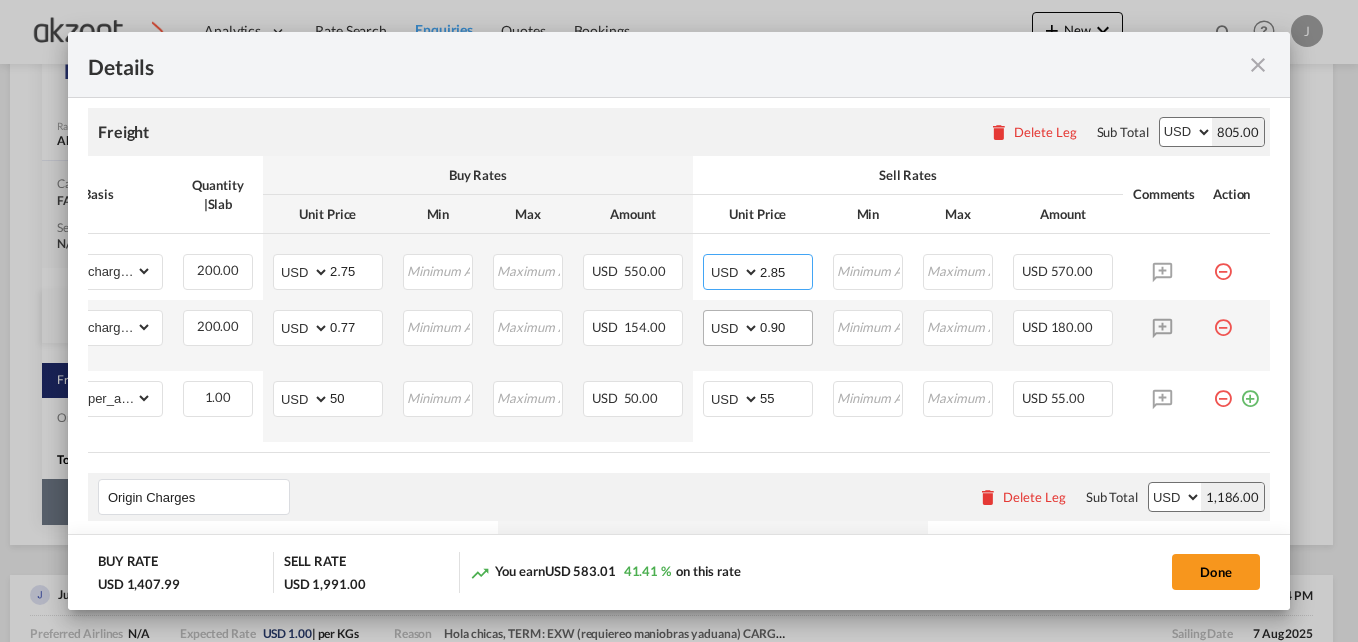 type on "2.85" 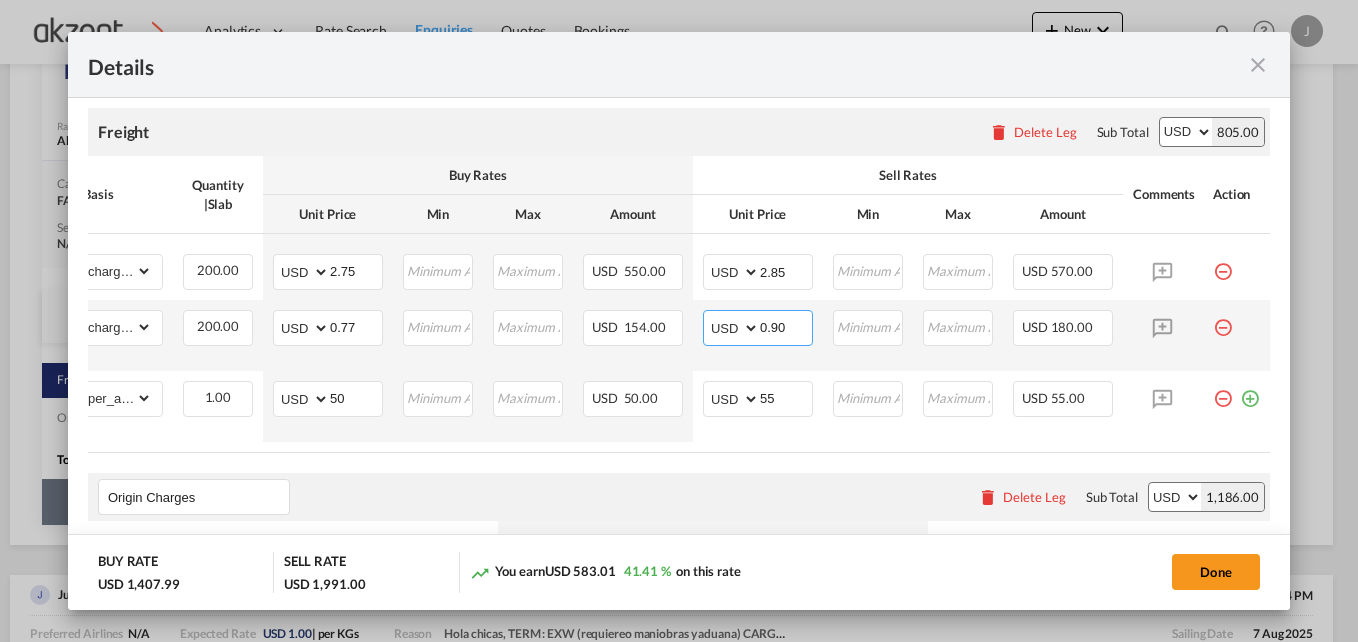 click on "0.90" at bounding box center (786, 326) 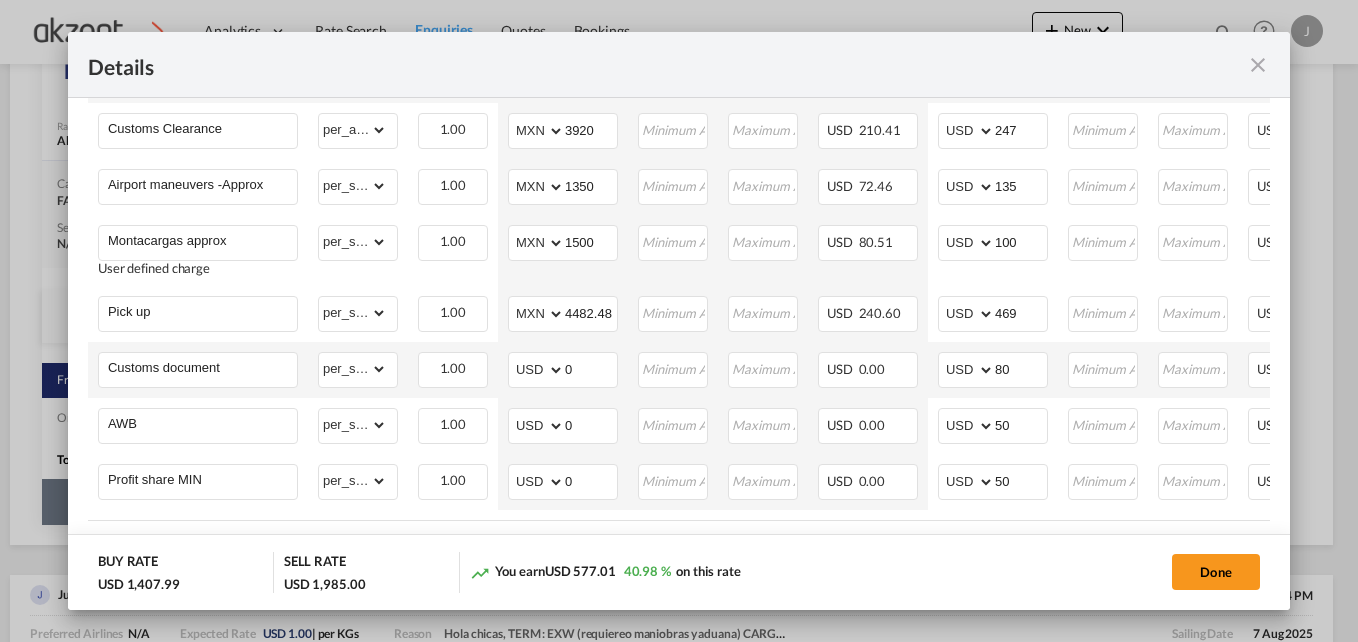 scroll, scrollTop: 998, scrollLeft: 0, axis: vertical 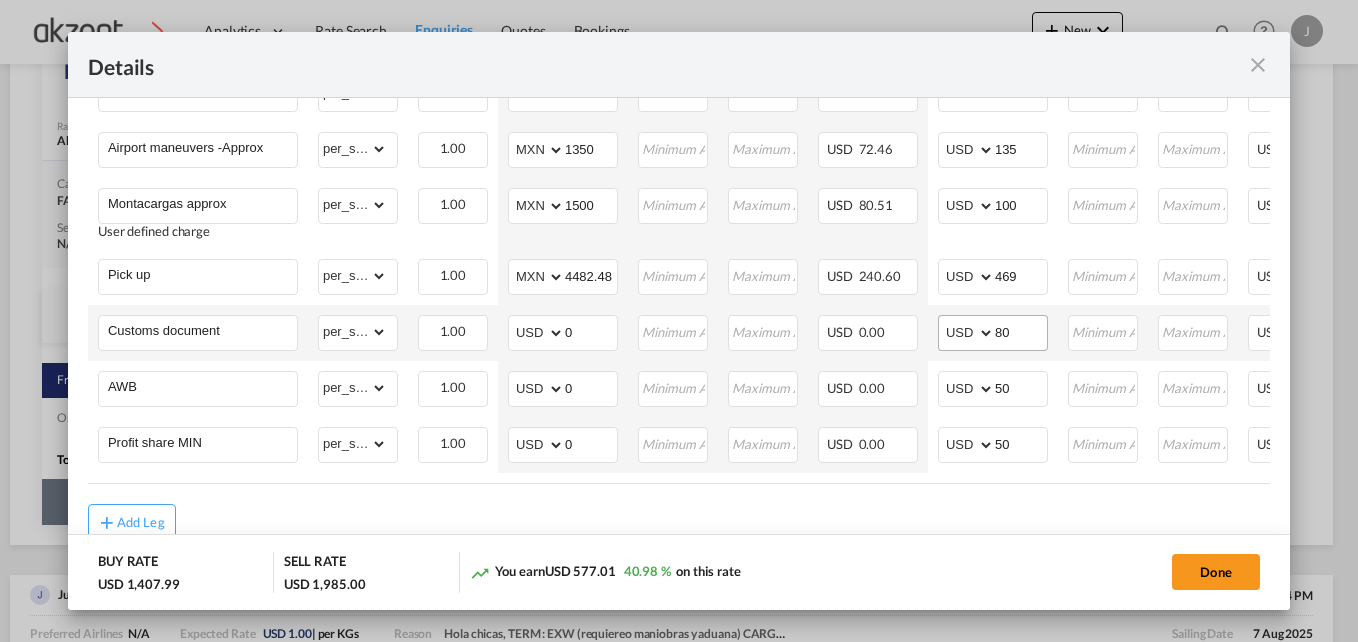 type on "0.87" 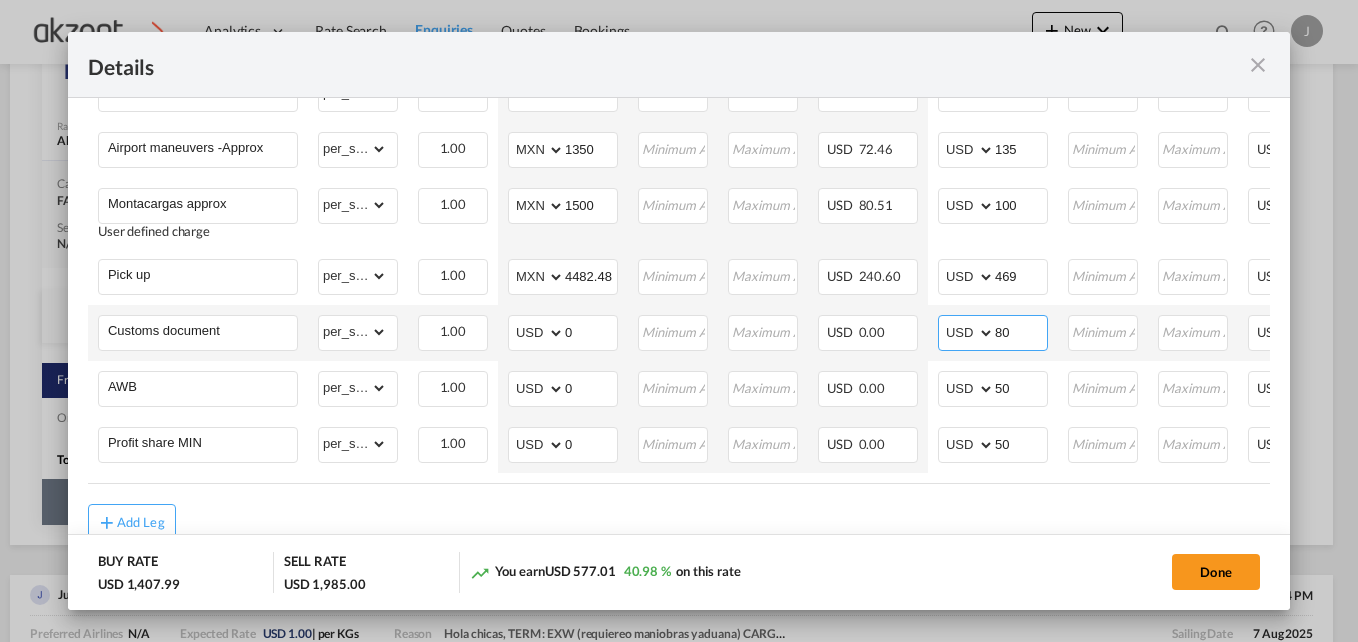 click on "80" at bounding box center [1021, 331] 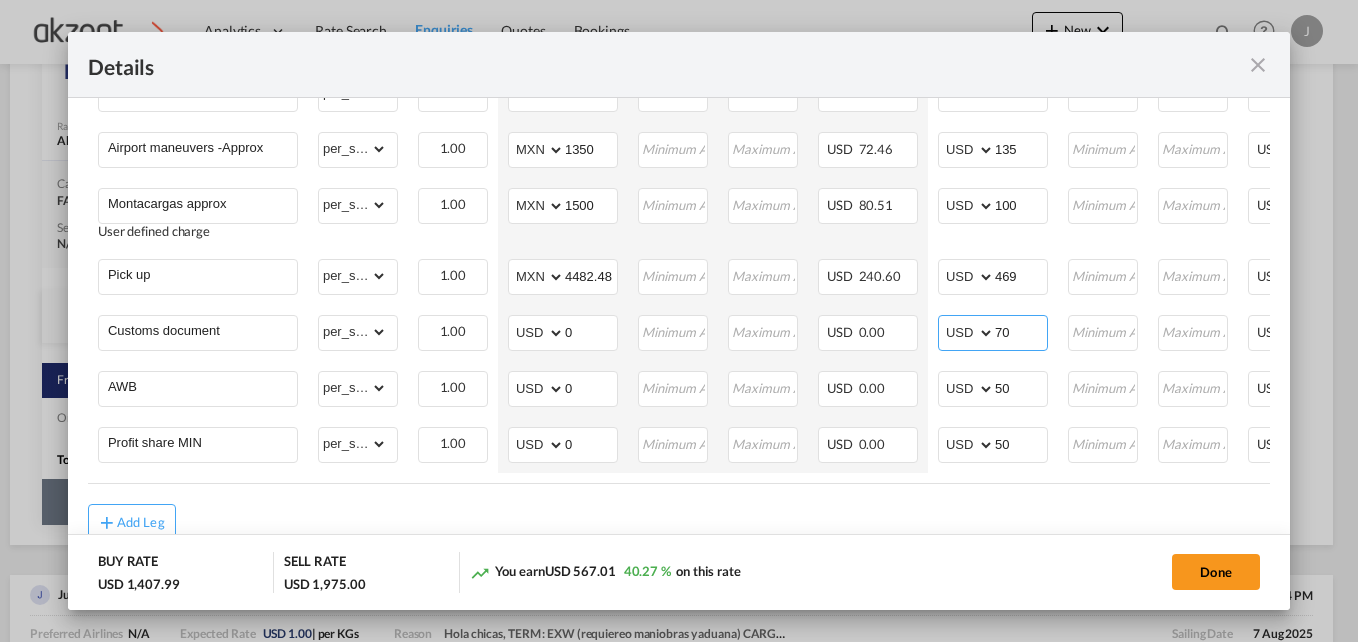 type on "70" 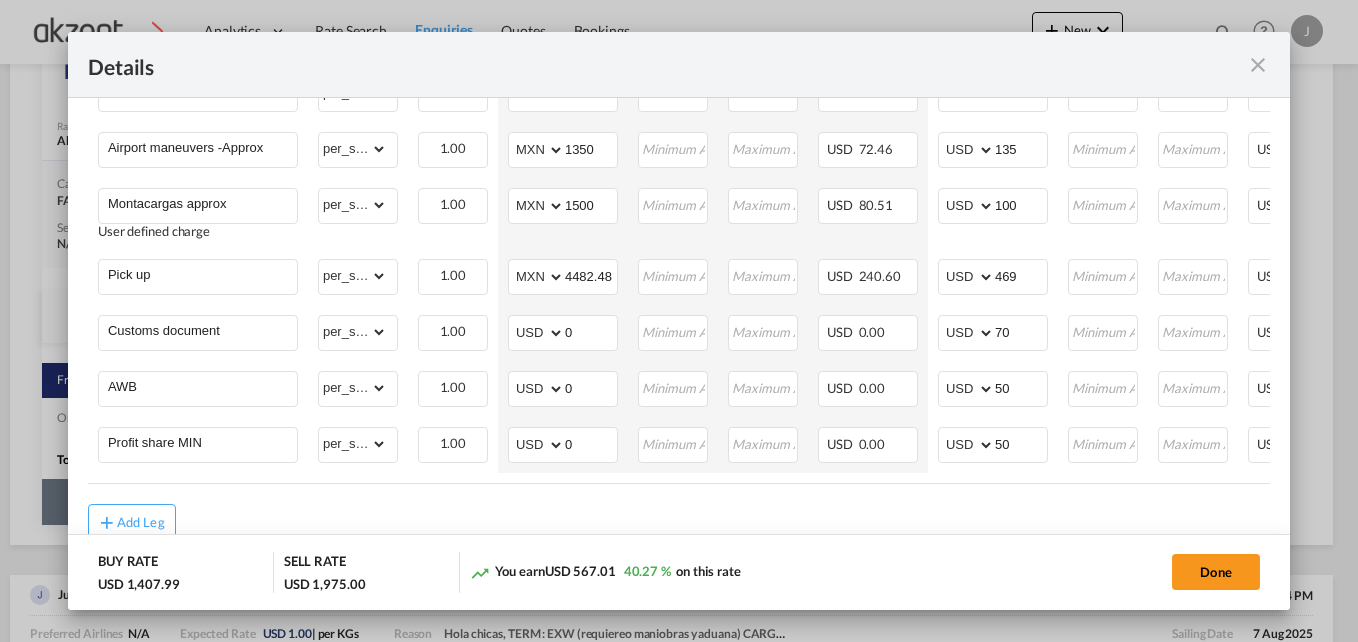 click on "Done" 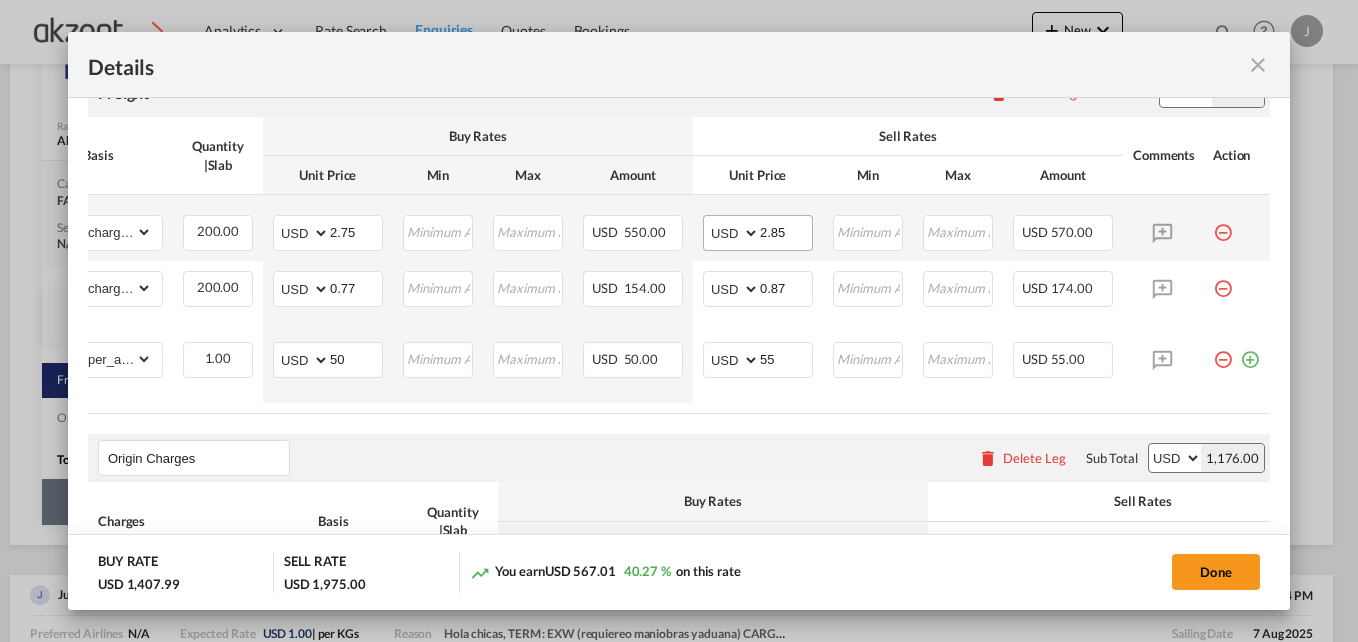 scroll, scrollTop: 398, scrollLeft: 0, axis: vertical 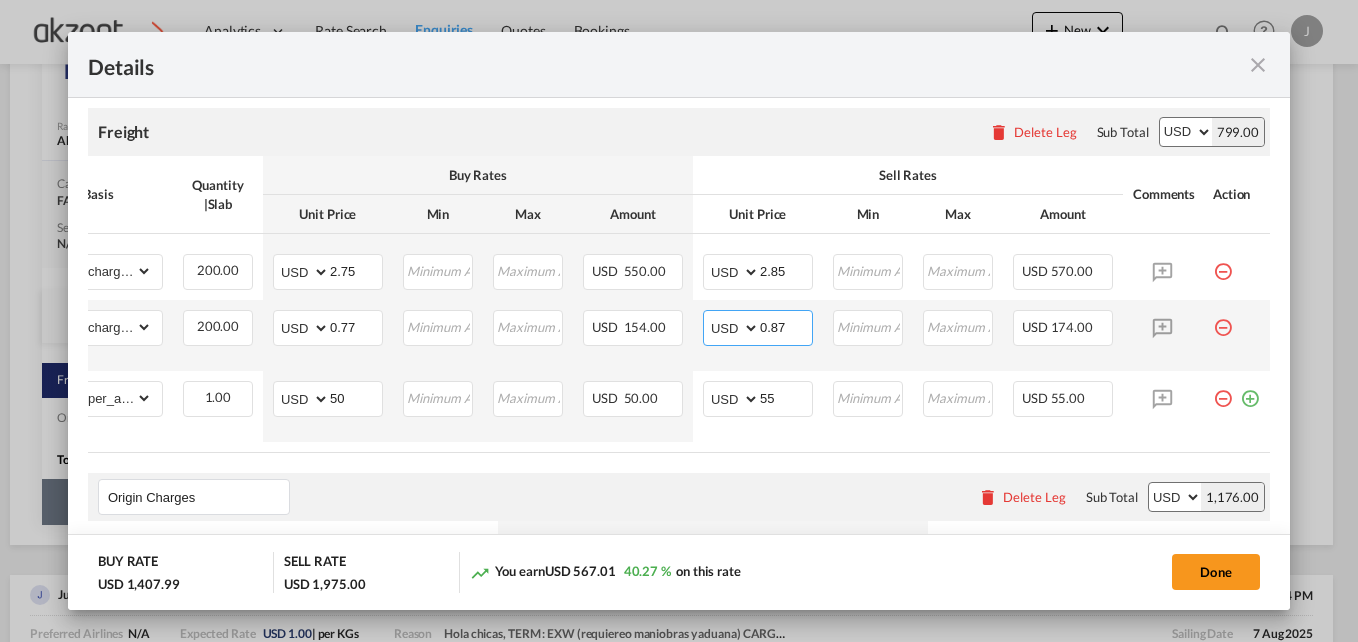 click on "0.87" at bounding box center (786, 326) 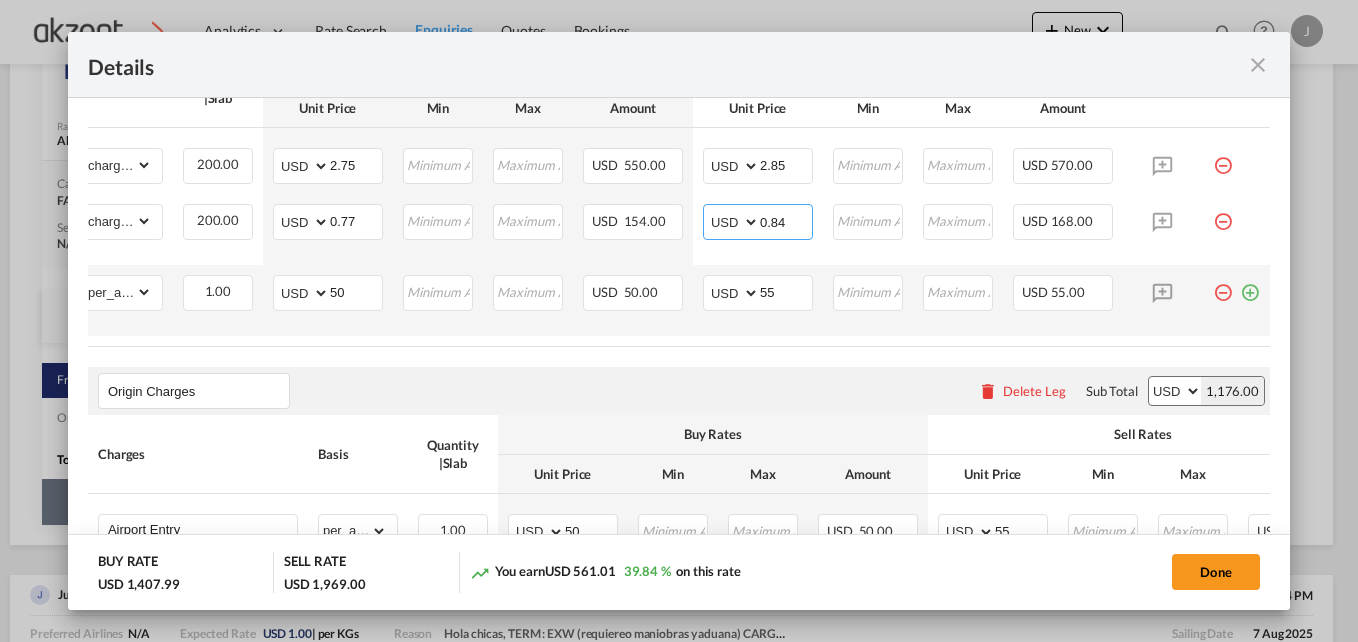scroll, scrollTop: 498, scrollLeft: 0, axis: vertical 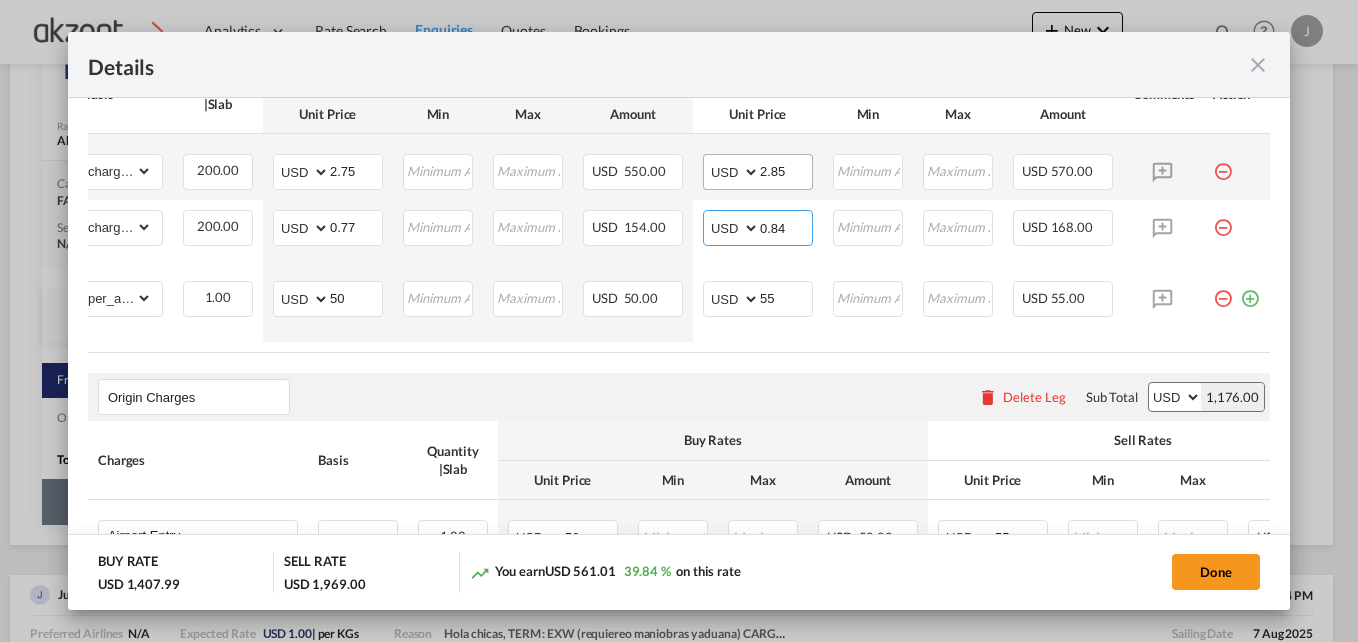 type on "0.84" 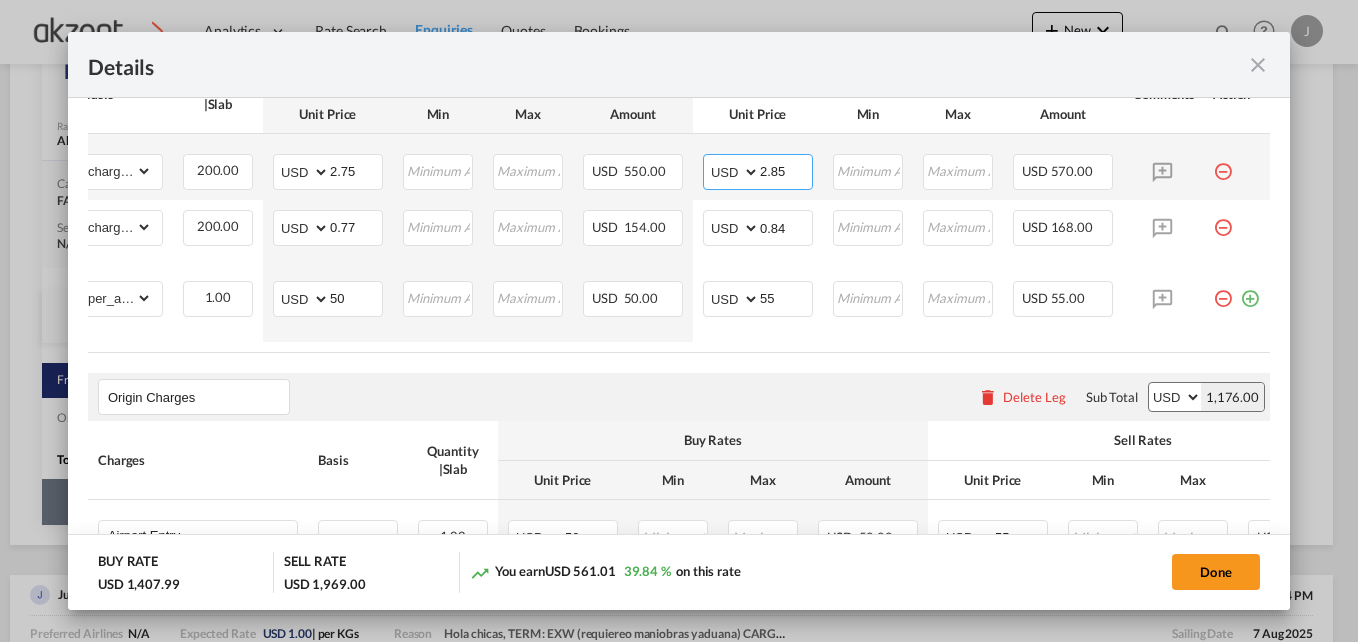 click on "2.85" at bounding box center (786, 170) 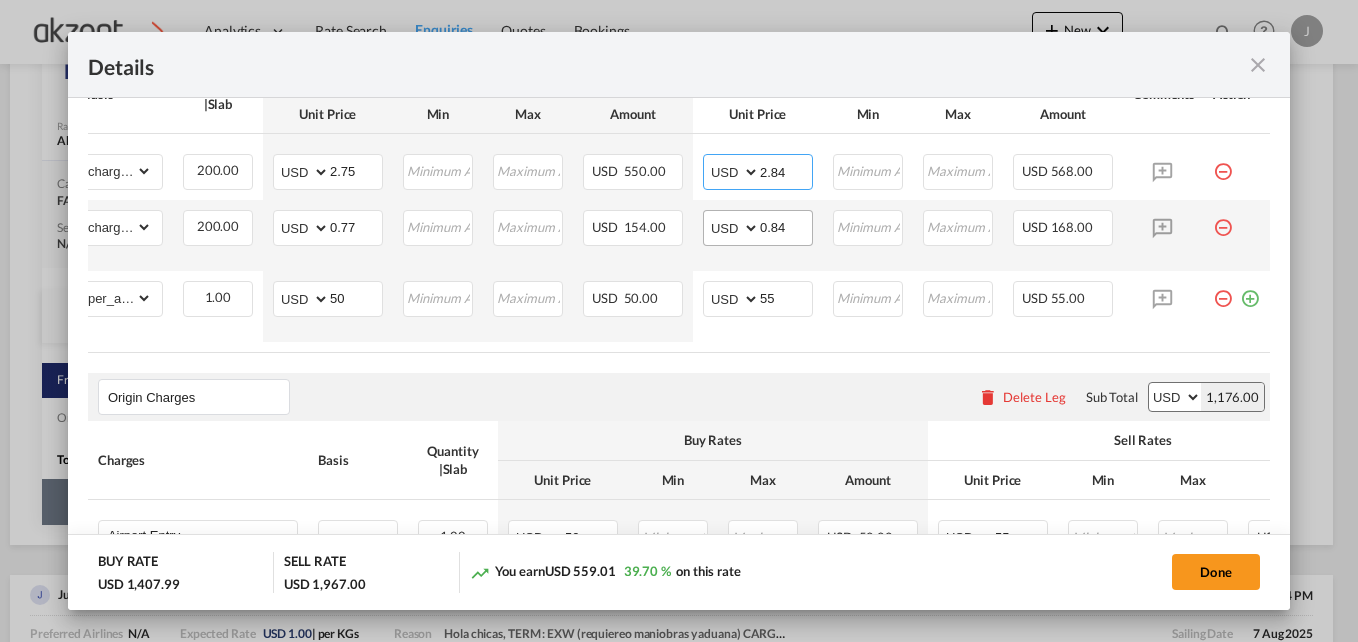 type on "2.84" 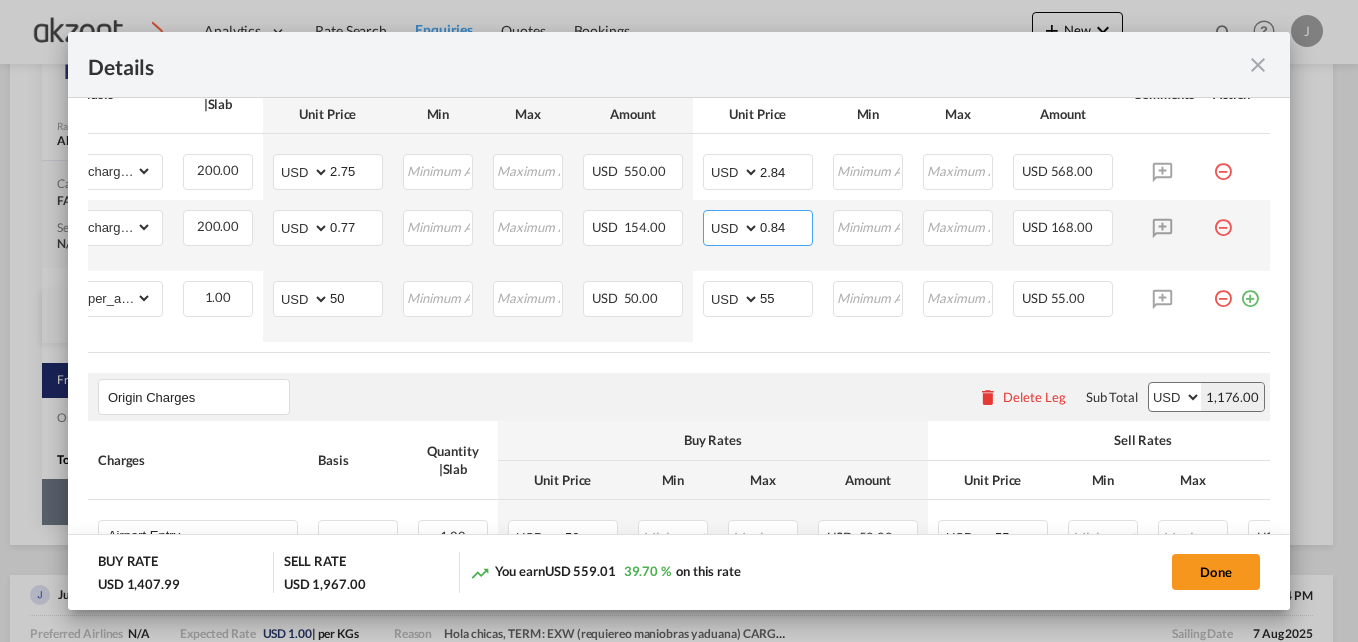 click on "0.84" at bounding box center [786, 226] 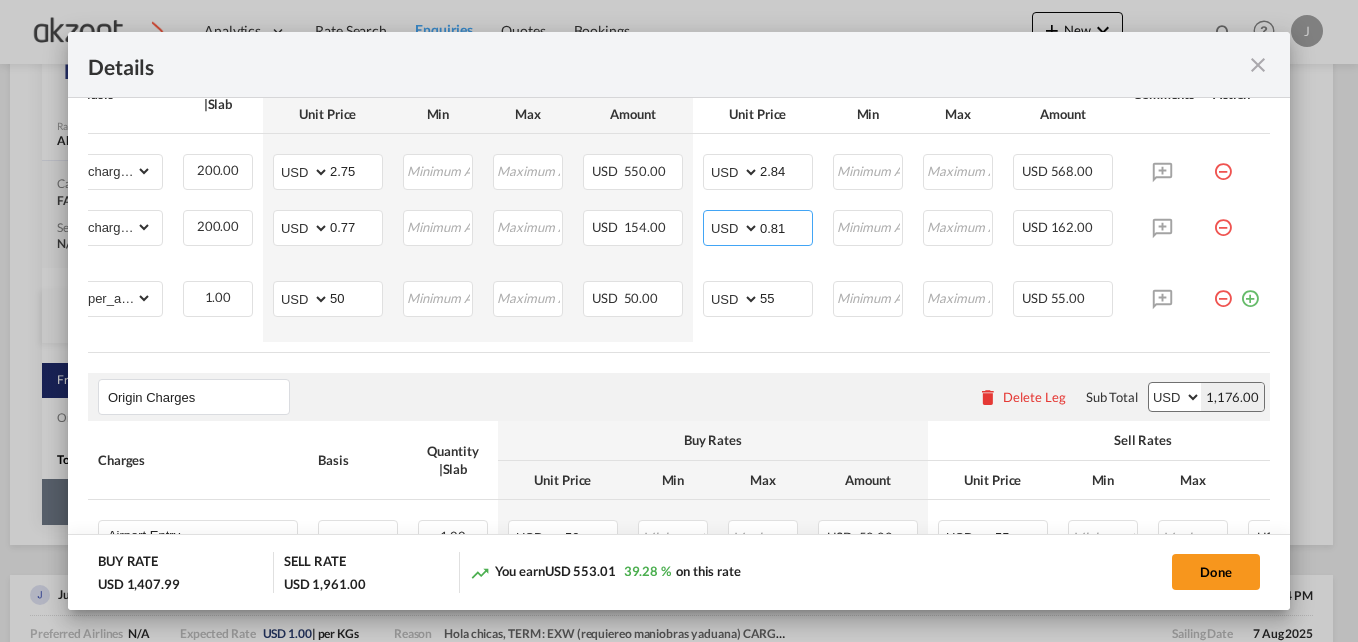 type on "0.81" 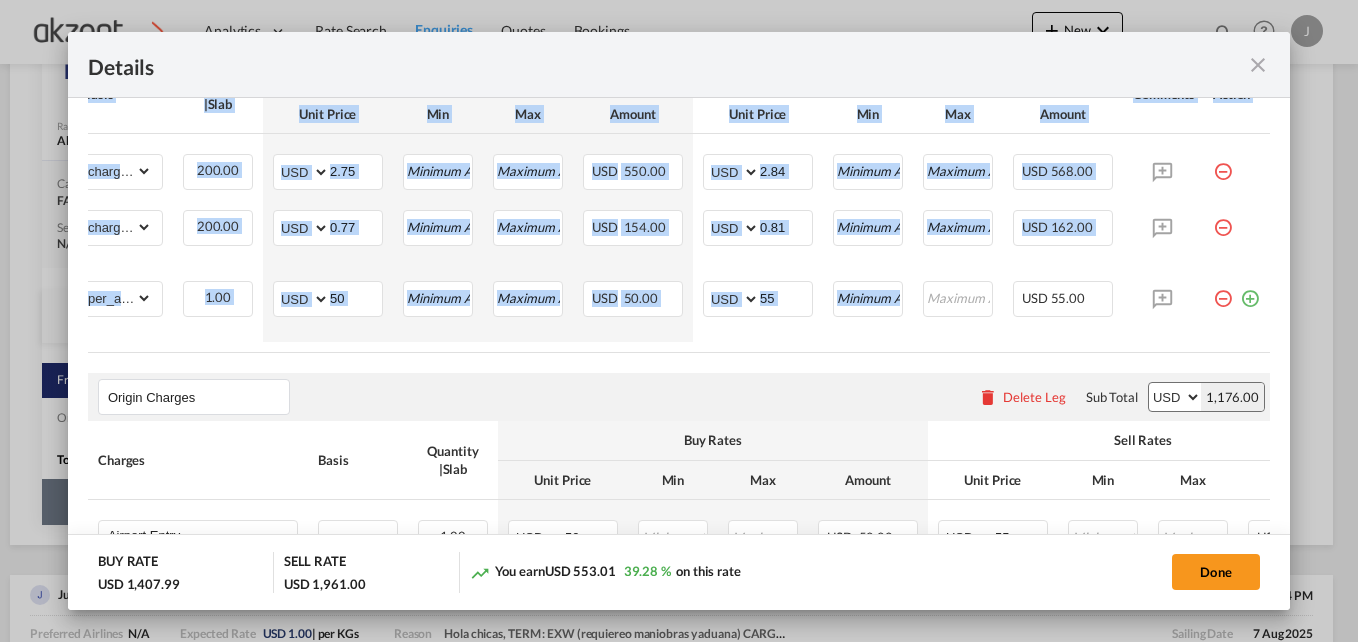 drag, startPoint x: 850, startPoint y: 352, endPoint x: 663, endPoint y: 355, distance: 187.02406 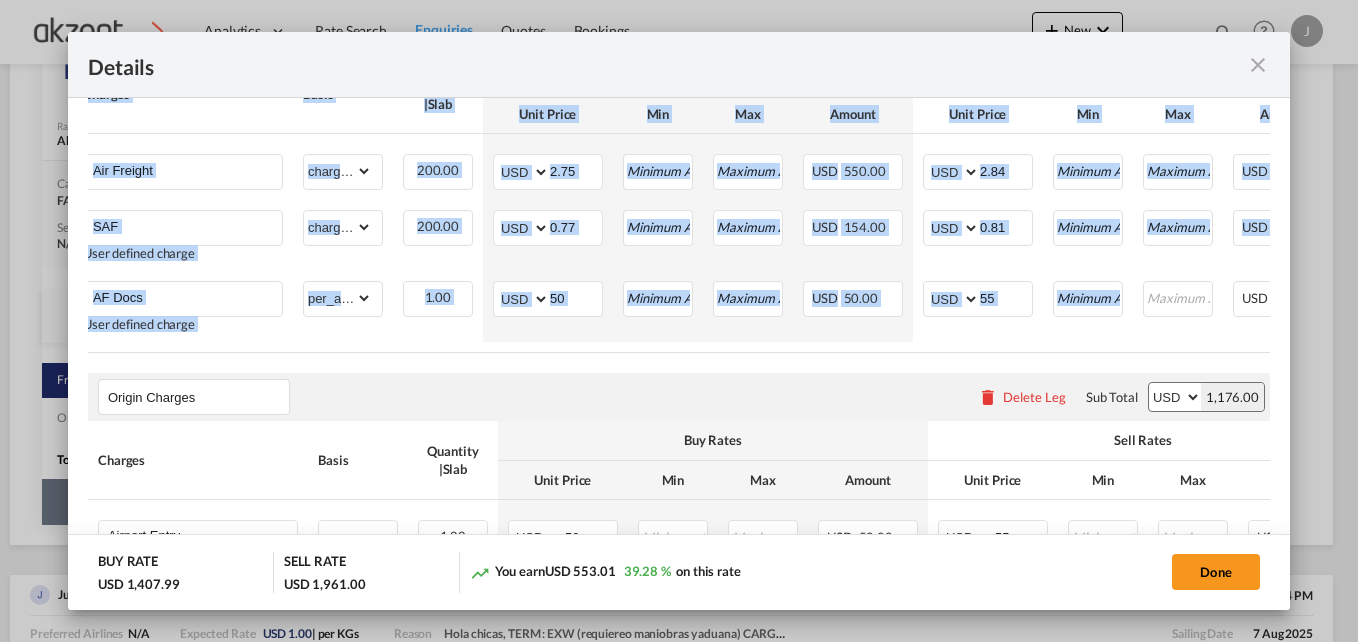 scroll, scrollTop: 0, scrollLeft: 188, axis: horizontal 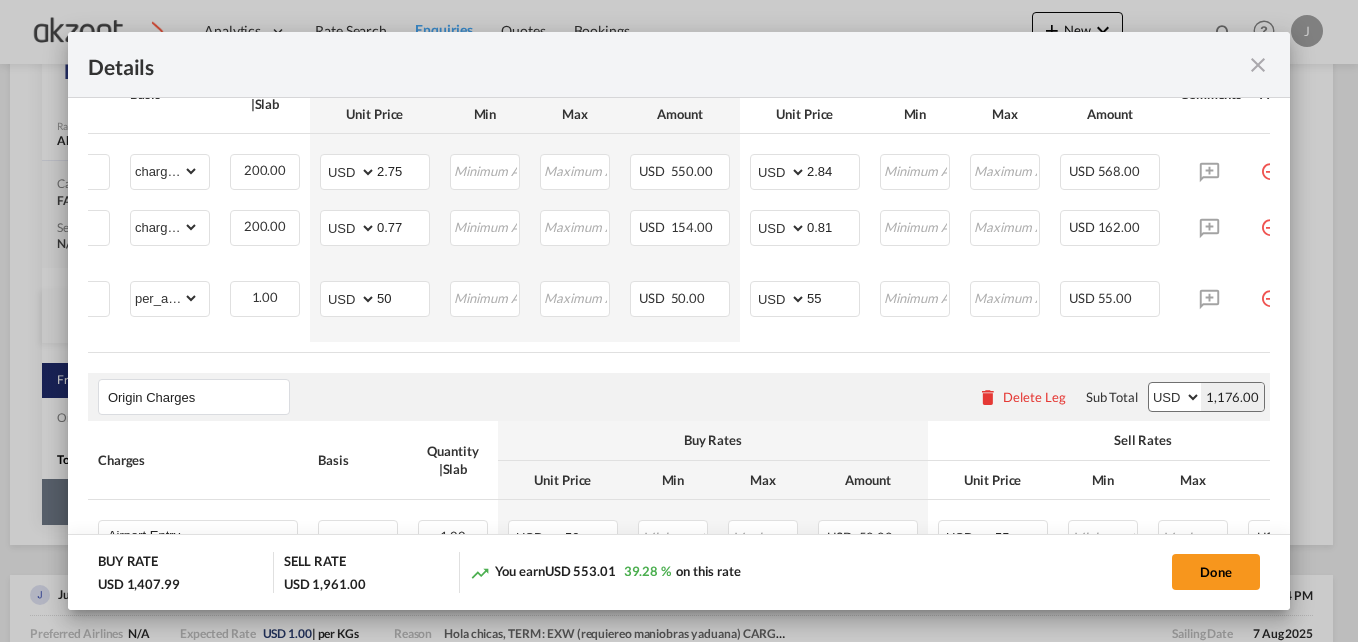 click on "Origin Charges                                                     Please enter leg name
Leg Name Already Exists Delete Leg Sub Total AED AFN ALL AMD ANG AOA ARS AUD AWG AZN BAM BBD BDT BGN BHD BIF BMD BND BOB BRL BSD BTN BWP BYN BZD CAD CDF CHF CLP CNY COP CRC CUC CUP CVE CZK DJF DKK DOP DZD EGP ERN ETB EUR FJD FKP FOK GBP GEL GGP GHS GIP GMD GNF GTQ GYD HKD HNL HRK HTG HUF IDR ILS IMP INR IQD IRR ISK JMD JOD JPY KES KGS KHR KID KMF KRW KWD KYD KZT LAK LBP LKR LRD LSL LYD MAD MDL MGA MKD MMK MNT MOP MRU MUR MVR MWK MXN MYR MZN NAD NGN NIO NOK NPR NZD OMR PAB PEN PGK PHP PKR PLN PYG QAR RON RSD RUB RWF SAR SBD SCR SDG SEK SGD SHP SLL SOS SRD SSP STN SYP SZL THB TJS TMT TND TOP TRY TTD TVD TWD TZS UAH UGX USD UYU UZS VES VND VUV WST XAF XCD XDR XOF XPF YER ZAR ZMW 1,176.00" at bounding box center [679, 397] 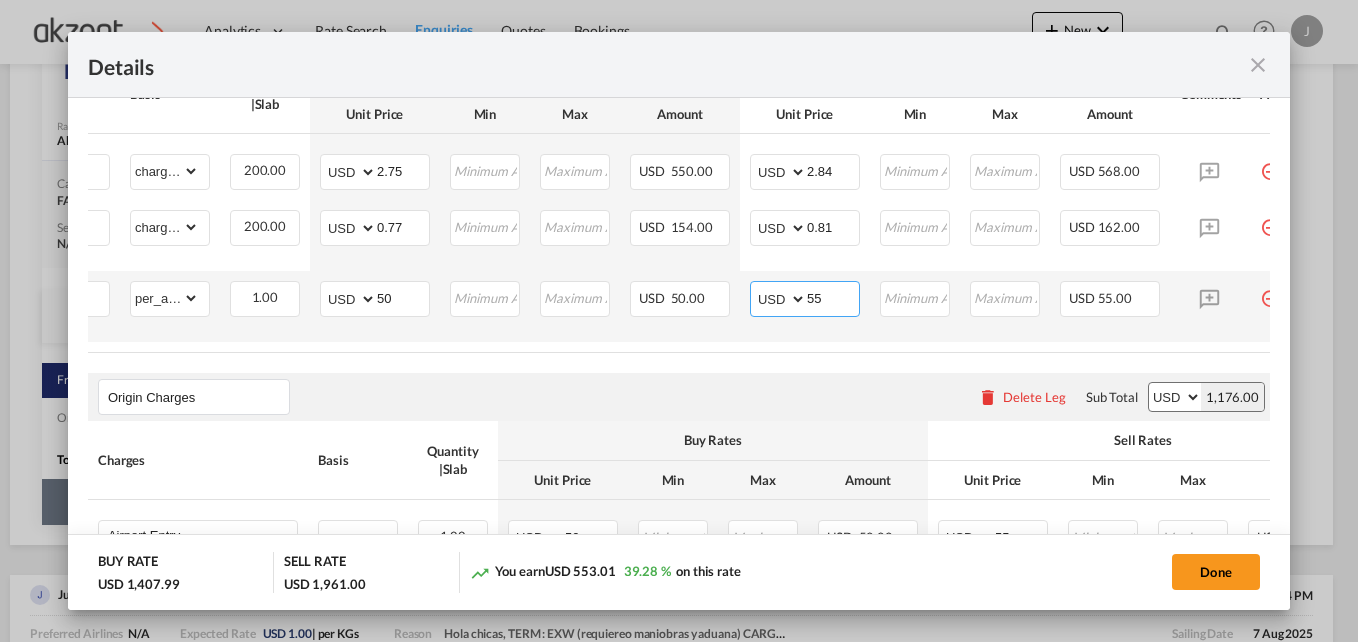 click on "55" at bounding box center [833, 297] 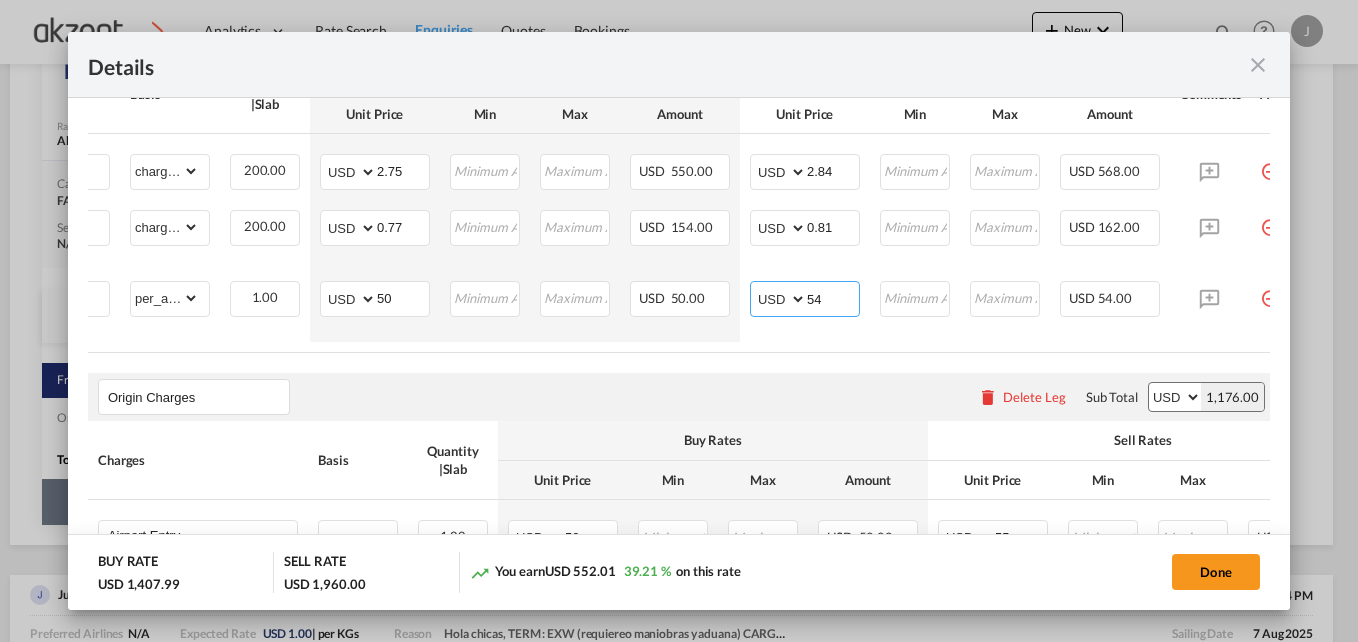 type on "54" 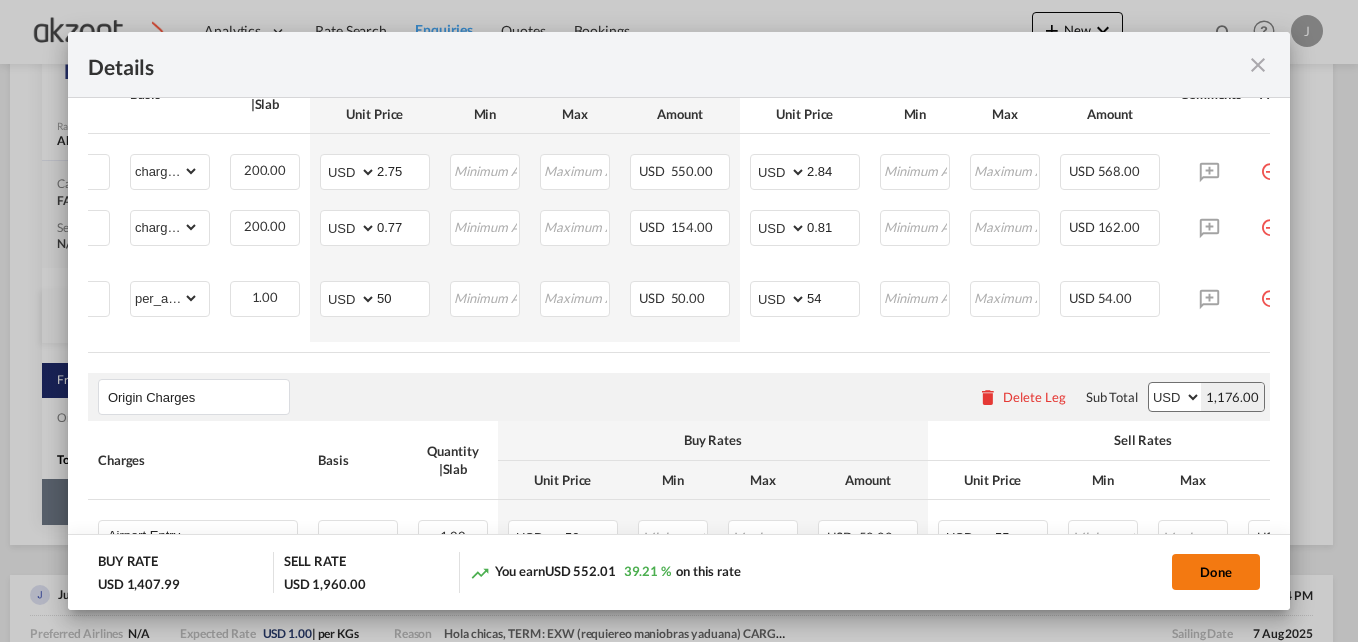 click on "Done" 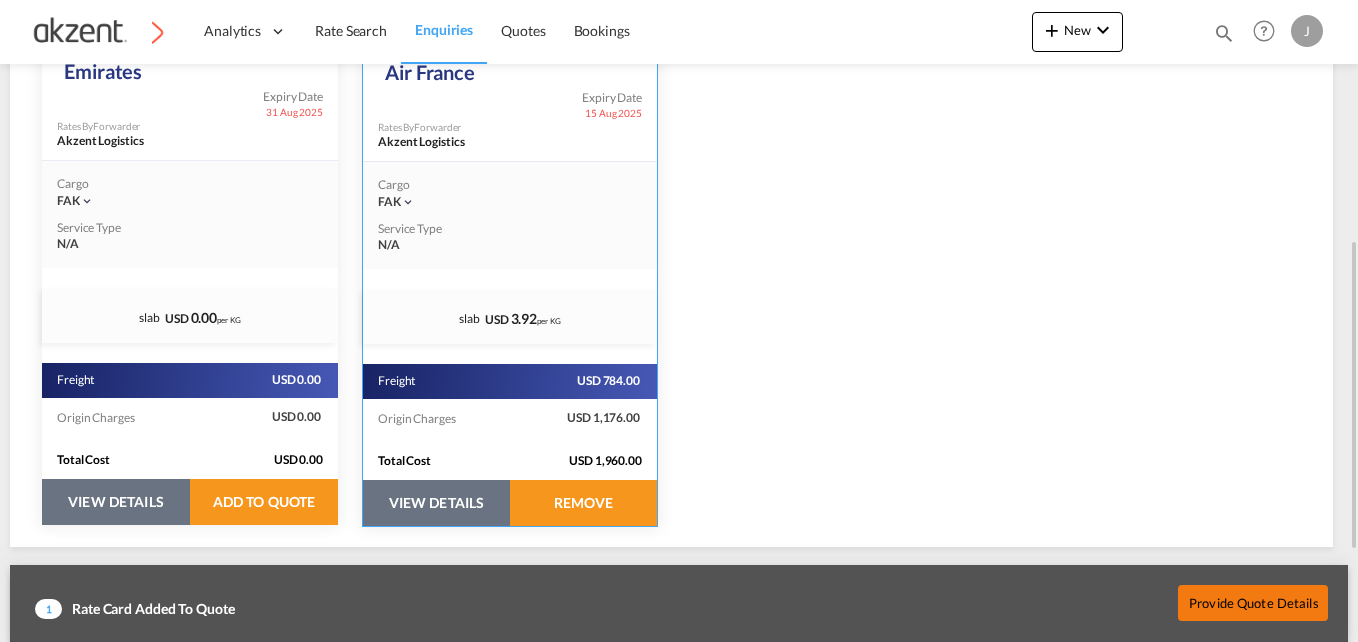 click on "Provide Quote Details" at bounding box center [1253, 602] 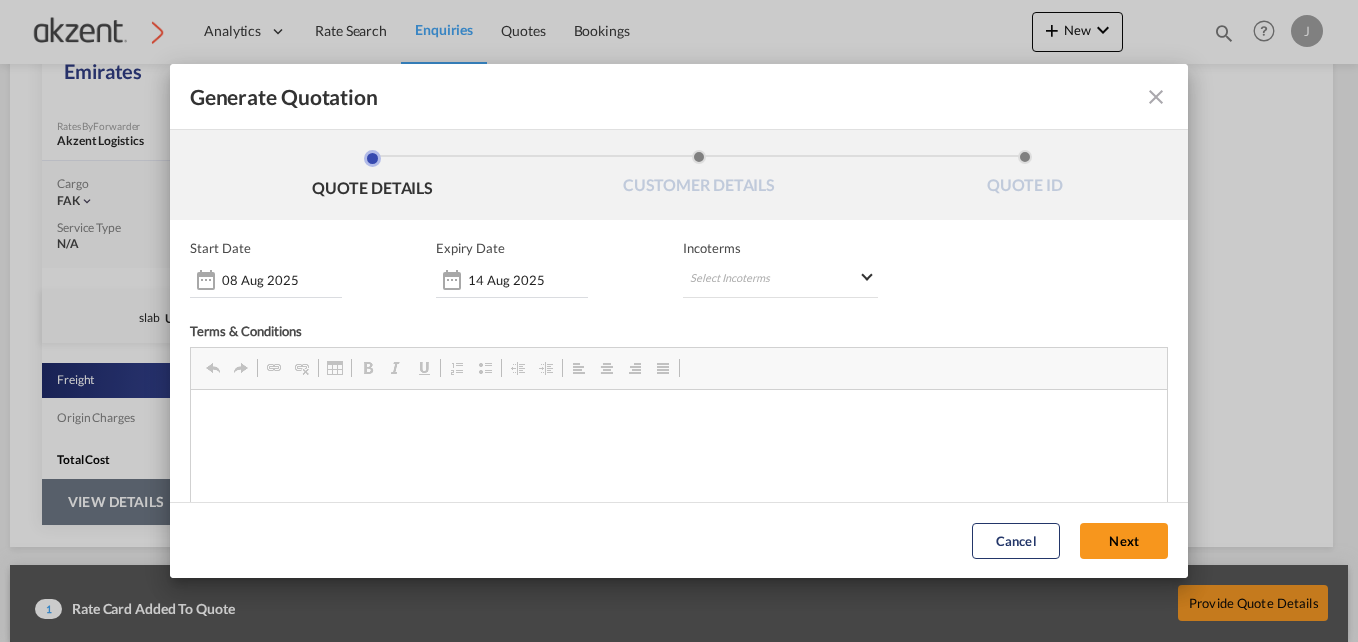 scroll, scrollTop: 0, scrollLeft: 0, axis: both 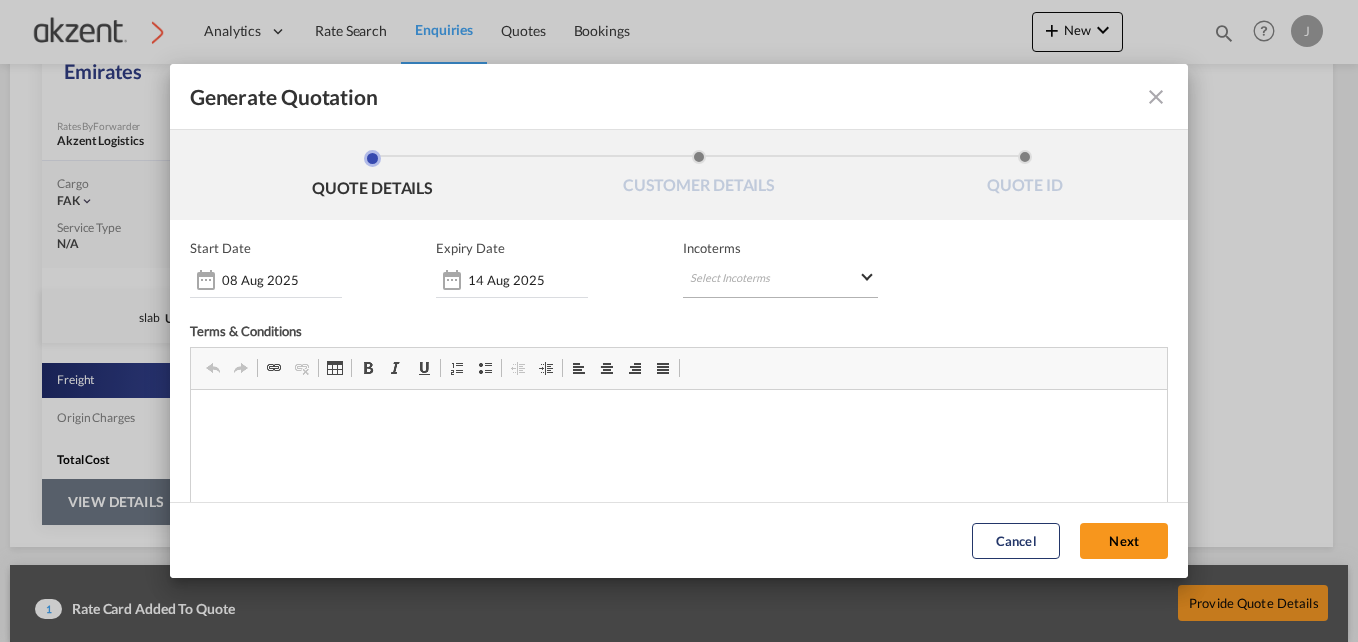 click on "Select Incoterms" at bounding box center (781, 280) 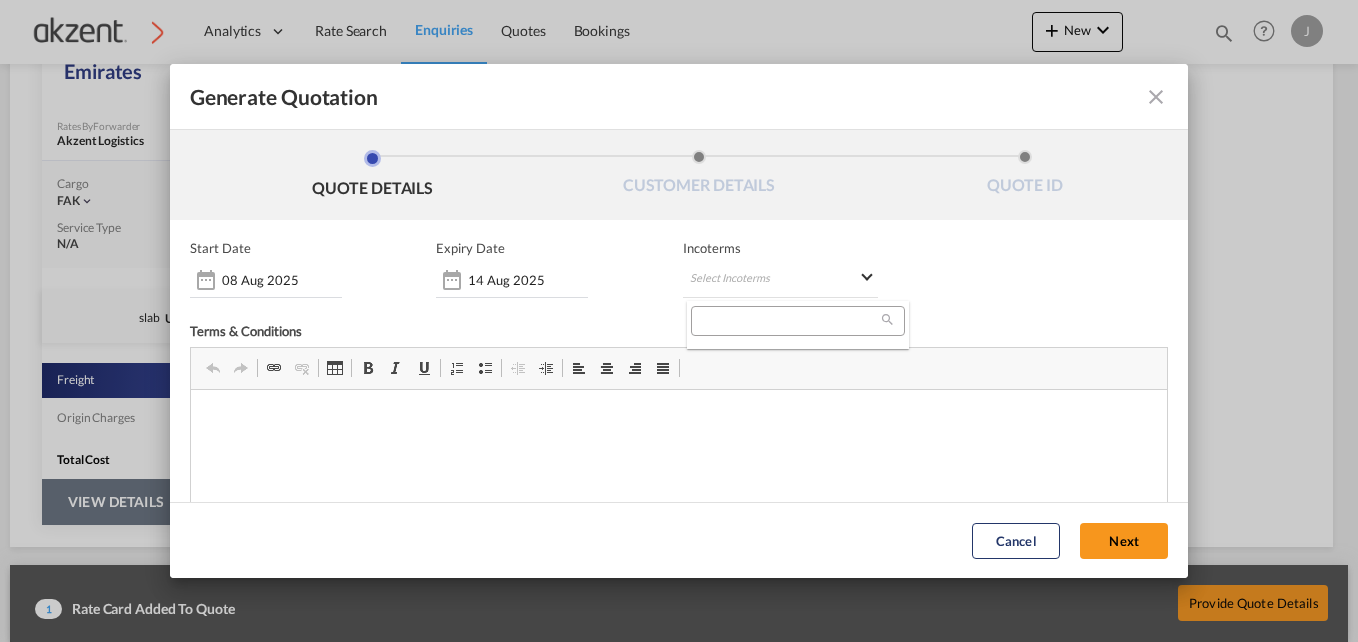 click at bounding box center [798, 325] 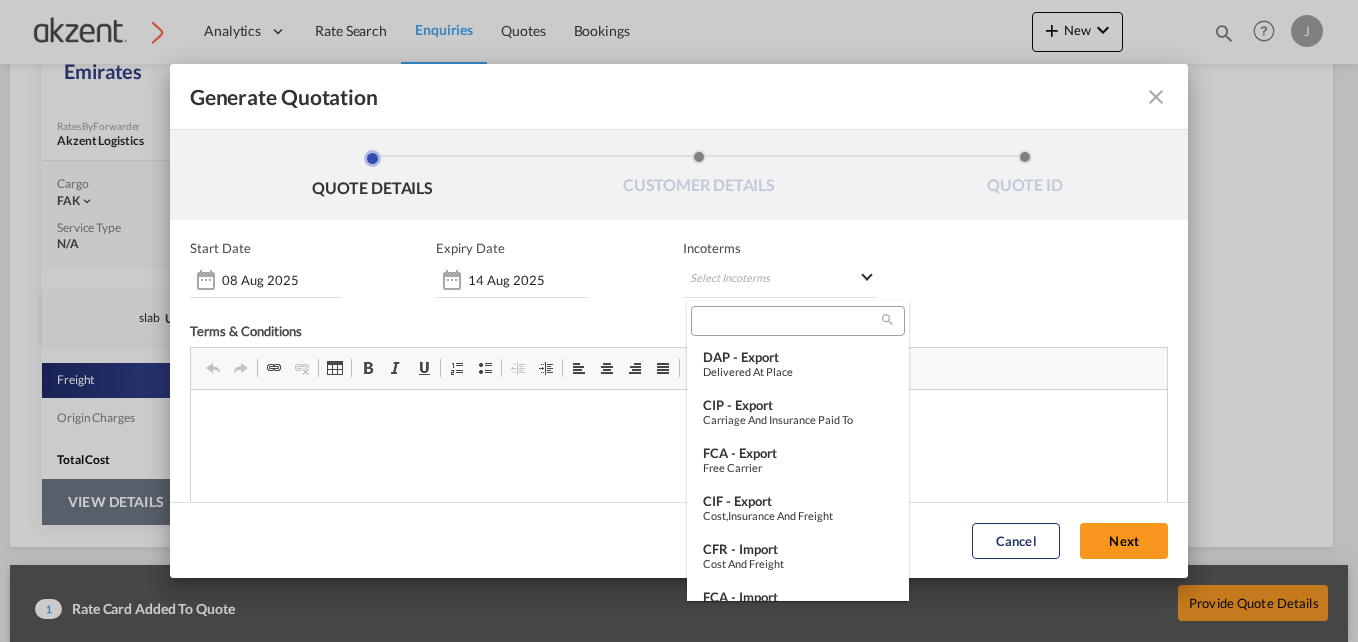 click at bounding box center (789, 321) 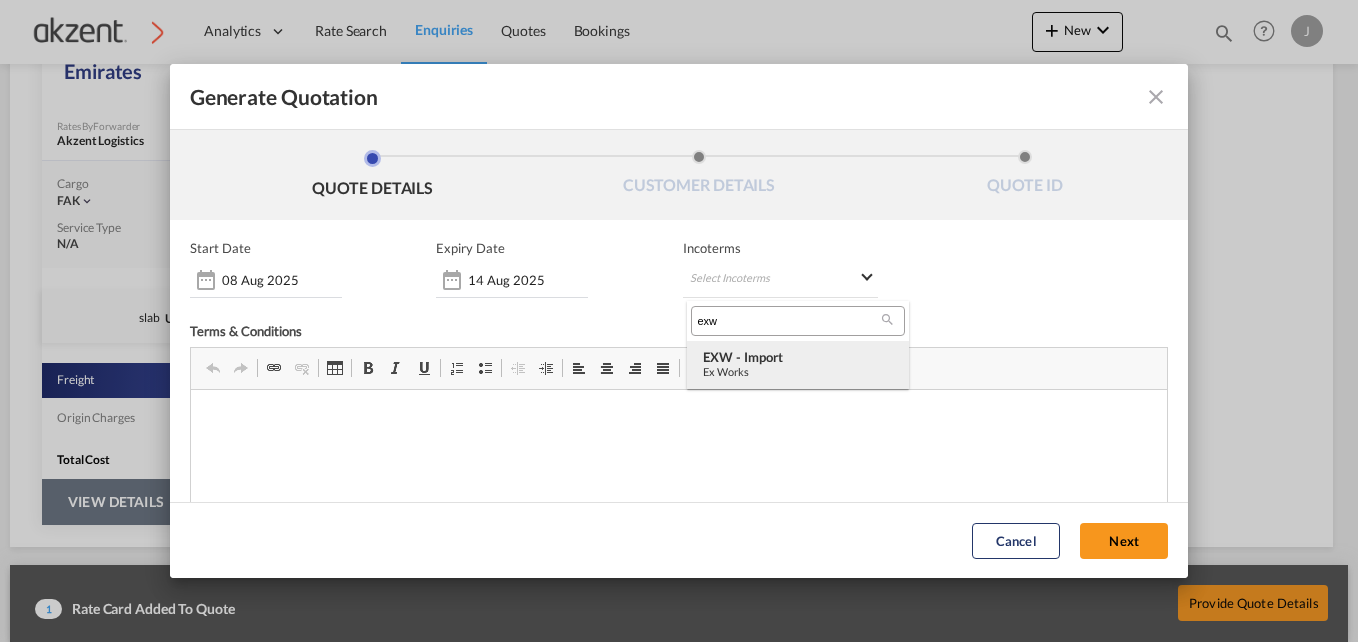 type on "exw" 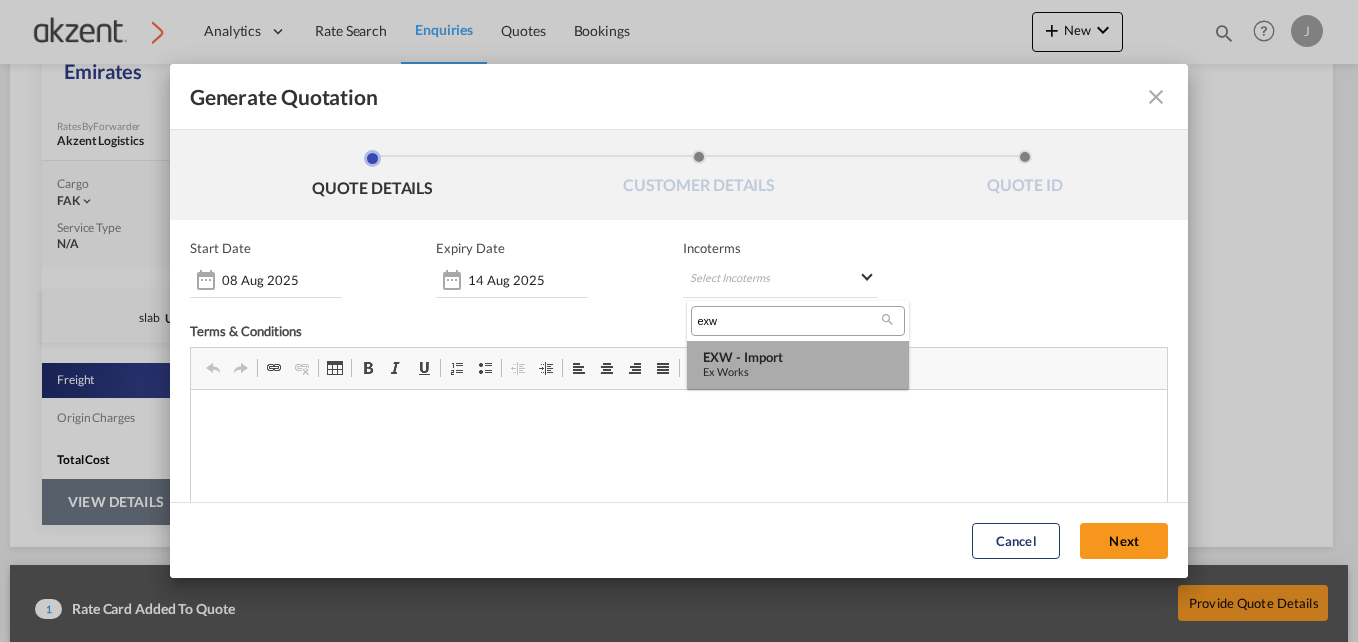 click on "EXW - import" at bounding box center (798, 357) 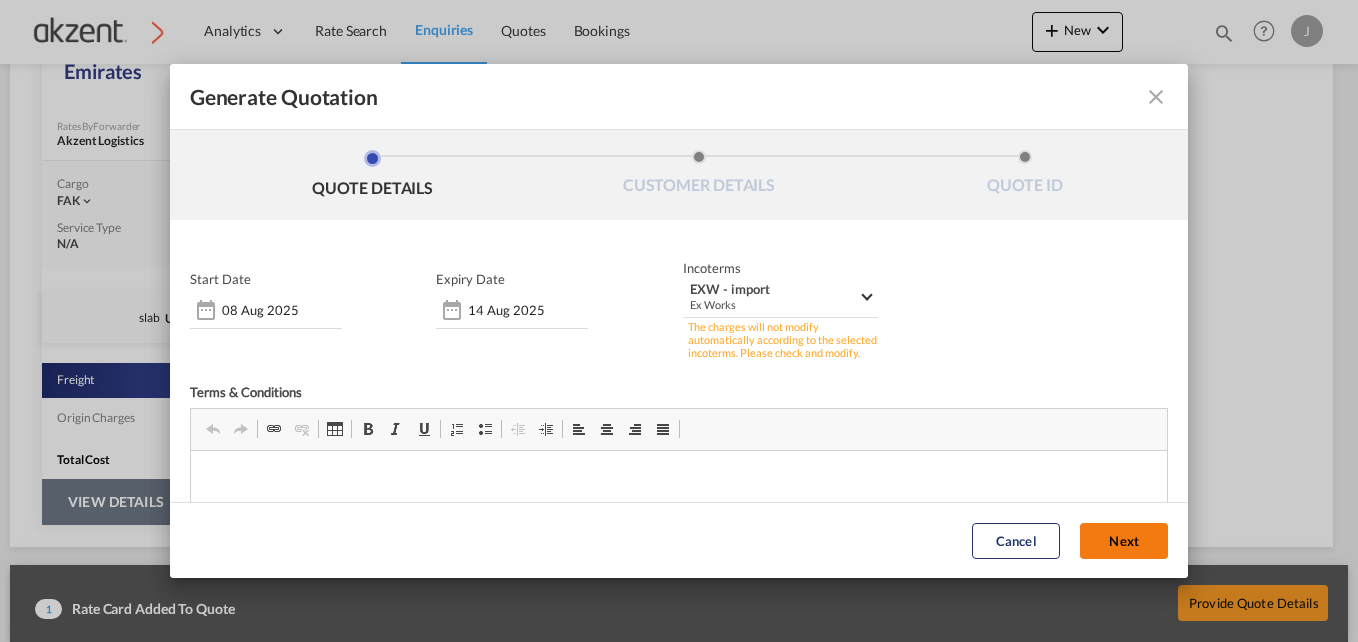 click on "Next" at bounding box center (1124, 541) 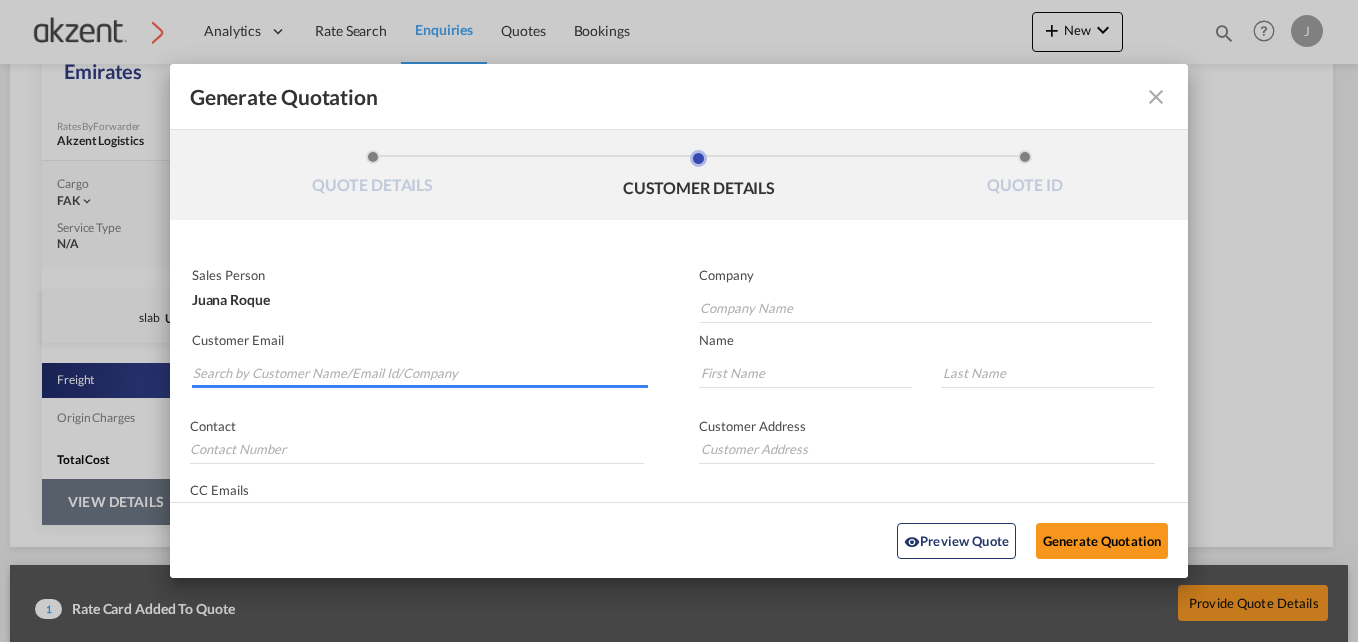click at bounding box center (420, 373) 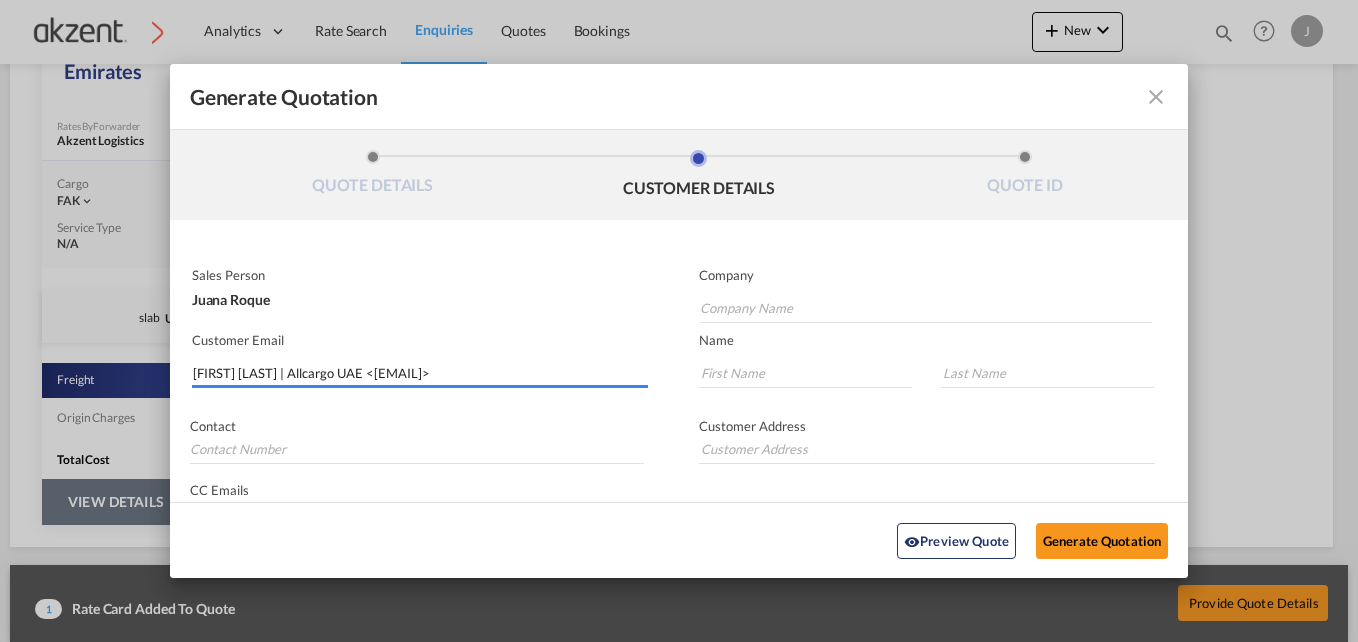 scroll, scrollTop: 0, scrollLeft: 39, axis: horizontal 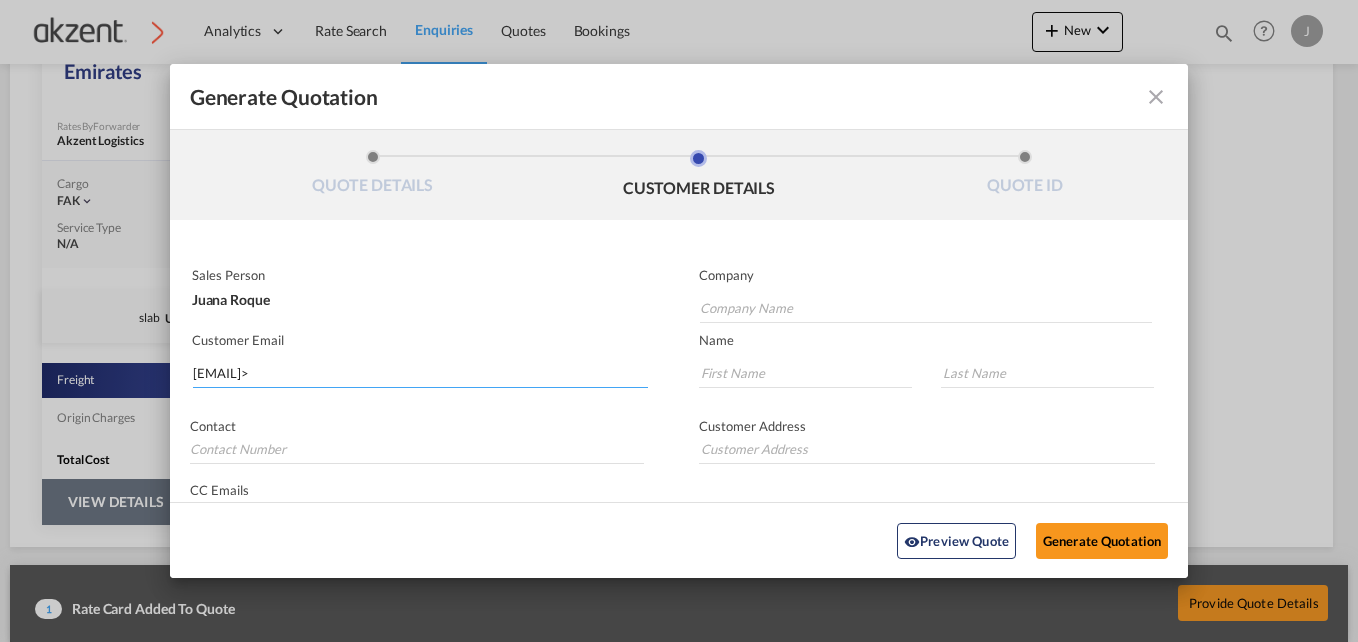 click on "[EMAIL]>" at bounding box center [420, 373] 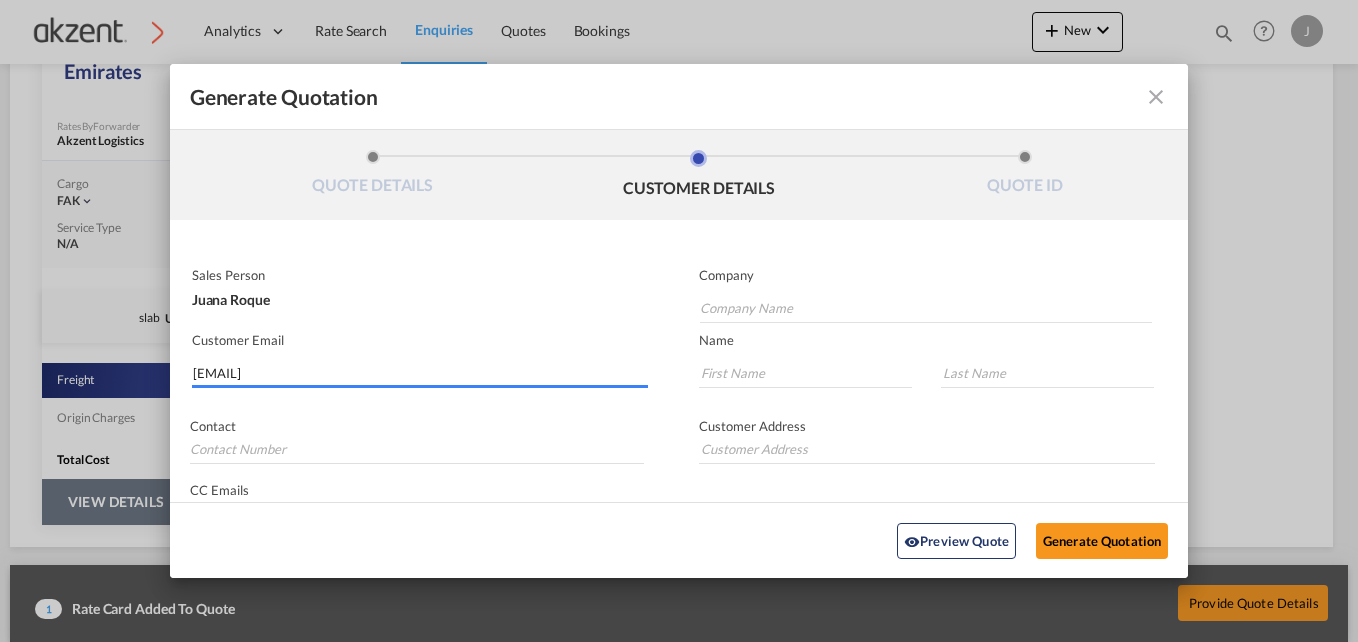 type on "[EMAIL]" 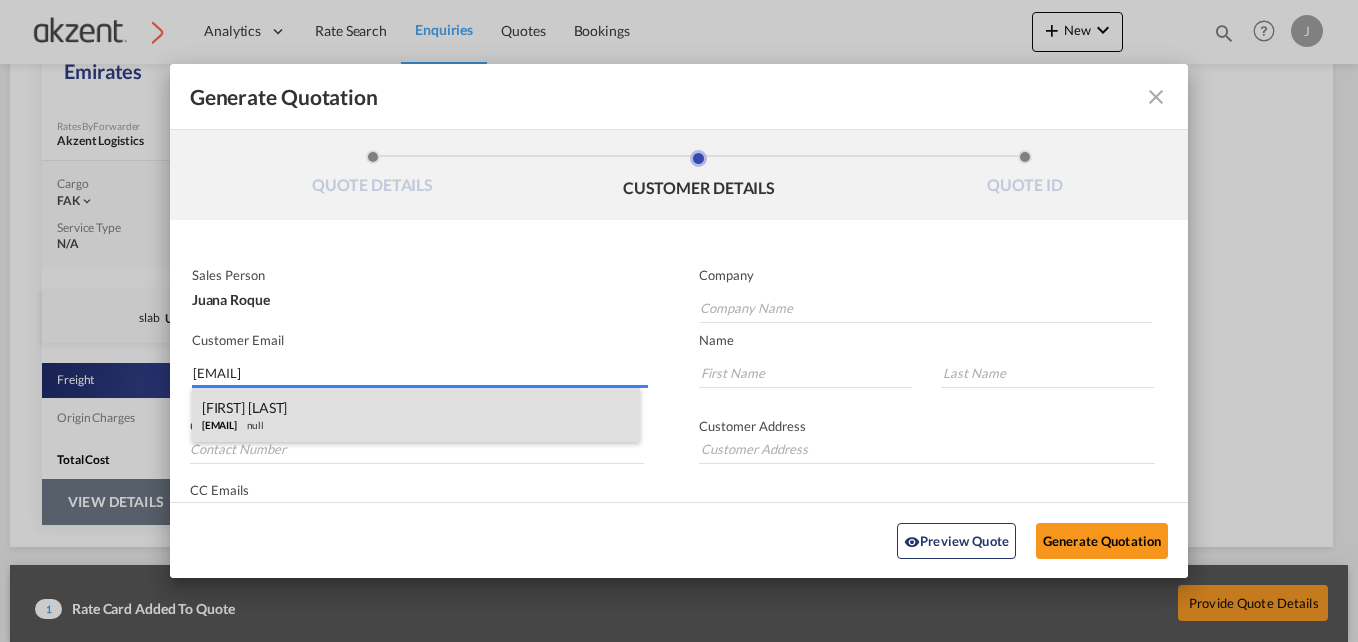 click on "[FIRST] [LAST] [EMAIL]
null" at bounding box center (416, 415) 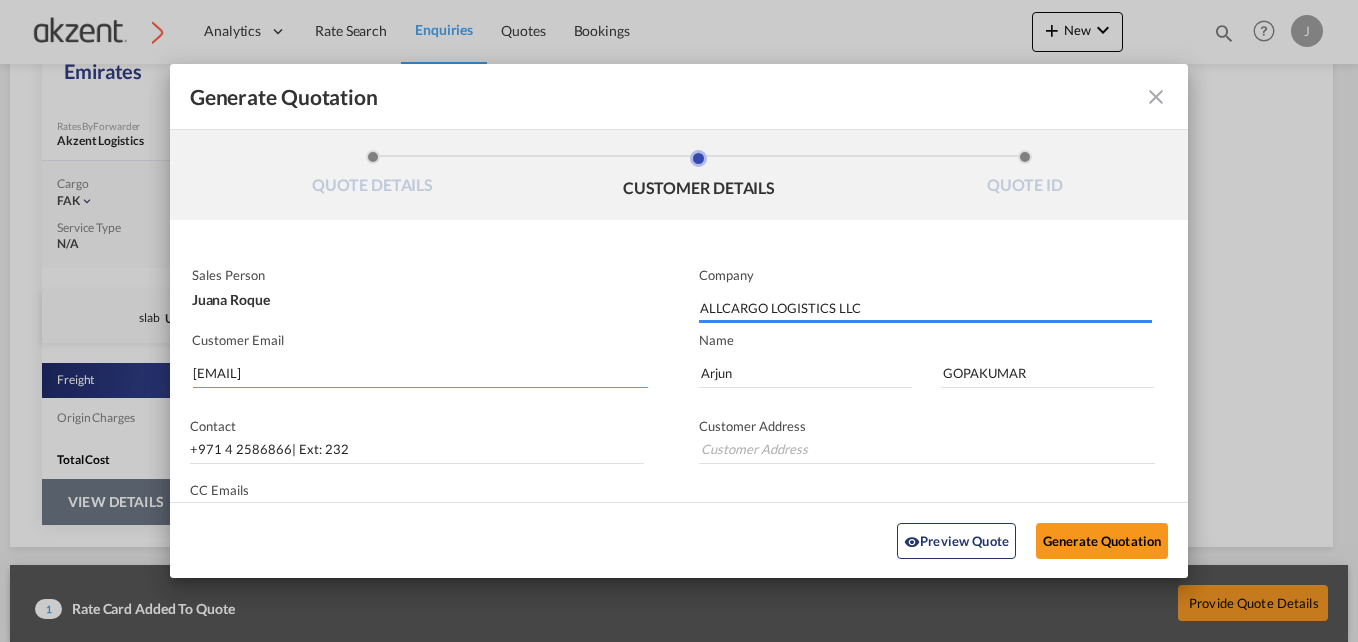 type on "Plot No S20202,P.O Box:18049, Jebel Ali Free Zone South, DUBAI – UAE" 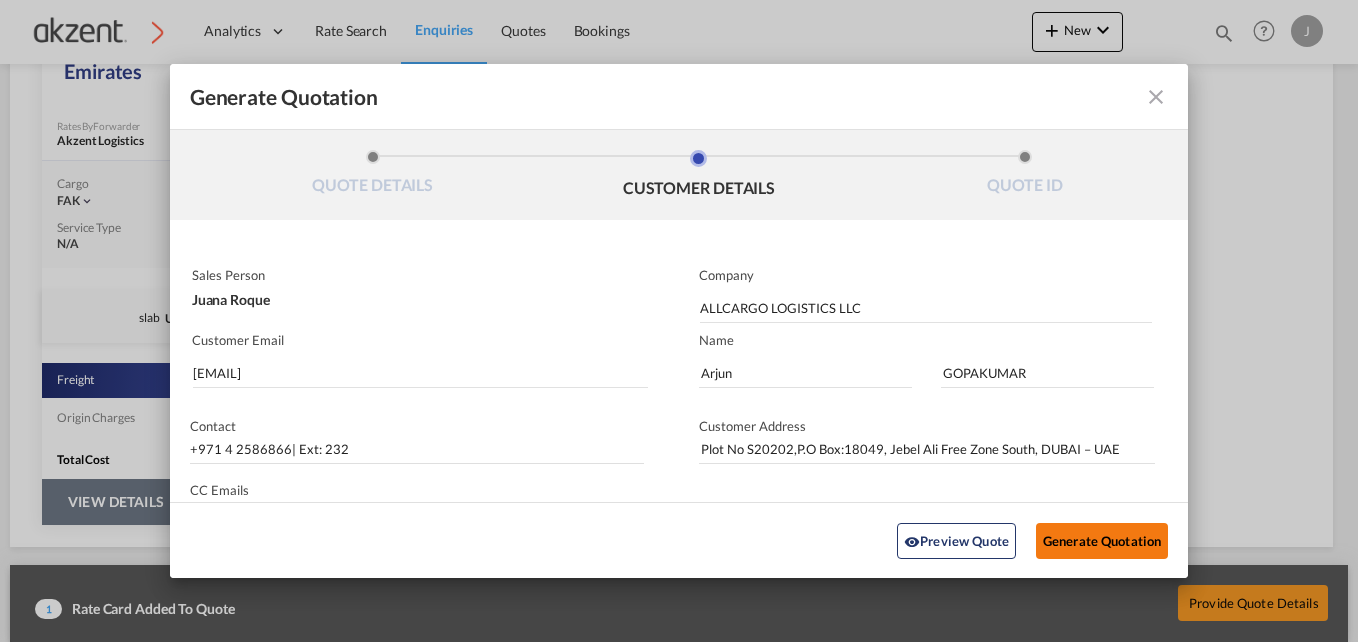 click on "Generate Quotation" at bounding box center [1102, 540] 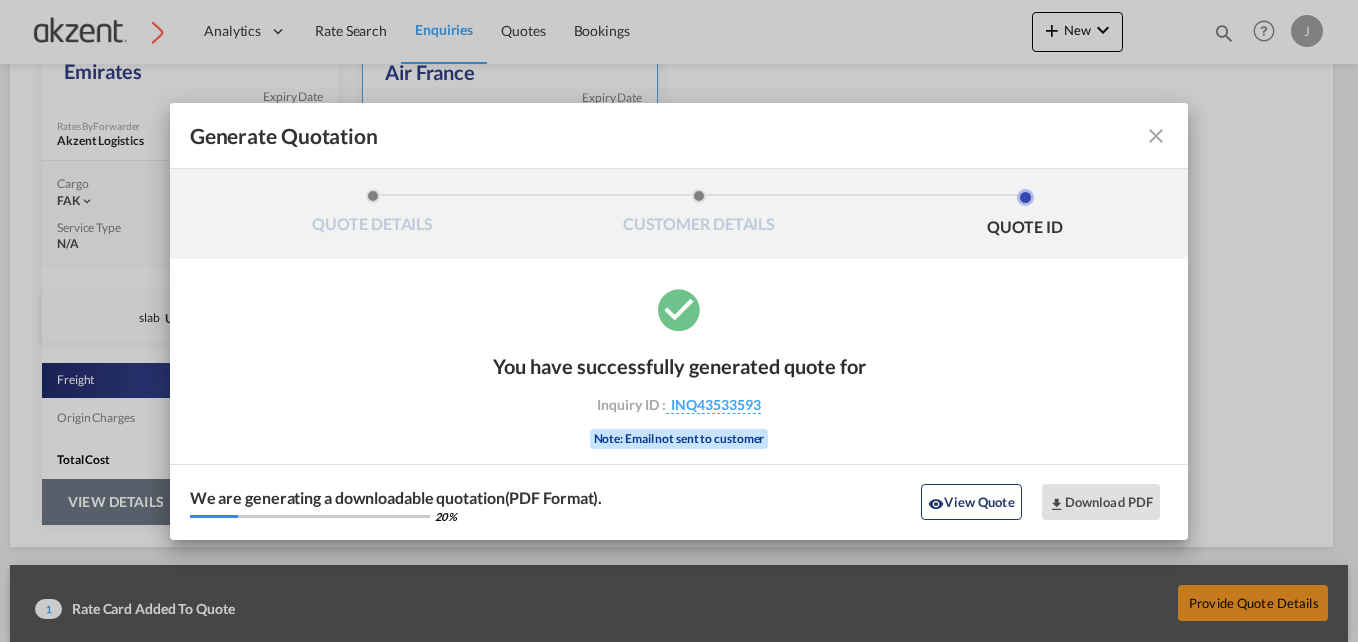 click at bounding box center (1156, 136) 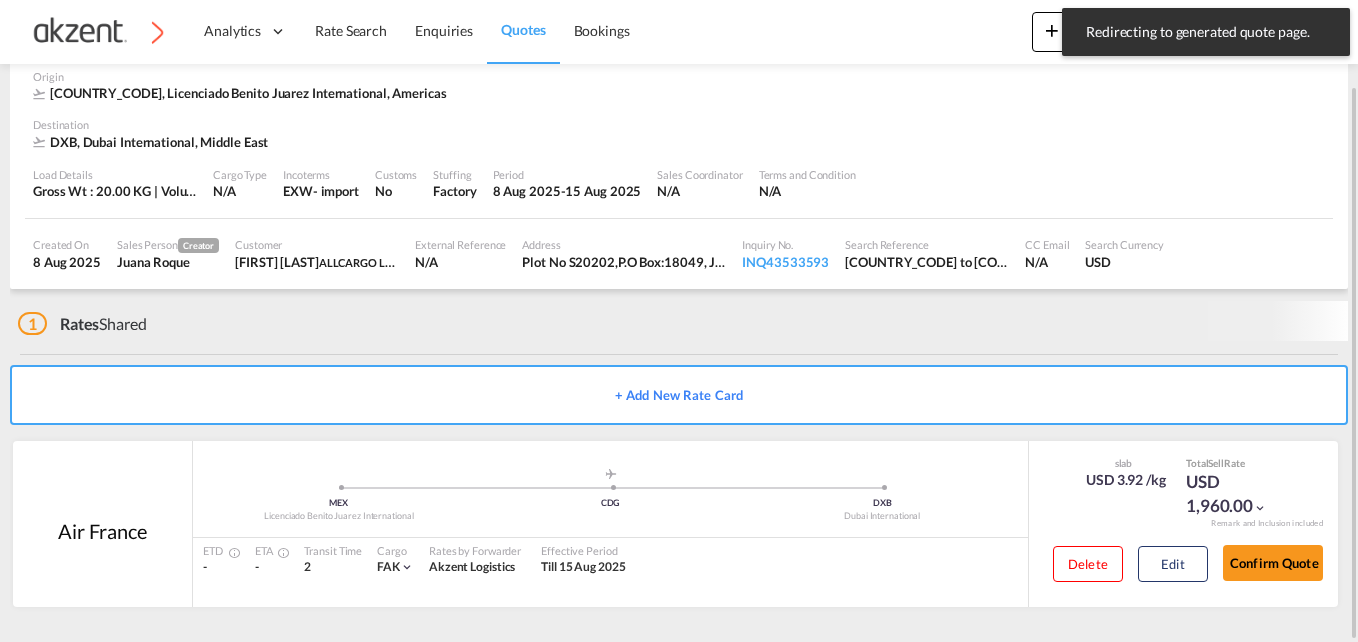 scroll, scrollTop: 86, scrollLeft: 0, axis: vertical 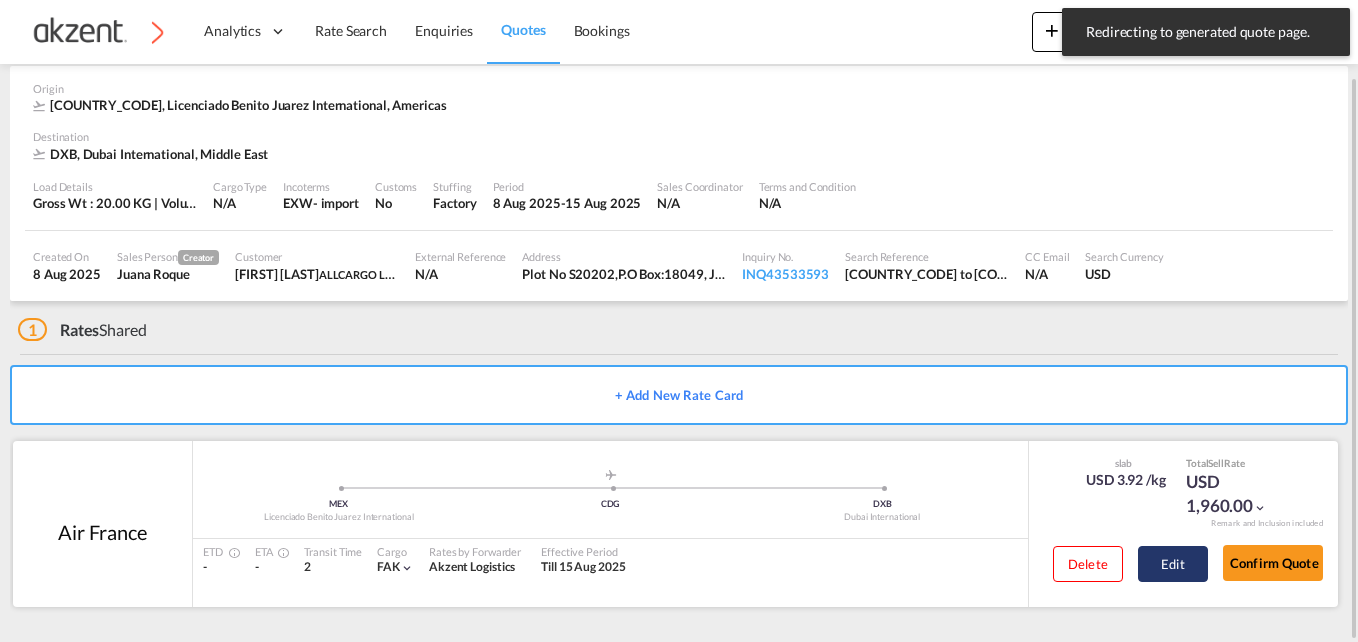 click on "Edit" at bounding box center [1173, 564] 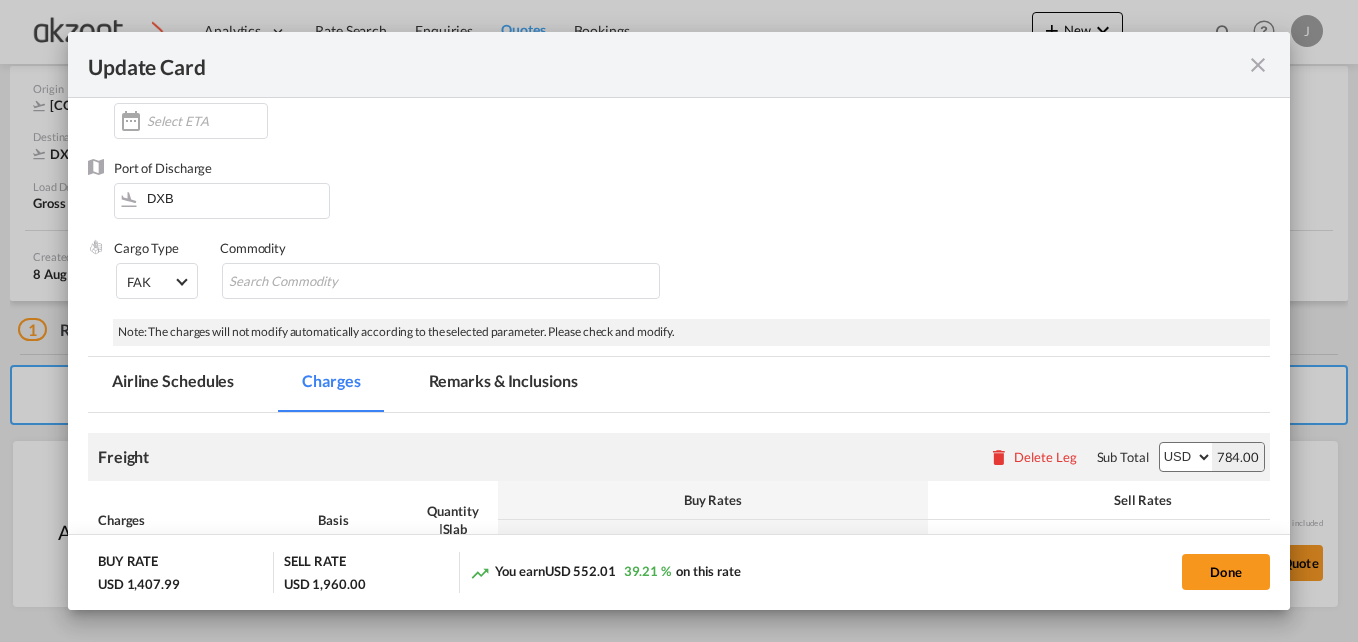 scroll, scrollTop: 300, scrollLeft: 0, axis: vertical 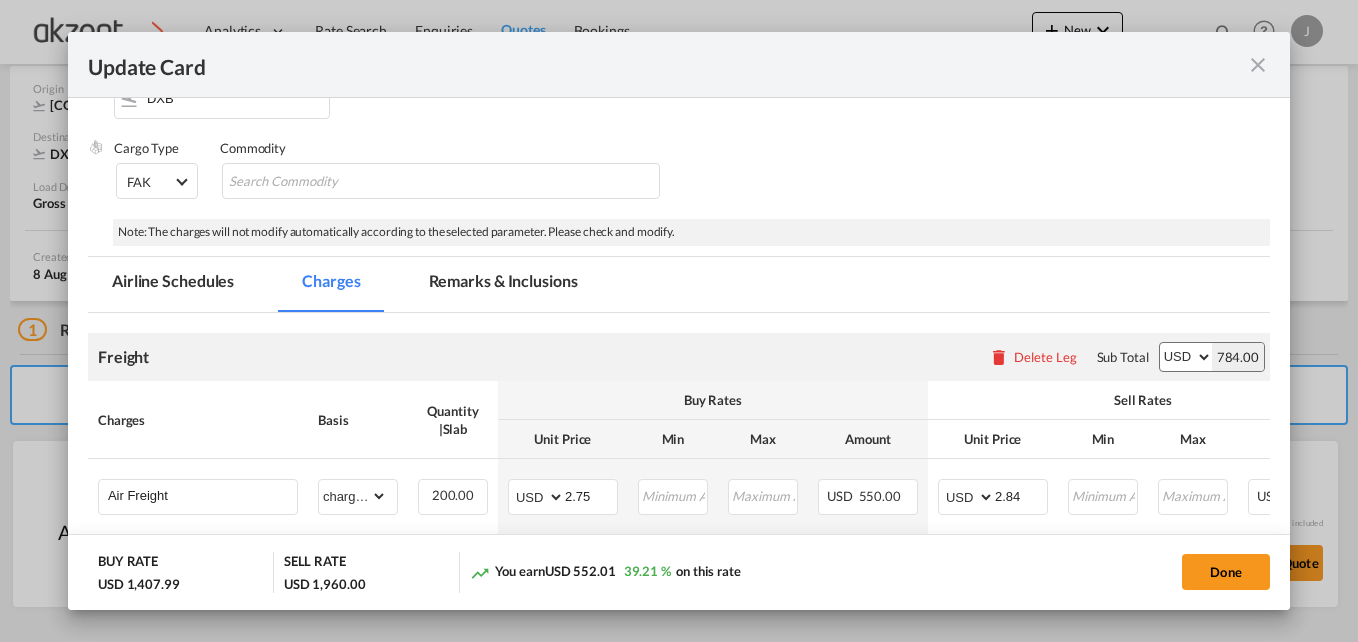 click on "Remarks & Inclusions" at bounding box center (503, 284) 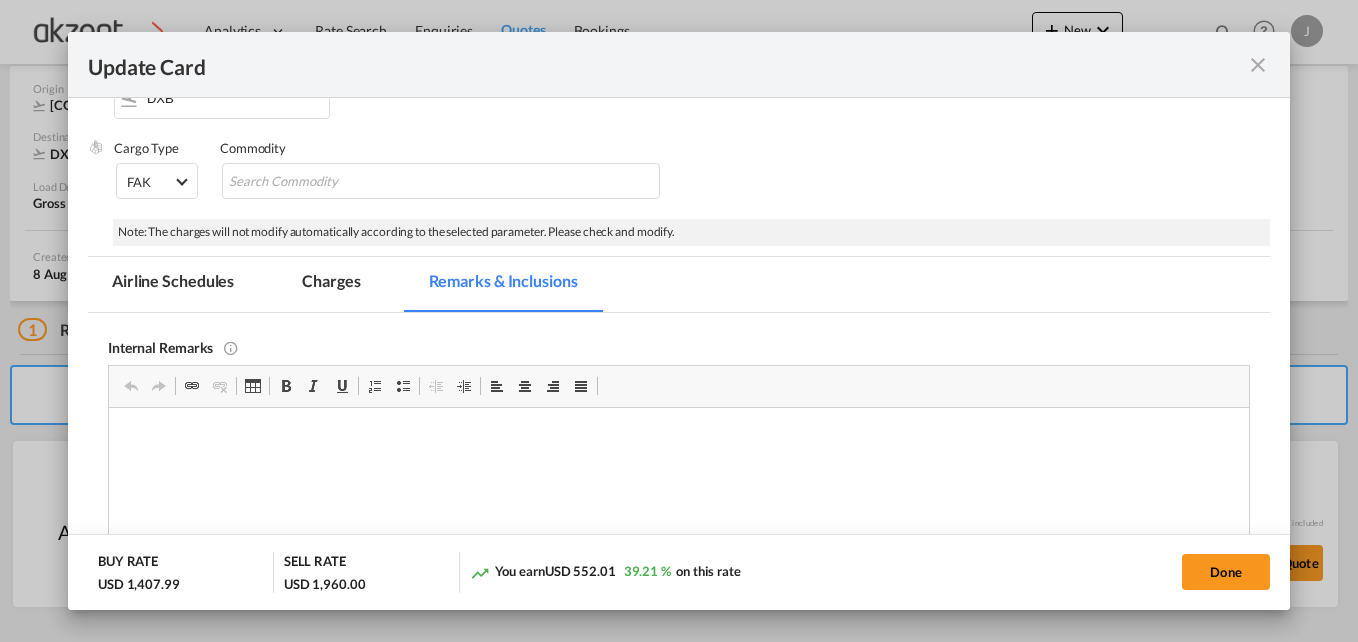 scroll, scrollTop: 600, scrollLeft: 0, axis: vertical 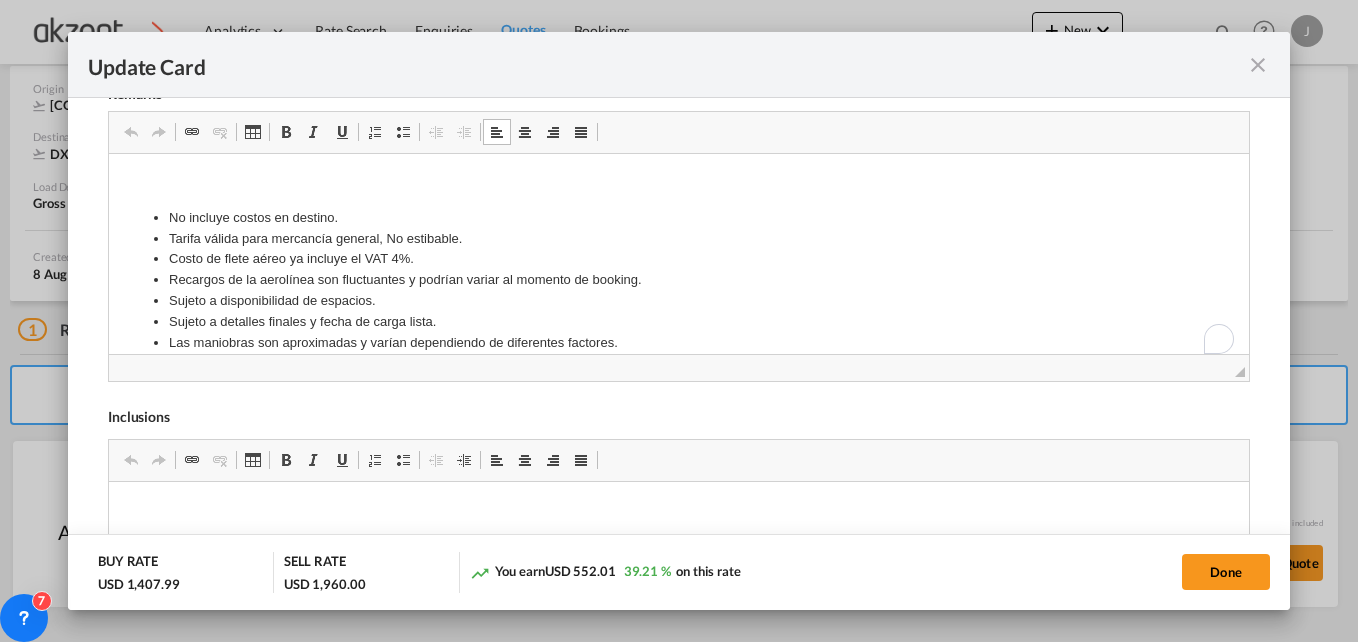 drag, startPoint x: 144, startPoint y: 213, endPoint x: 648, endPoint y: 369, distance: 527.59076 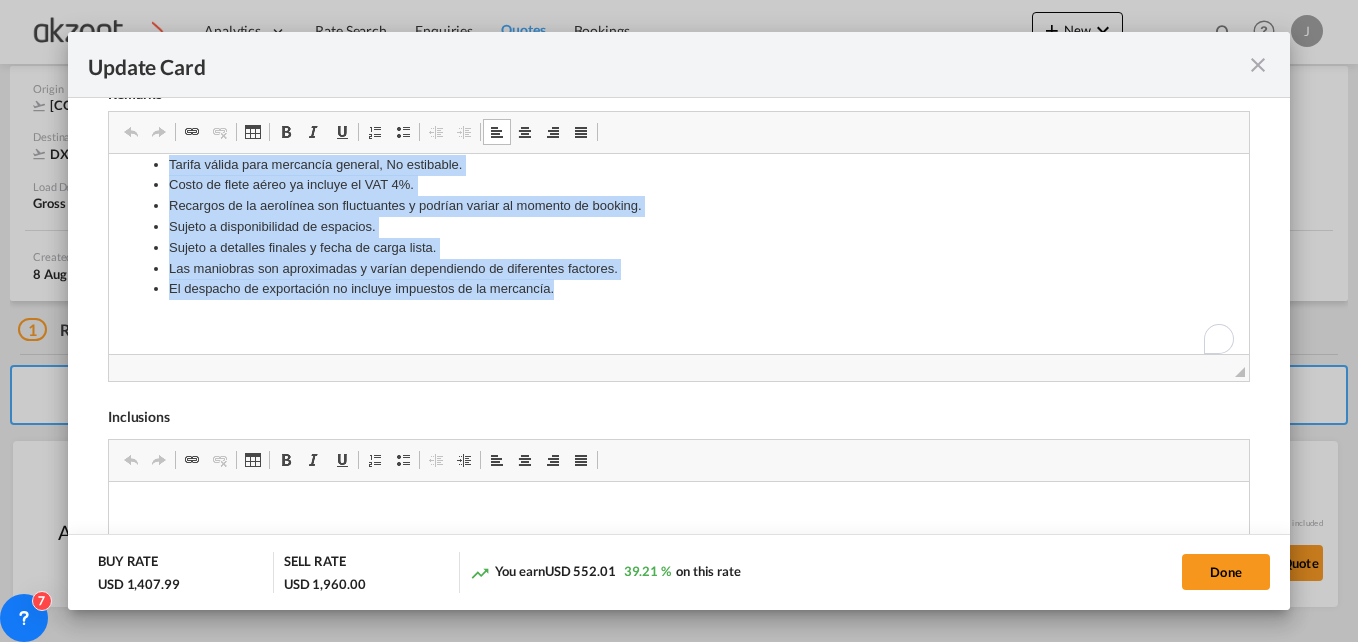 scroll, scrollTop: 0, scrollLeft: 0, axis: both 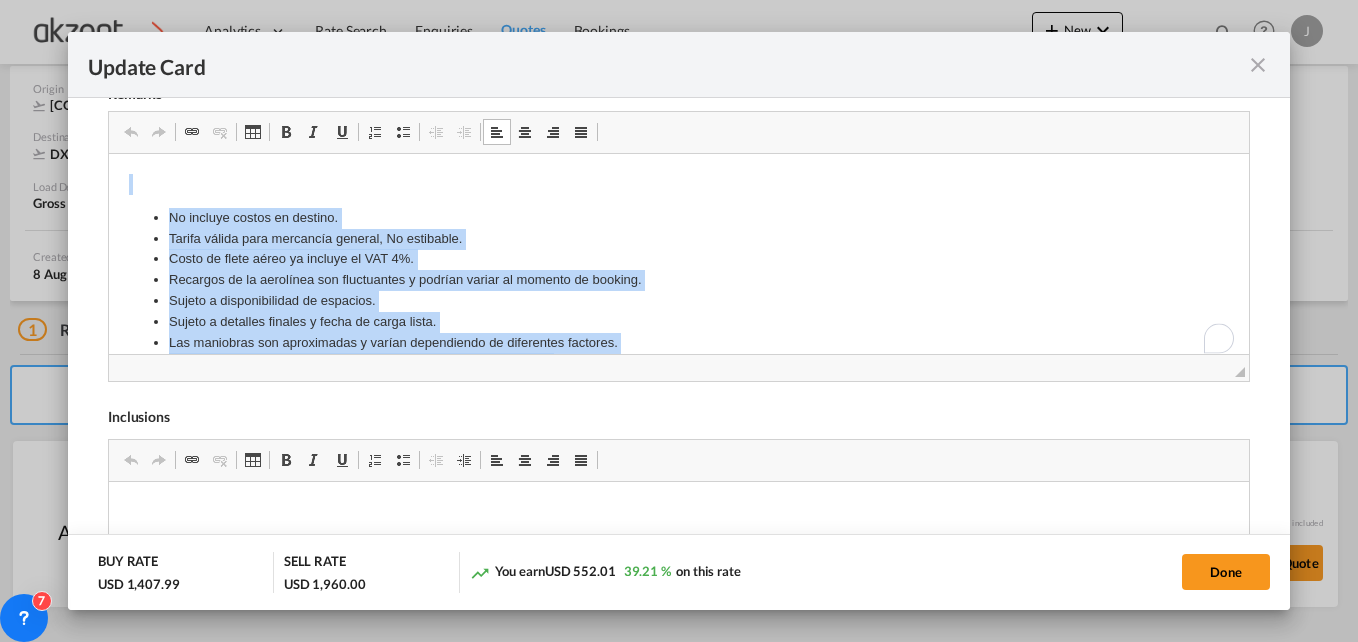 drag, startPoint x: 559, startPoint y: 298, endPoint x: 66, endPoint y: 133, distance: 519.87885 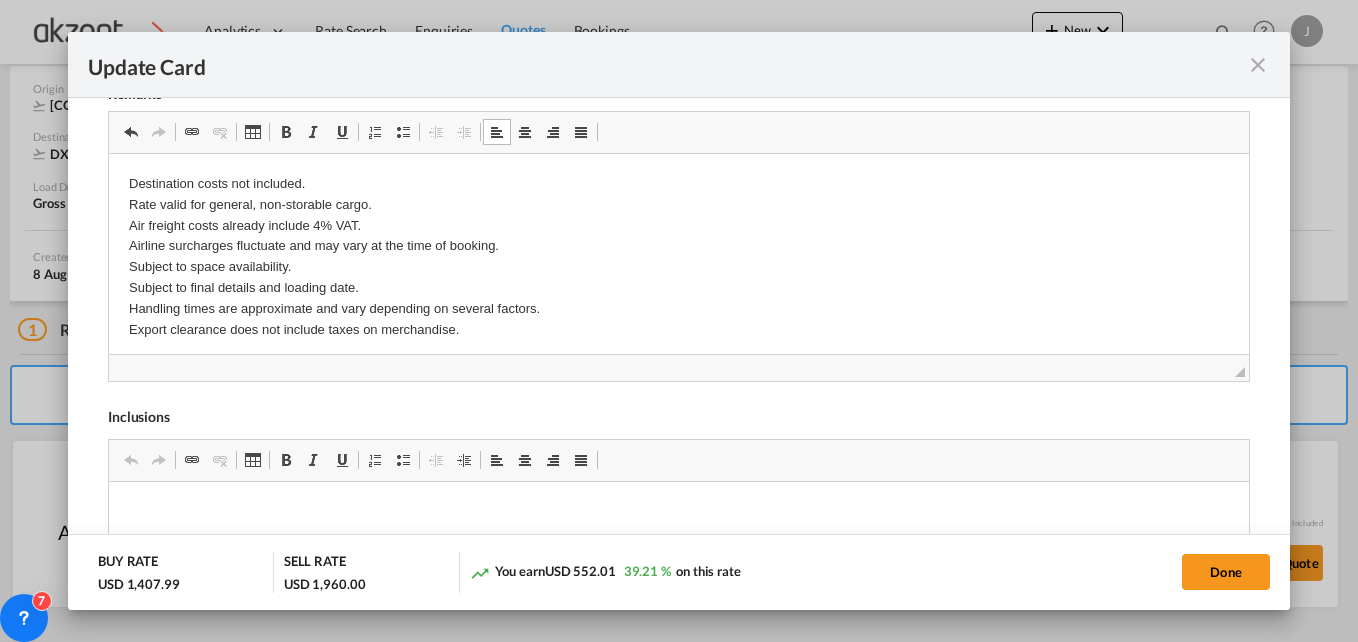 click on "Destination costs not included. Rate valid for general, non-storable cargo. Air freight costs already include 4% VAT. Airline surcharges fluctuate and may vary at the time of booking. Subject to space availability. Subject to final details and loading date. Handling times are approximate and vary depending on several factors. Export clearance does not include taxes on merchandise." at bounding box center [678, 256] 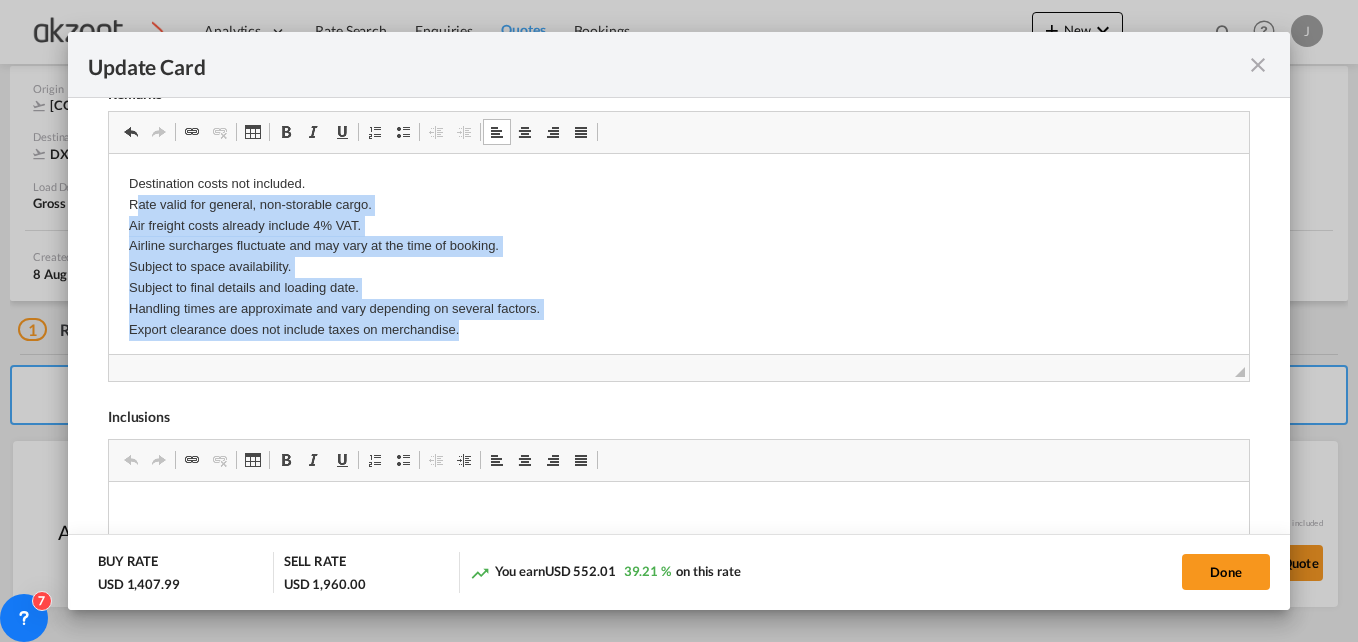 drag, startPoint x: 480, startPoint y: 332, endPoint x: 133, endPoint y: 199, distance: 371.6154 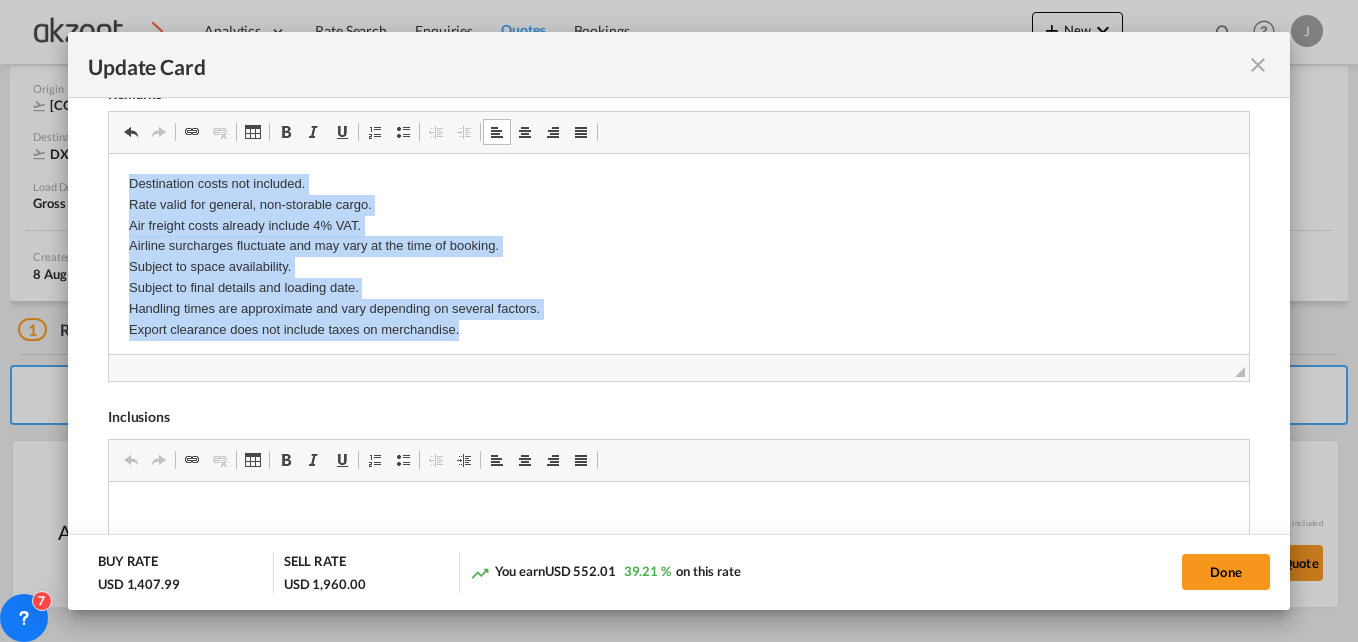drag, startPoint x: 475, startPoint y: 332, endPoint x: 194, endPoint y: 317, distance: 281.4001 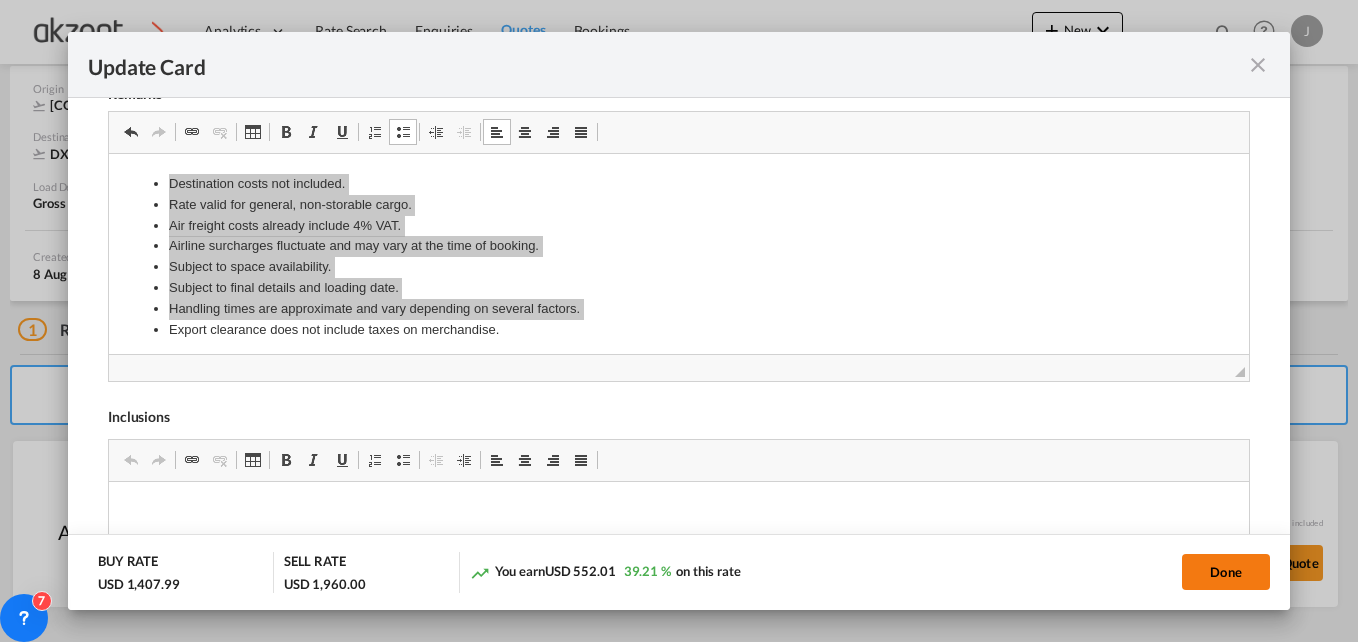 click on "Done" 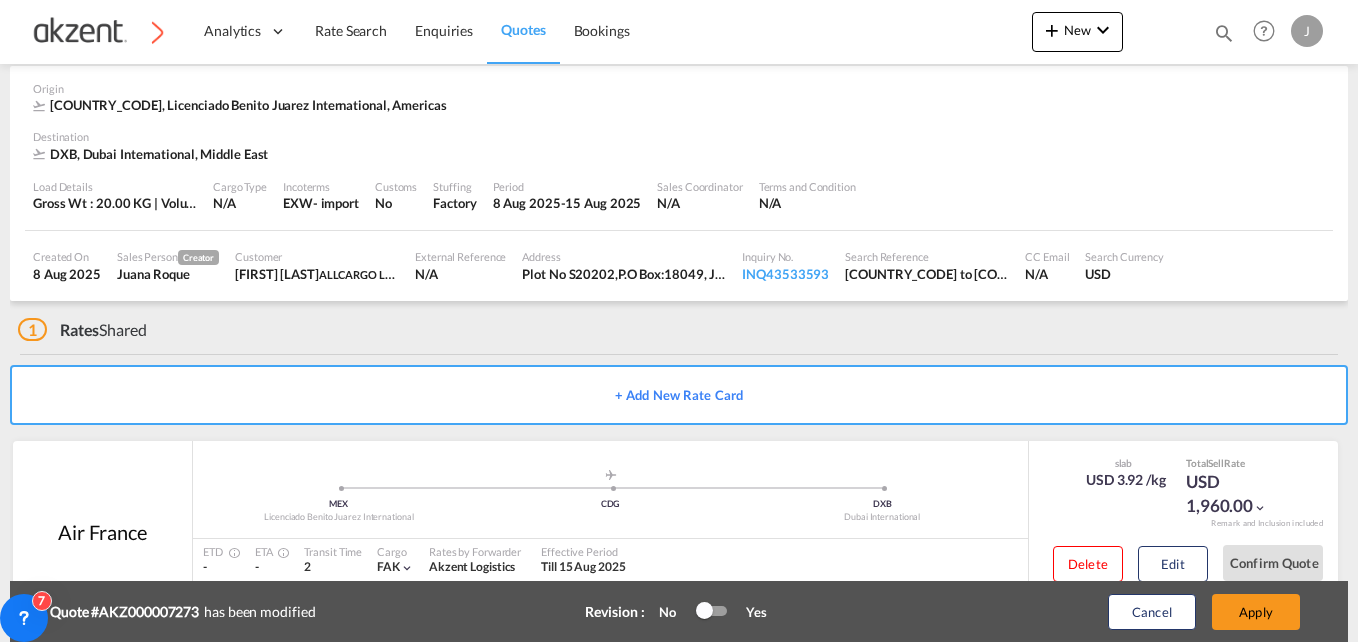 type on "14 Aug 2025" 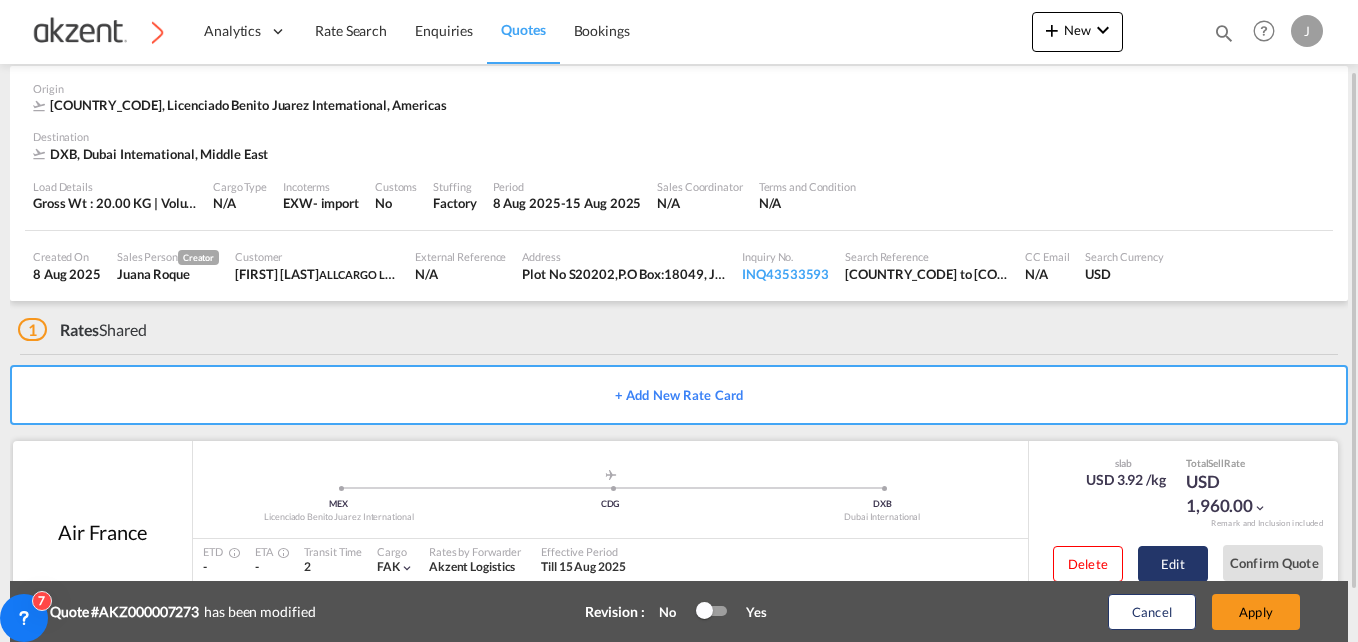 click on "Edit" at bounding box center [1173, 564] 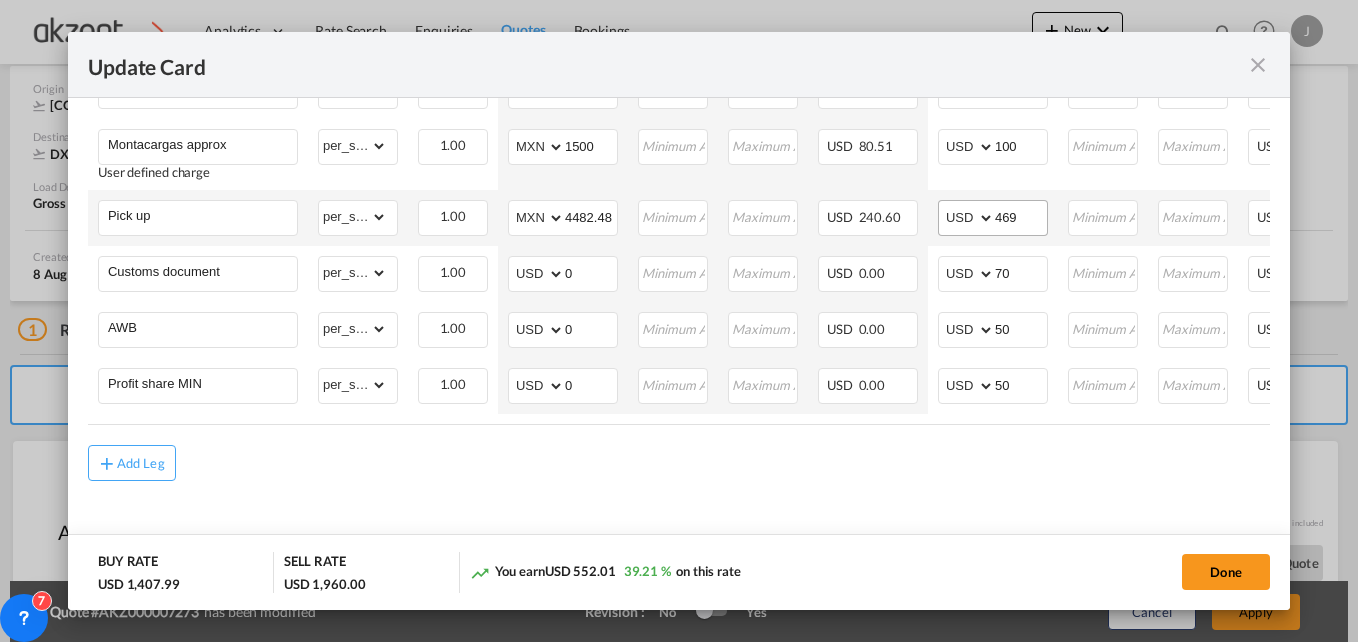 scroll, scrollTop: 1199, scrollLeft: 0, axis: vertical 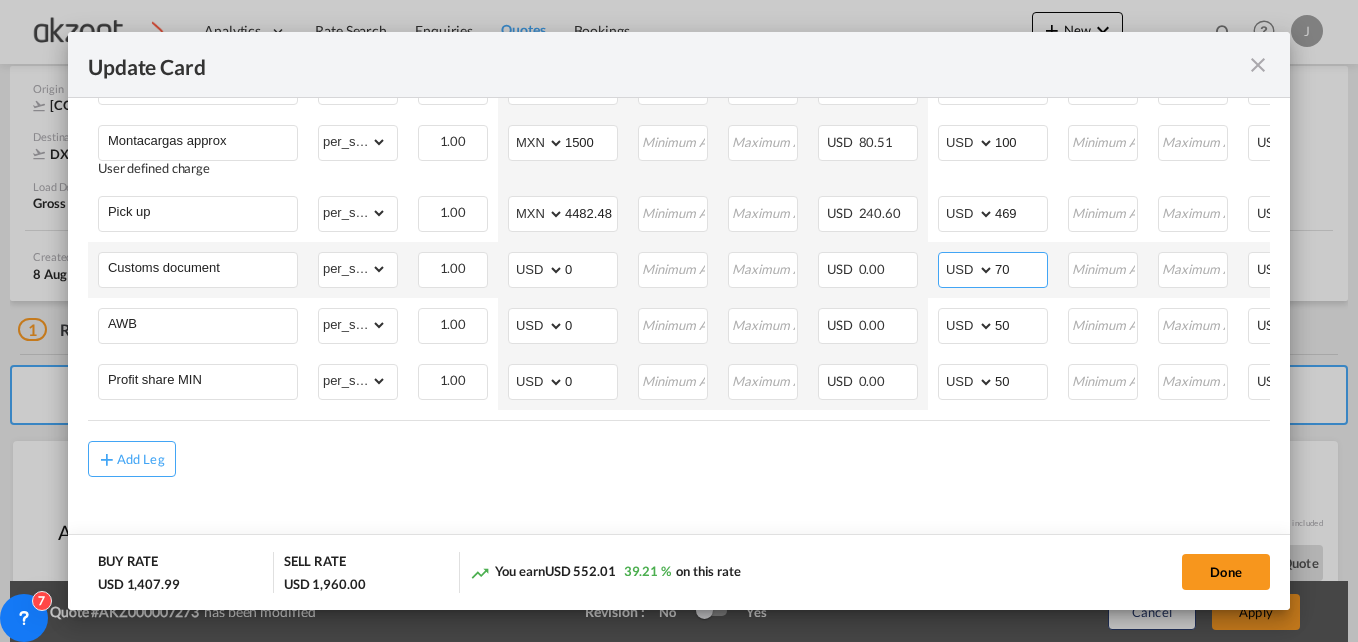 click on "70" at bounding box center [1021, 268] 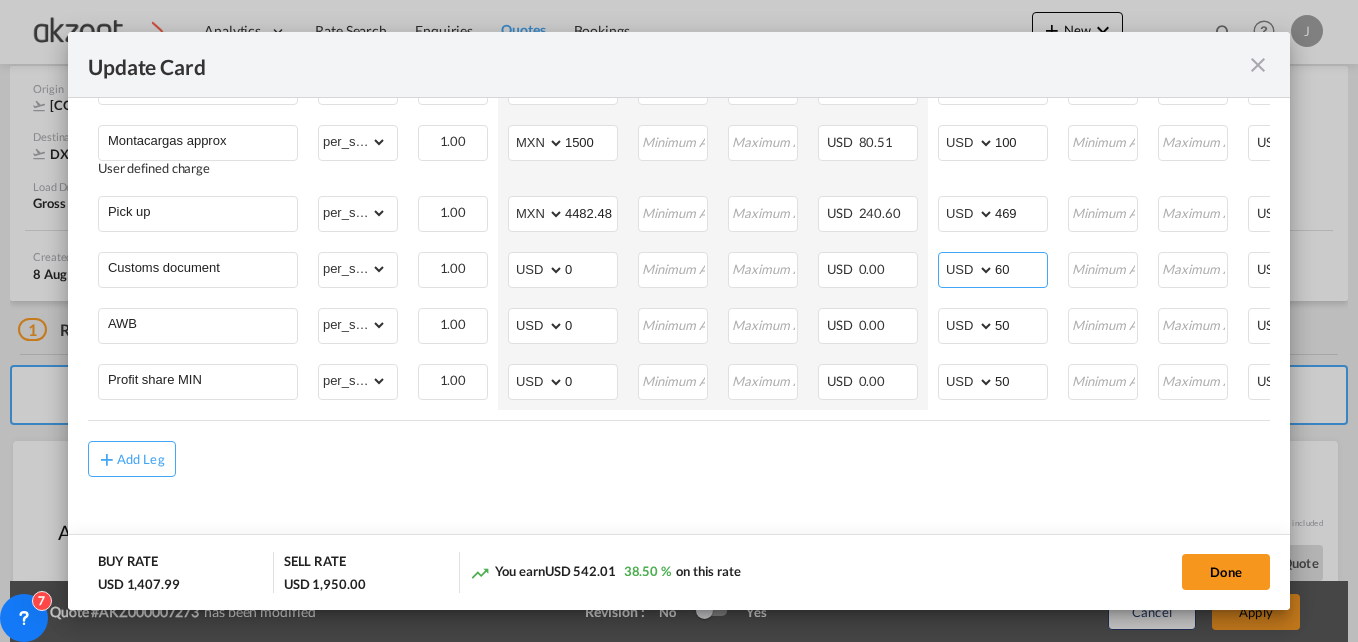 type on "60" 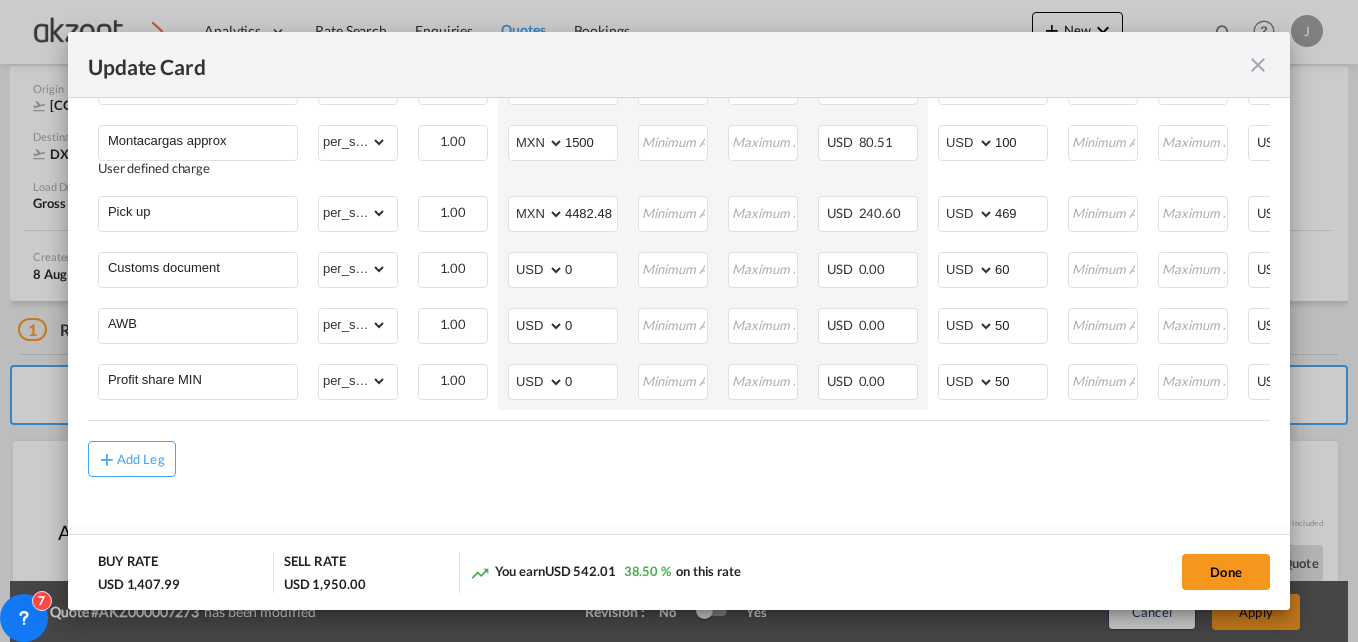 click on "Add Leg" at bounding box center (679, 459) 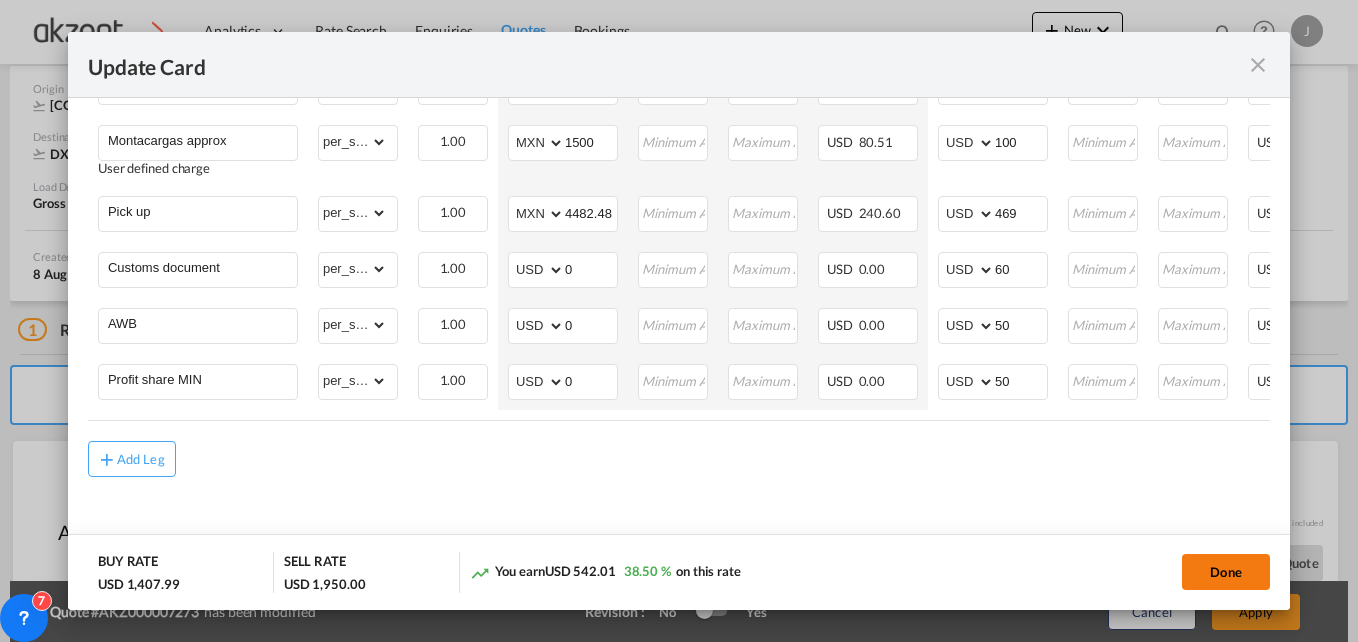 click on "Done" 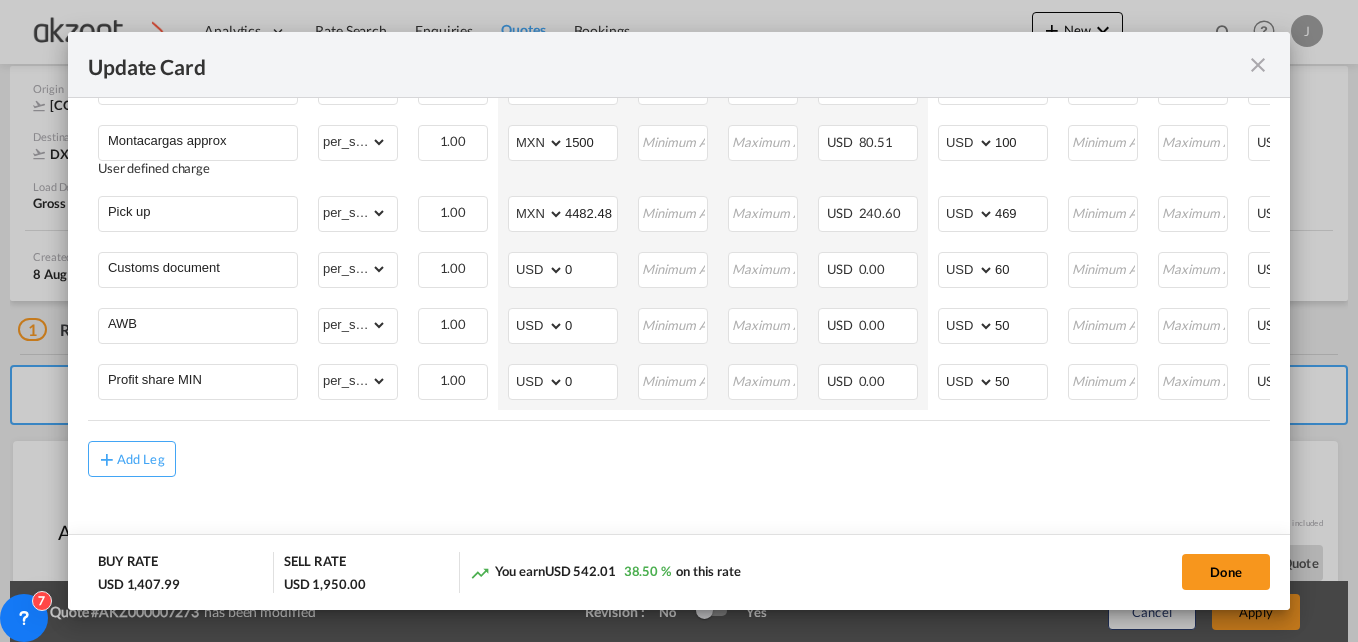 type on "14 Aug 2025" 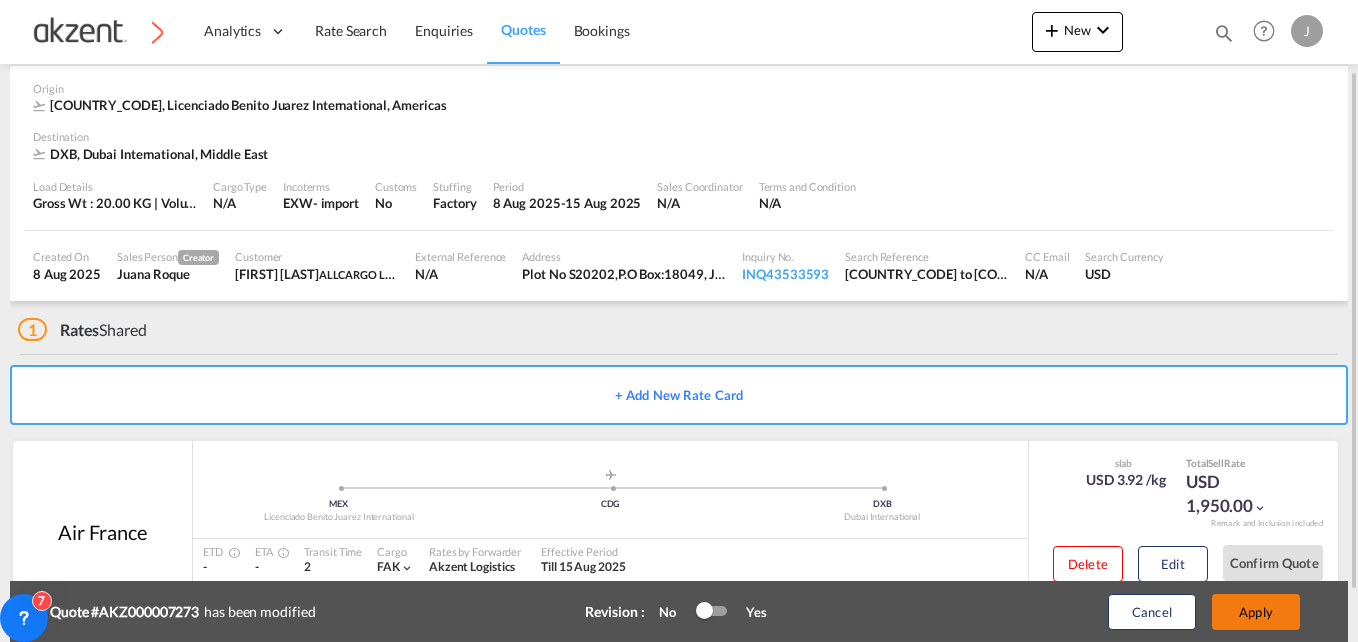 click on "Apply" at bounding box center [1256, 612] 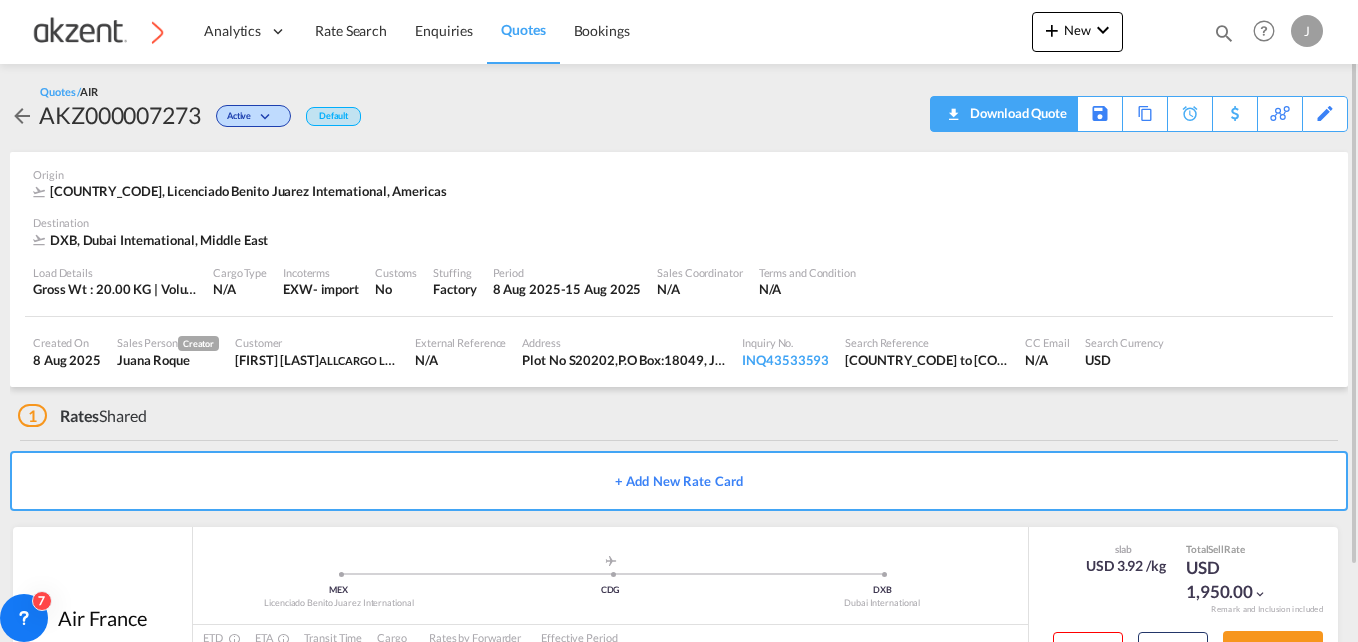 click on "Download Quote" at bounding box center [1016, 113] 